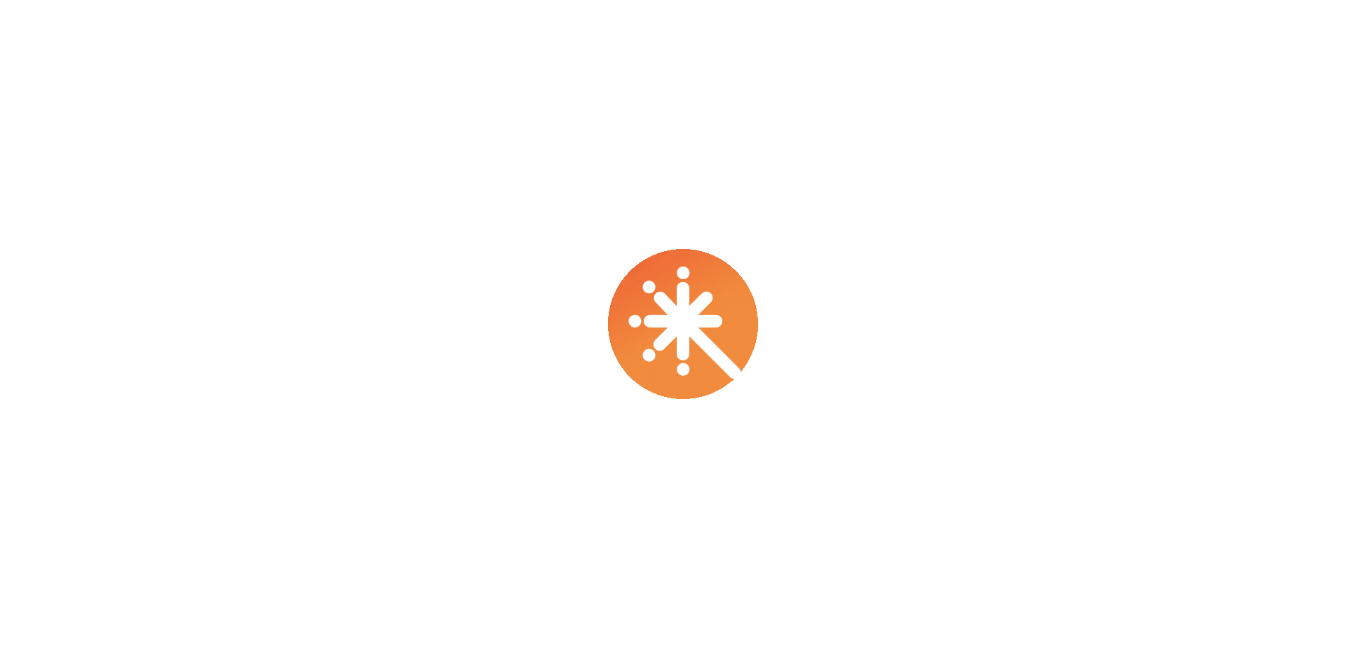 scroll, scrollTop: 0, scrollLeft: 0, axis: both 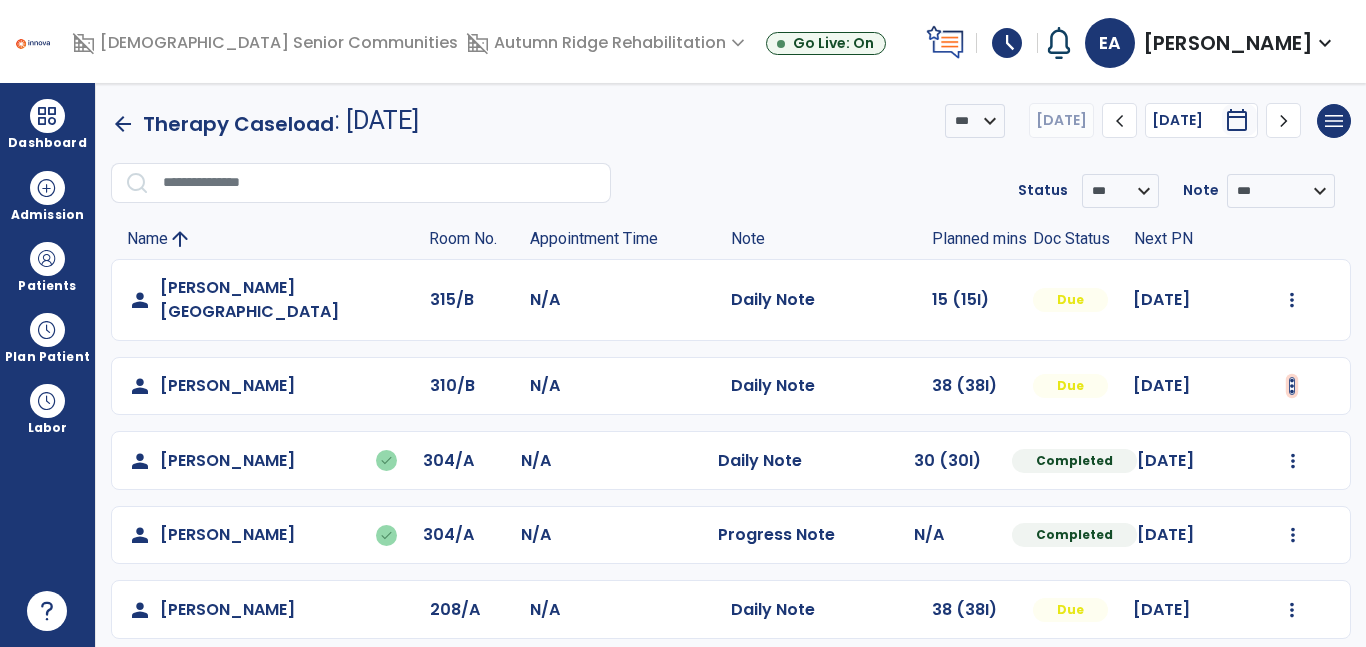 click at bounding box center (1292, 300) 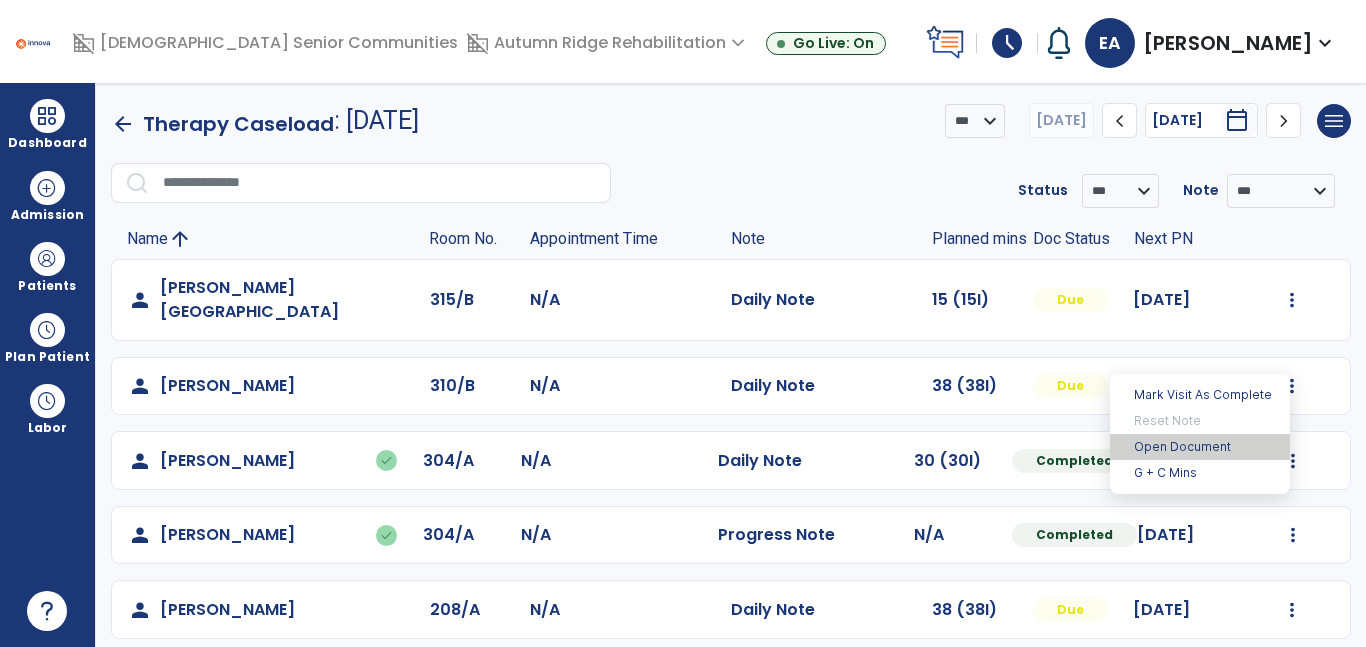 click on "Open Document" at bounding box center [1200, 447] 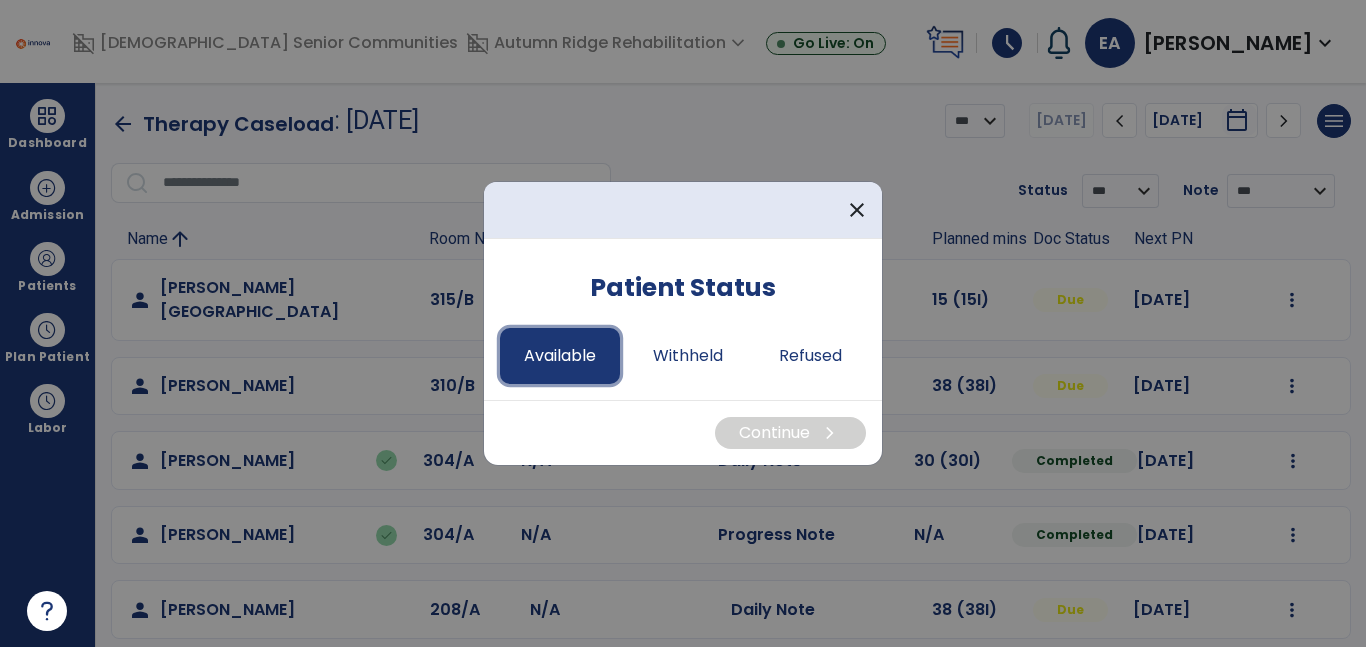 click on "Available" at bounding box center (560, 356) 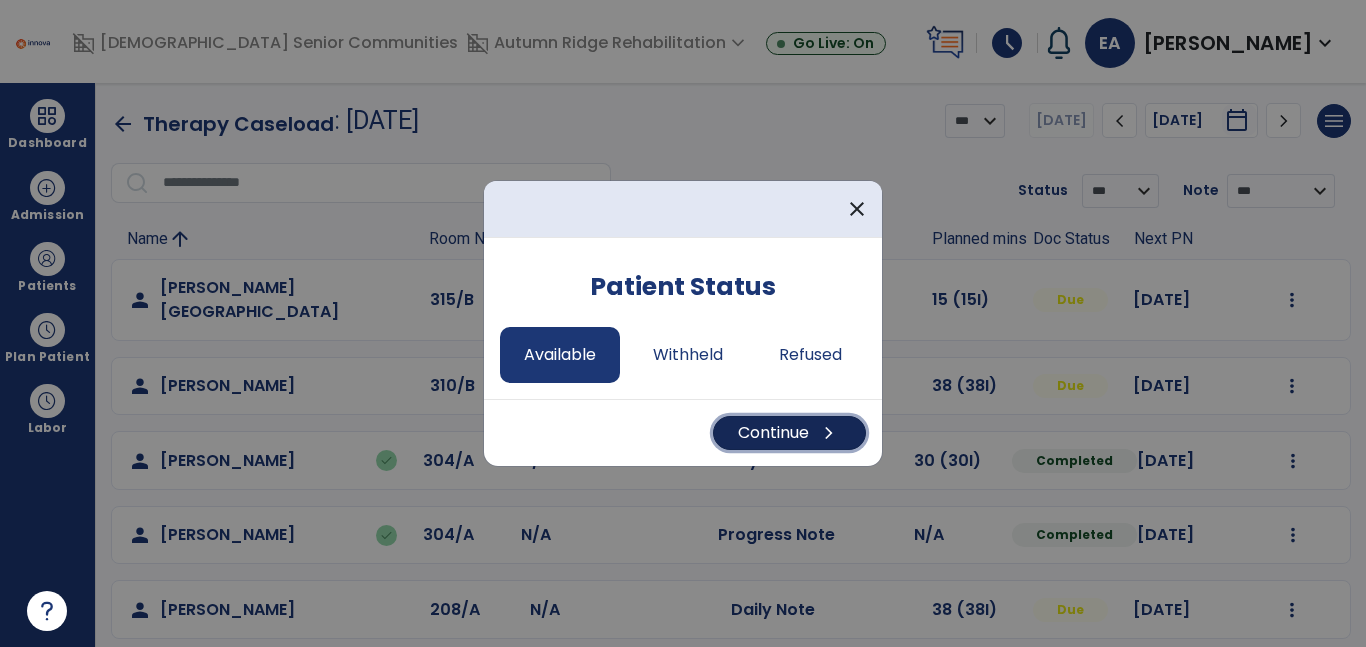 click on "Continue   chevron_right" at bounding box center (789, 433) 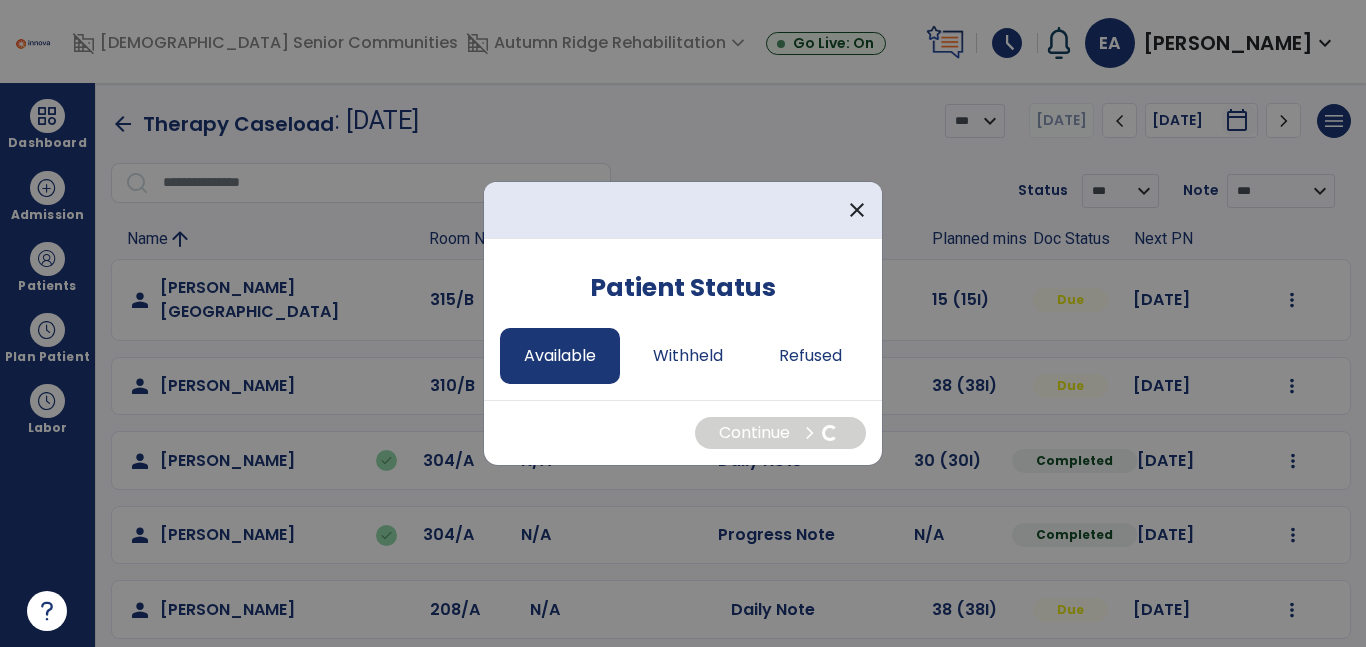 select on "*" 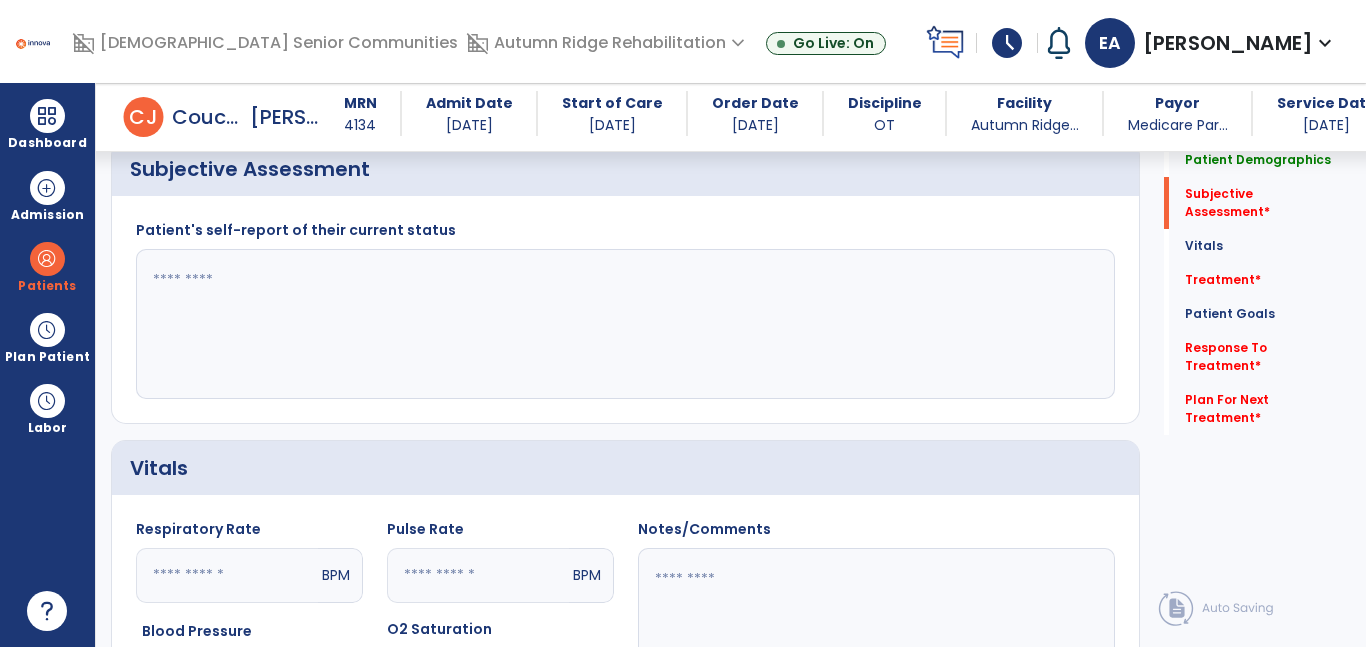 scroll, scrollTop: 514, scrollLeft: 0, axis: vertical 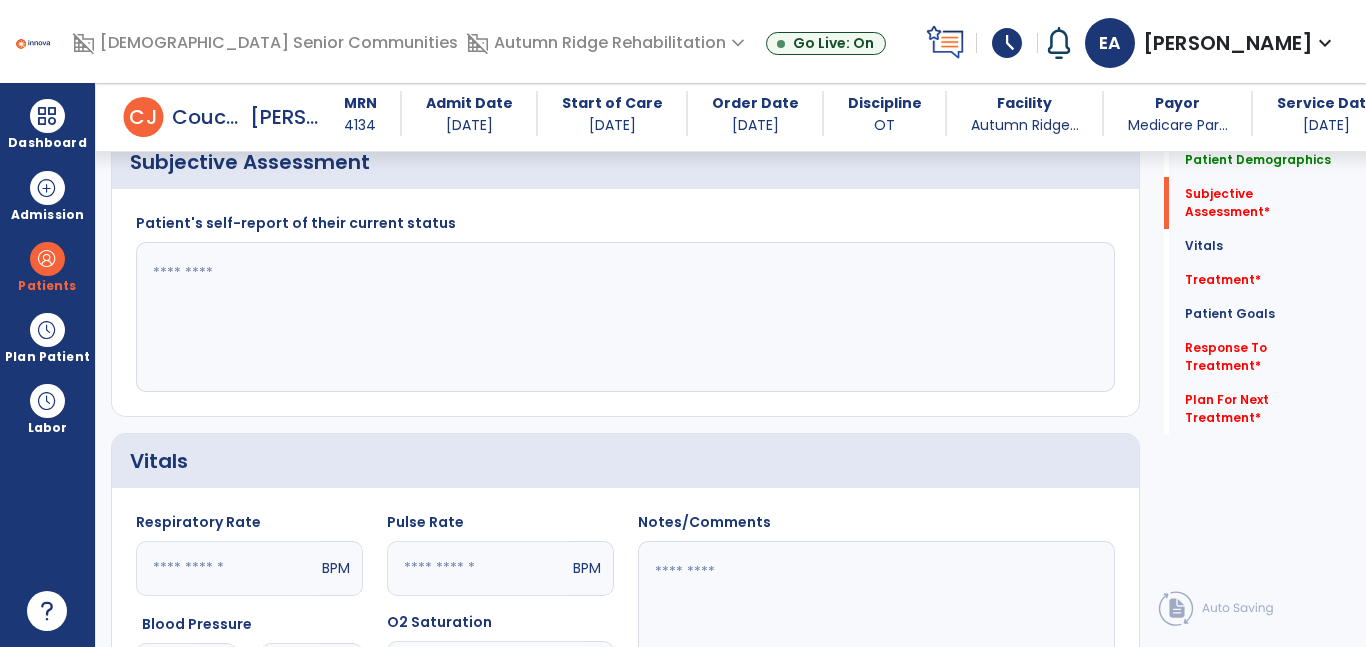 click 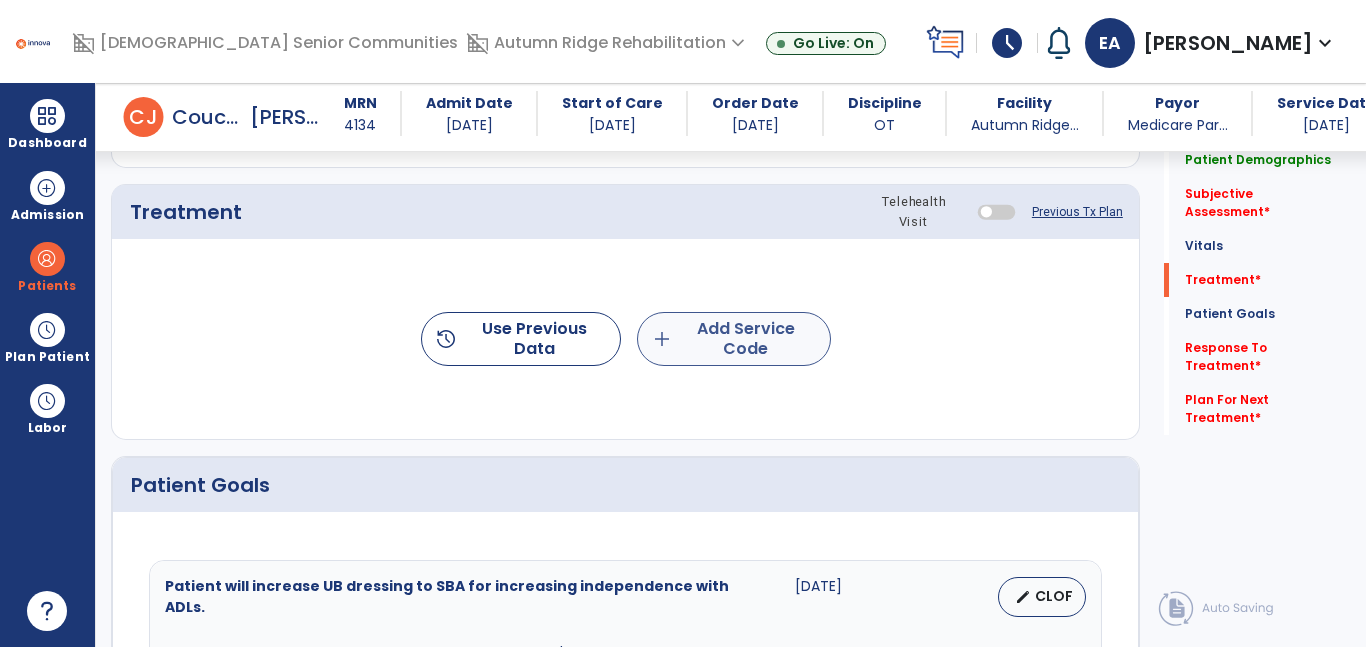 type on "****" 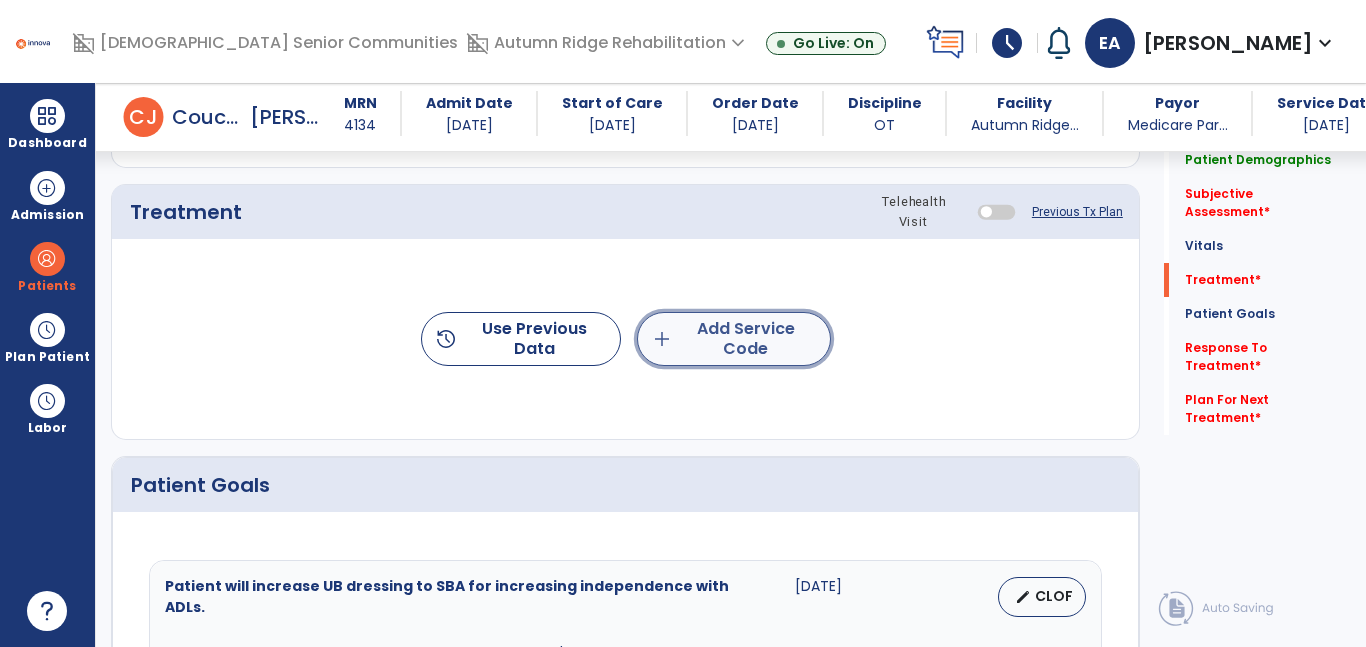 click on "add  Add Service Code" 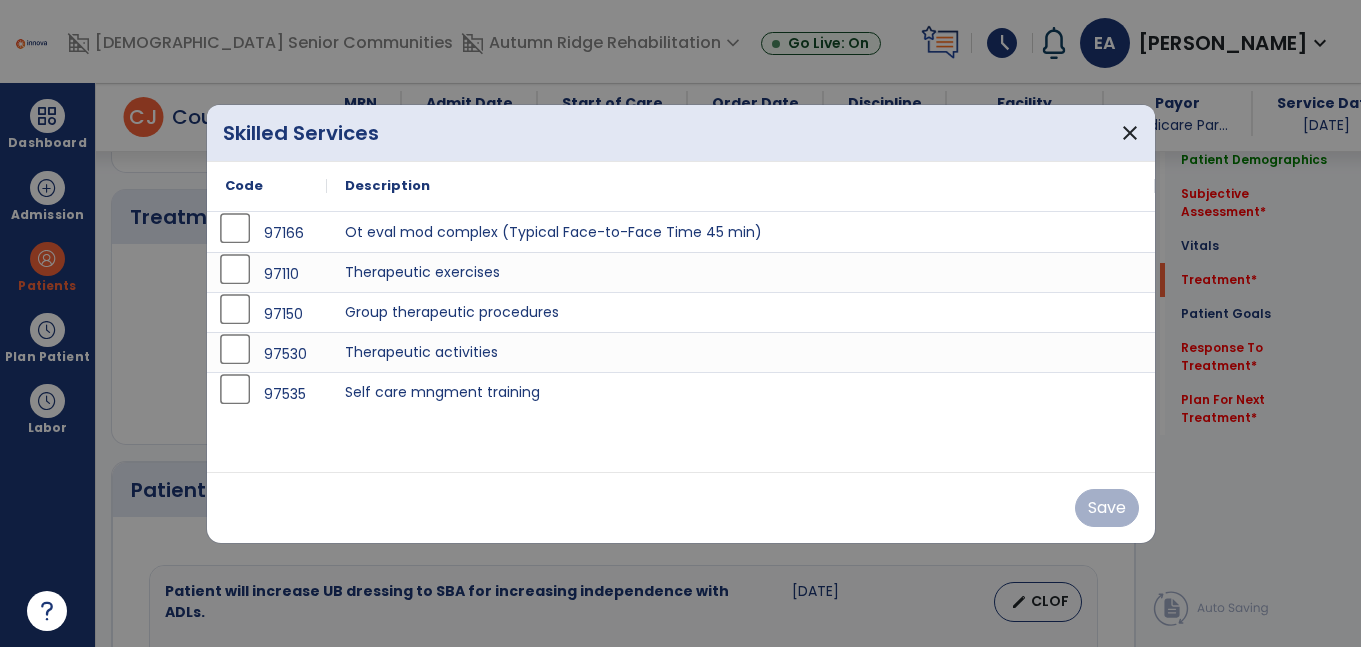 scroll, scrollTop: 1185, scrollLeft: 0, axis: vertical 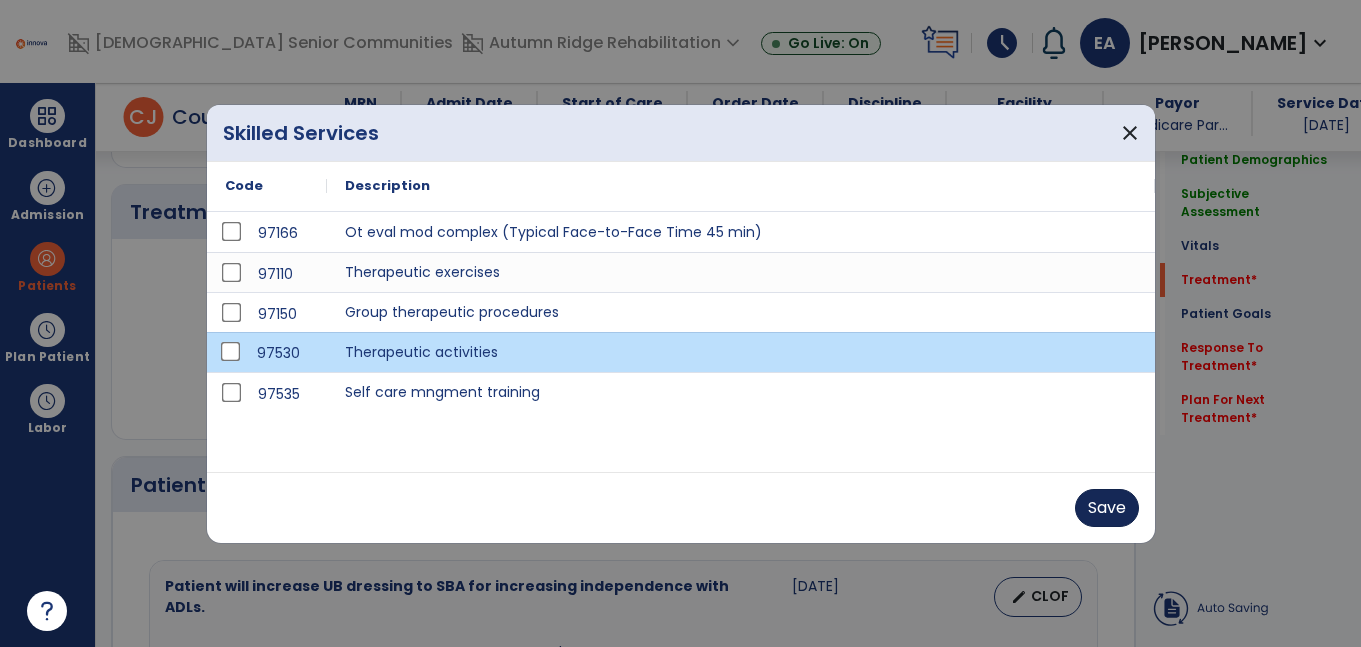 click on "Save" at bounding box center (1107, 508) 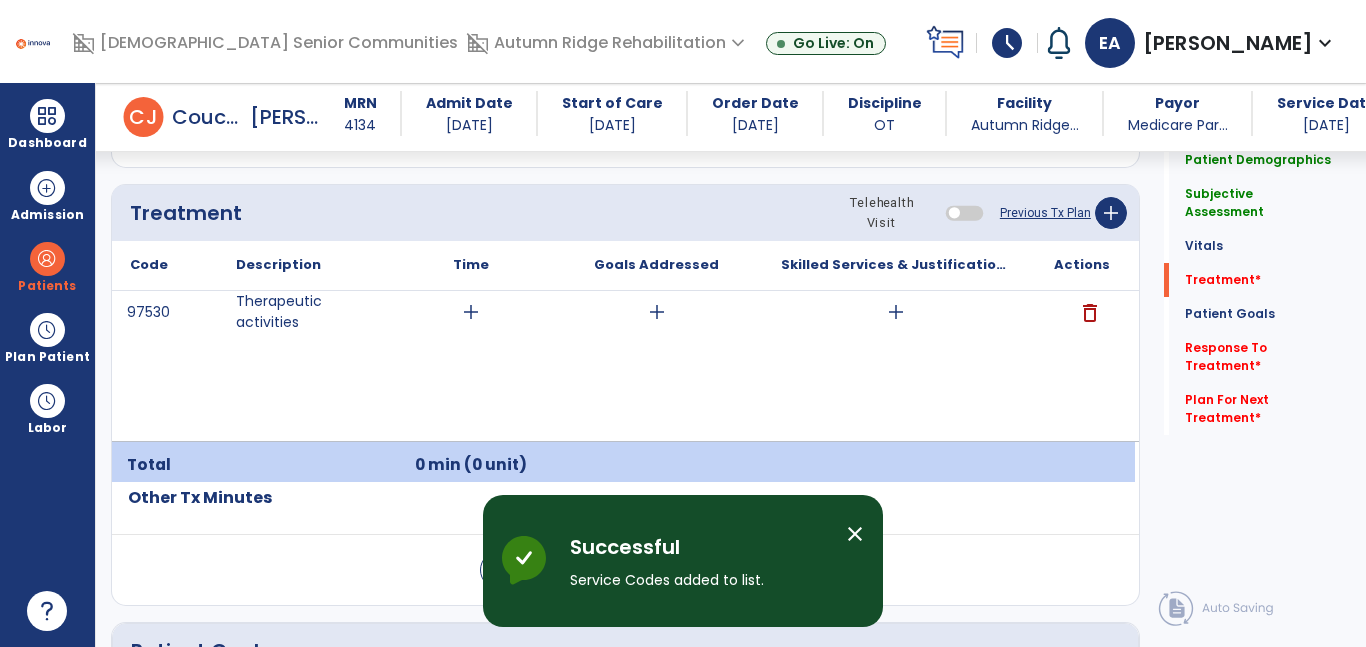 click on "add" at bounding box center [471, 312] 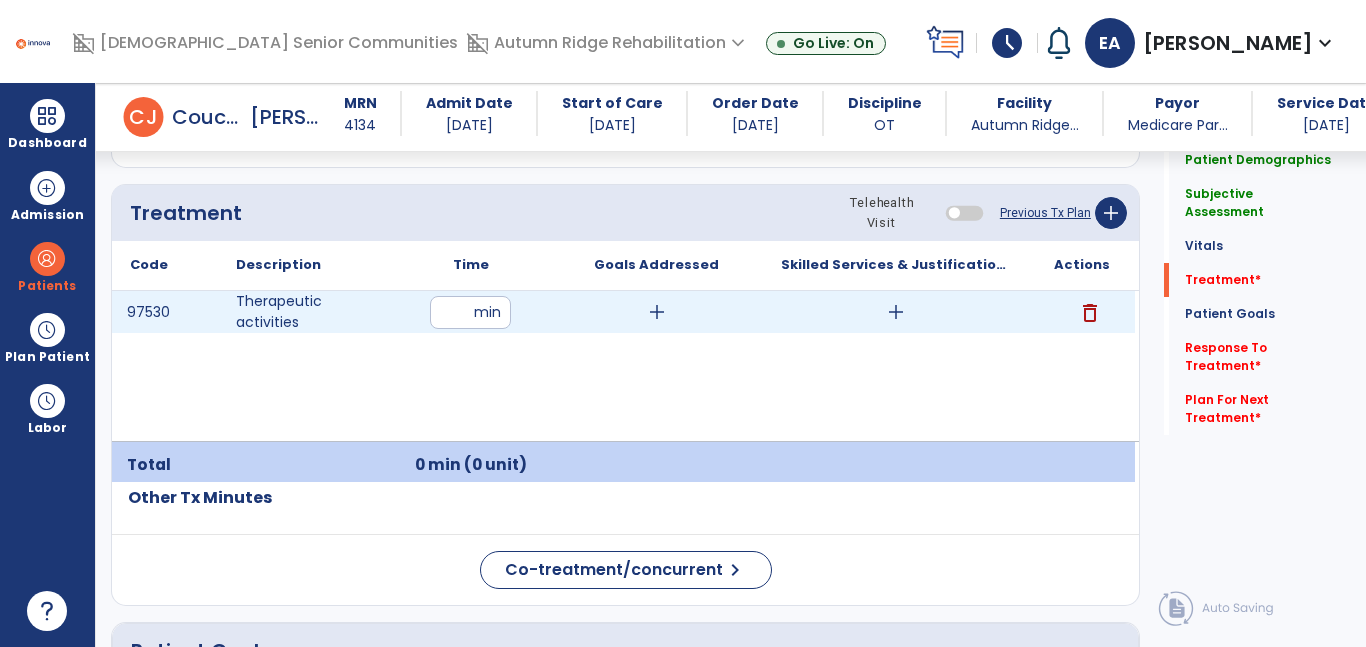 type on "**" 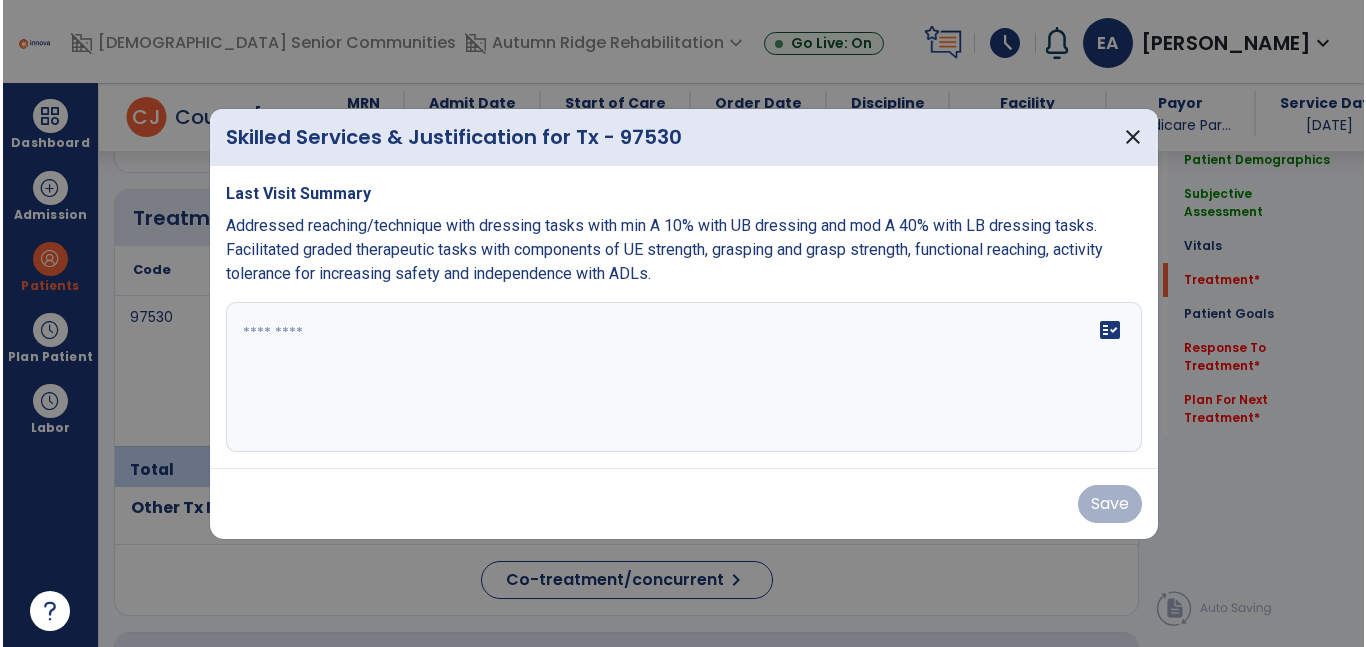 scroll, scrollTop: 1185, scrollLeft: 0, axis: vertical 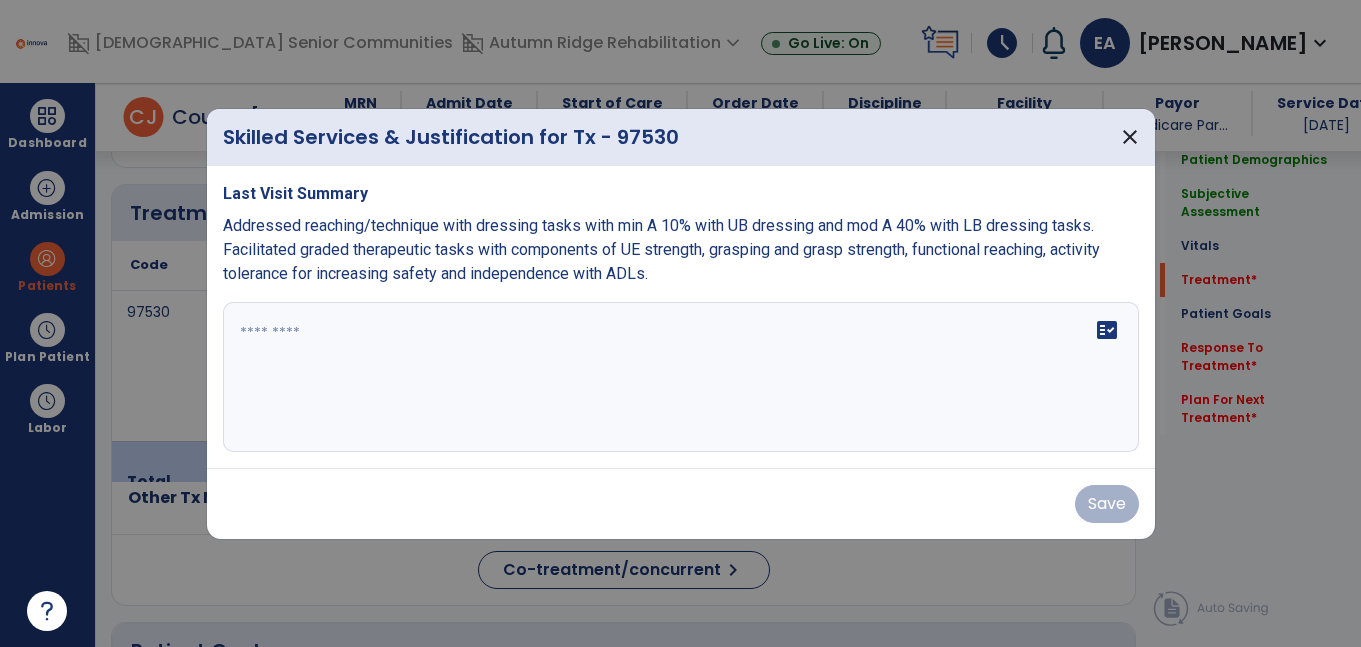 click on "fact_check" at bounding box center [681, 377] 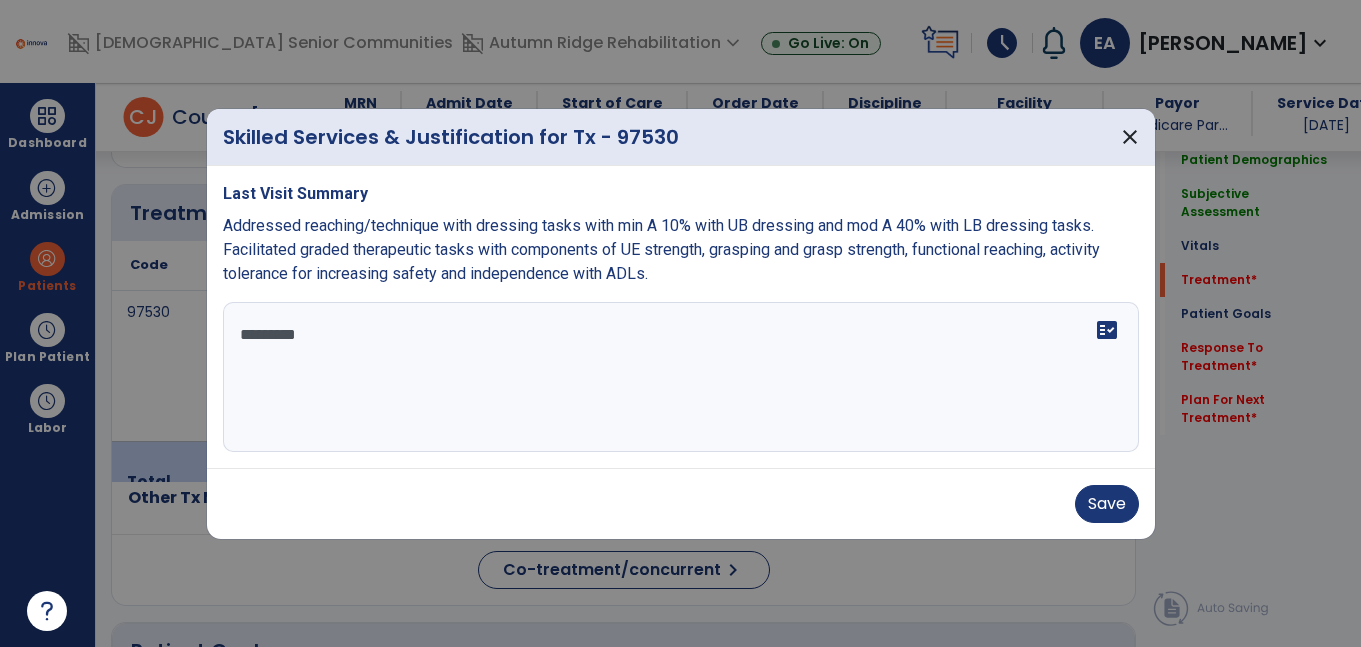 type on "**********" 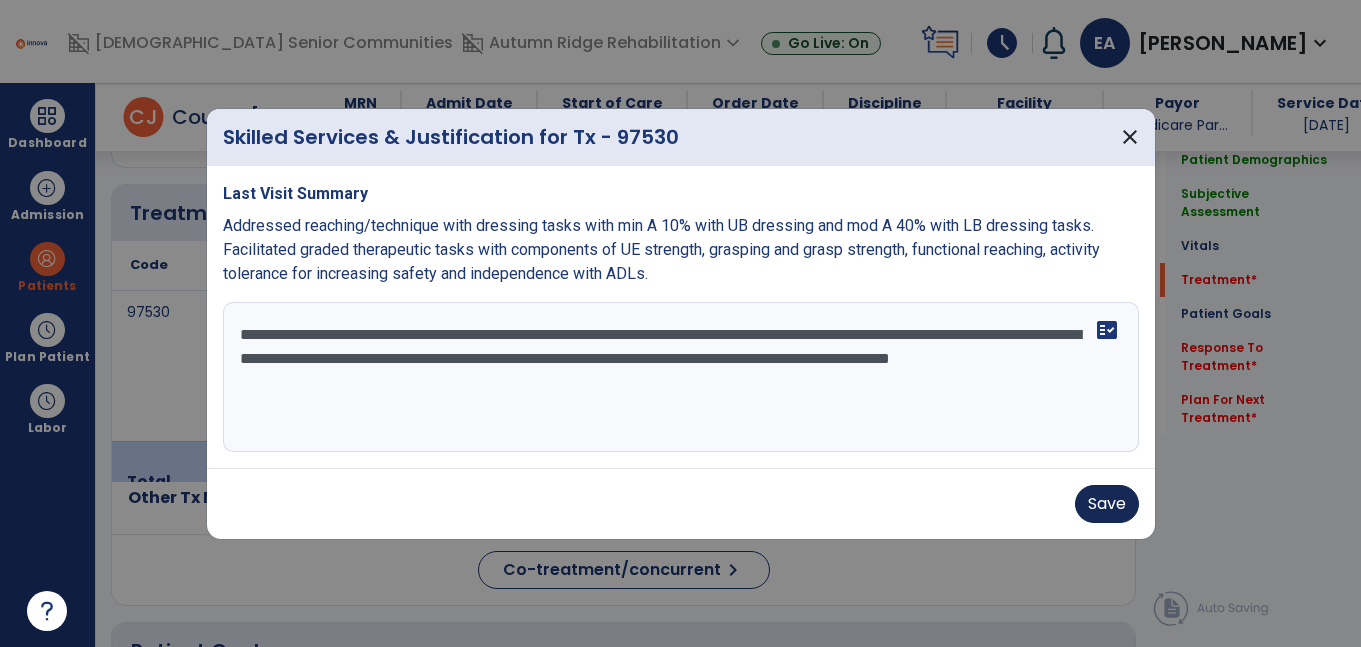 type on "**********" 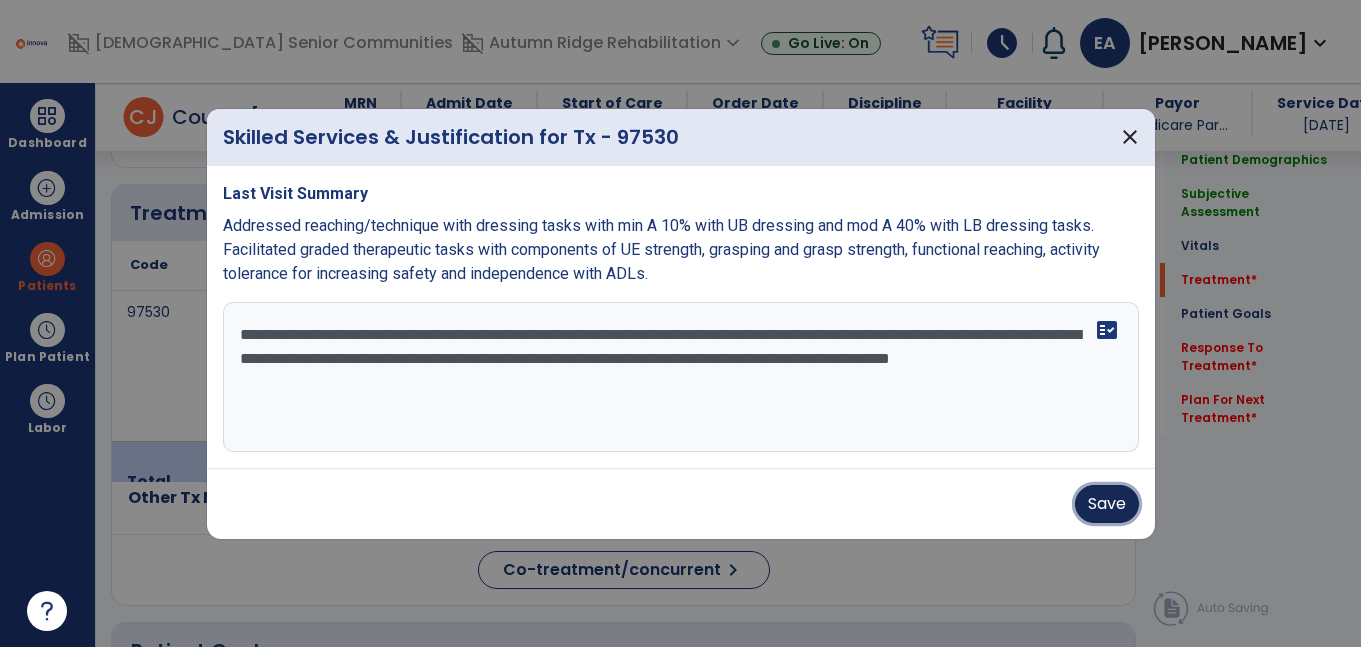 click on "Save" at bounding box center (1107, 504) 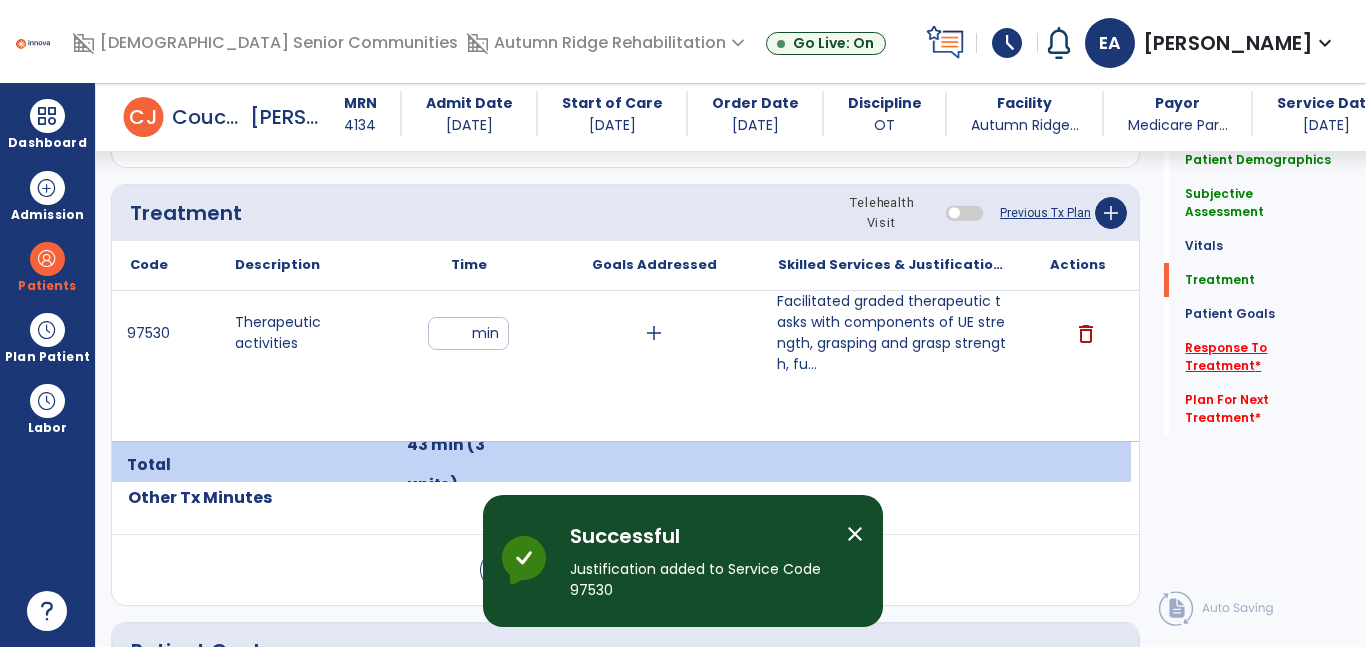 click on "Response To Treatment   *" 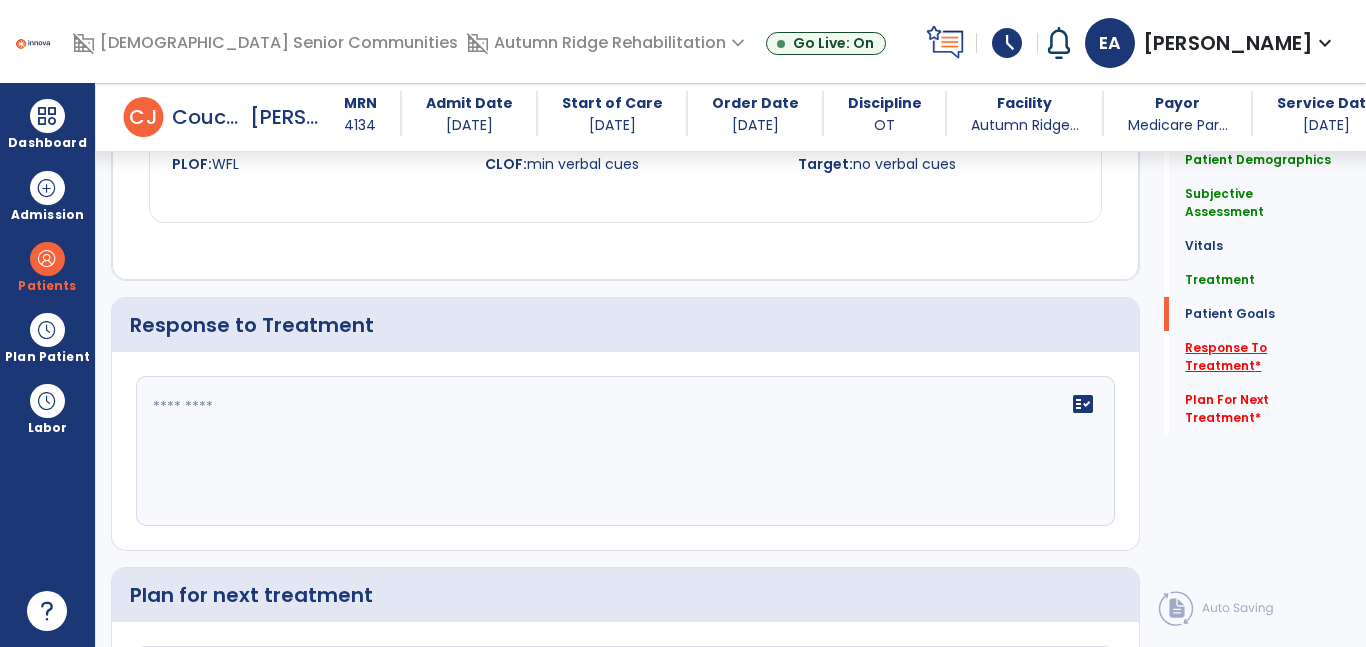 scroll, scrollTop: 3149, scrollLeft: 0, axis: vertical 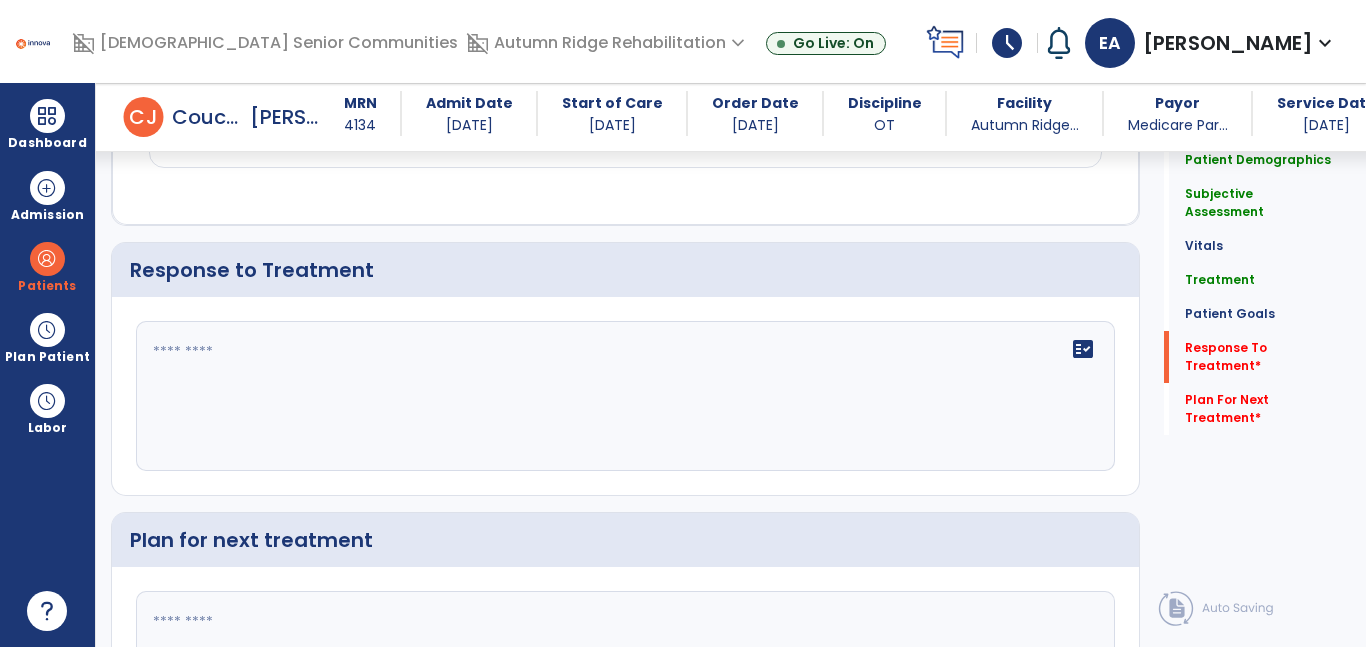click on "fact_check" 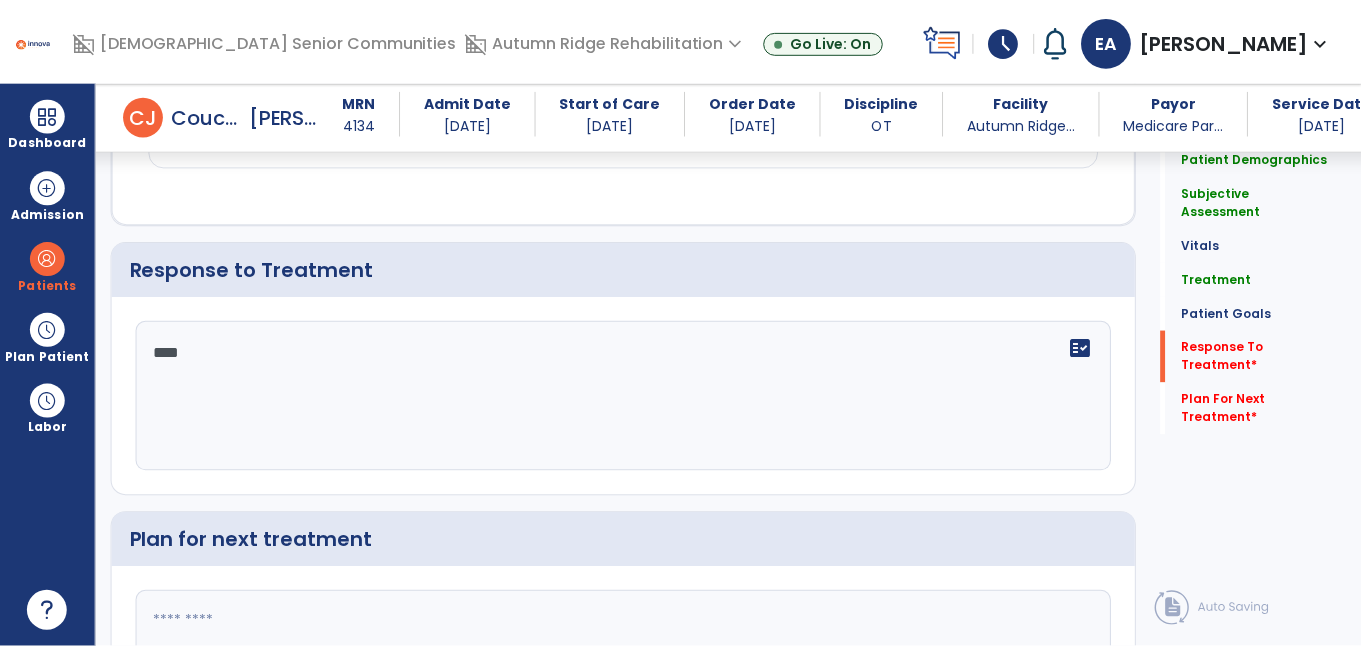 scroll, scrollTop: 3330, scrollLeft: 0, axis: vertical 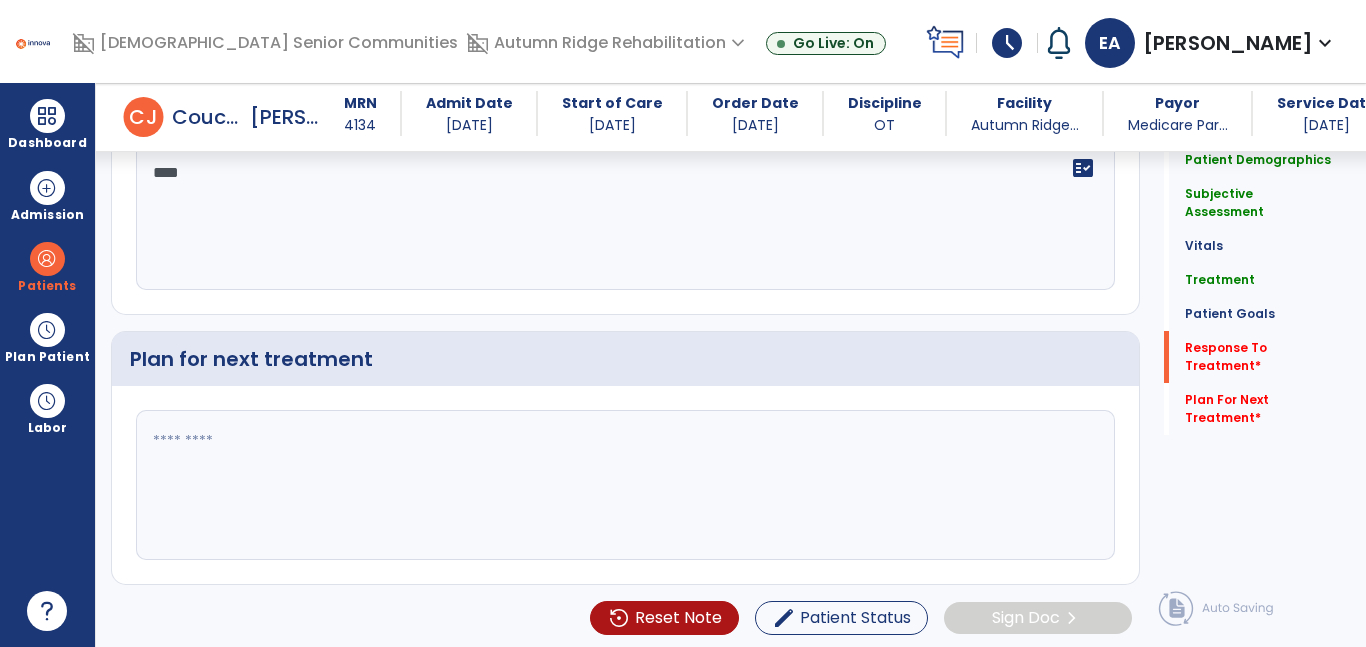 type on "****" 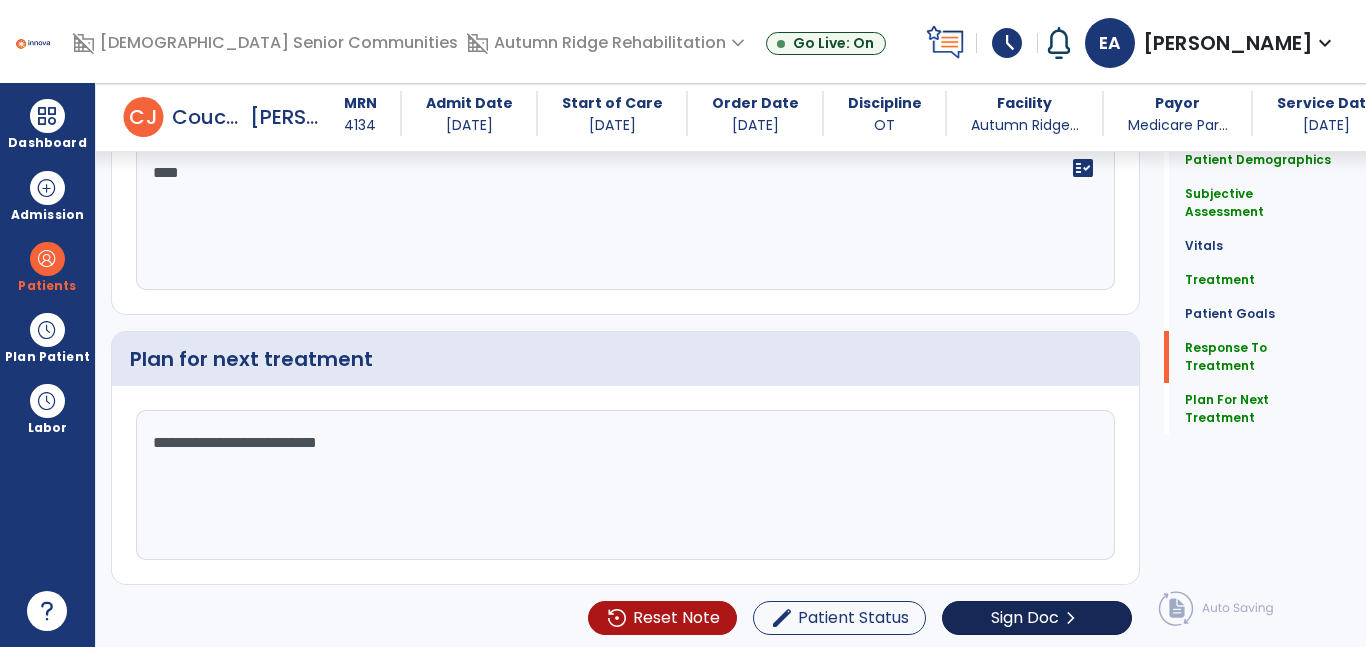 type on "**********" 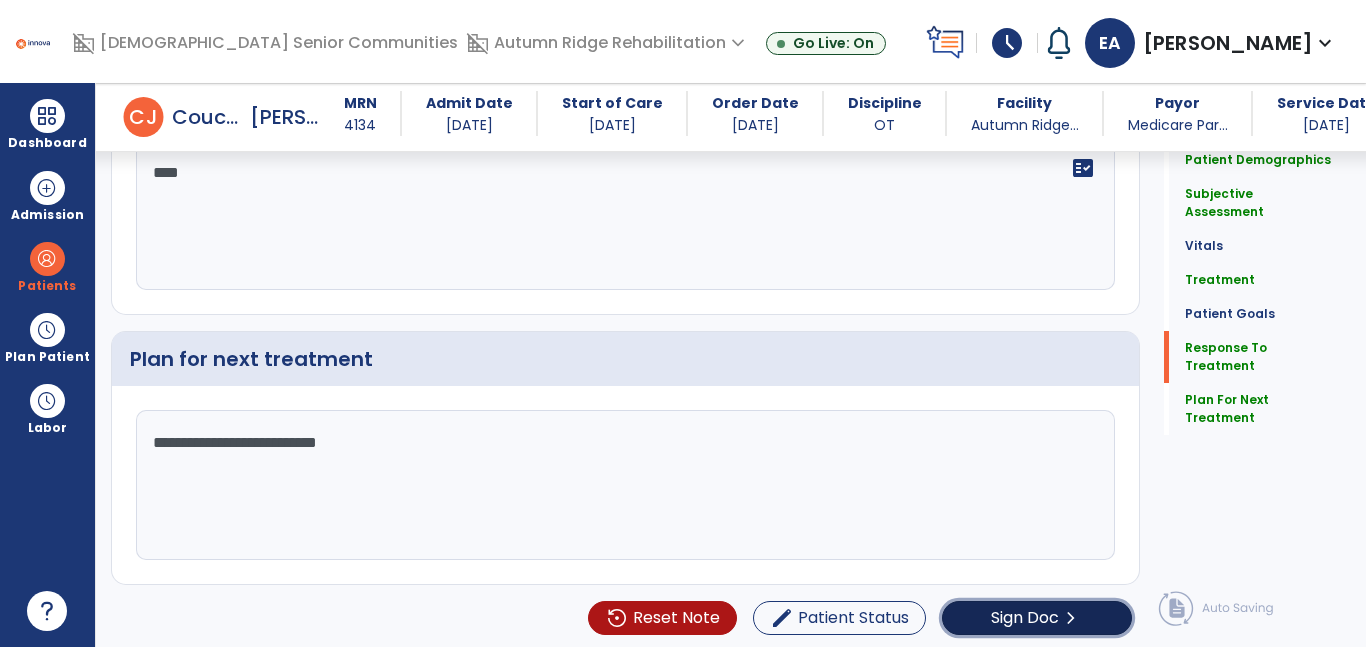 click on "chevron_right" 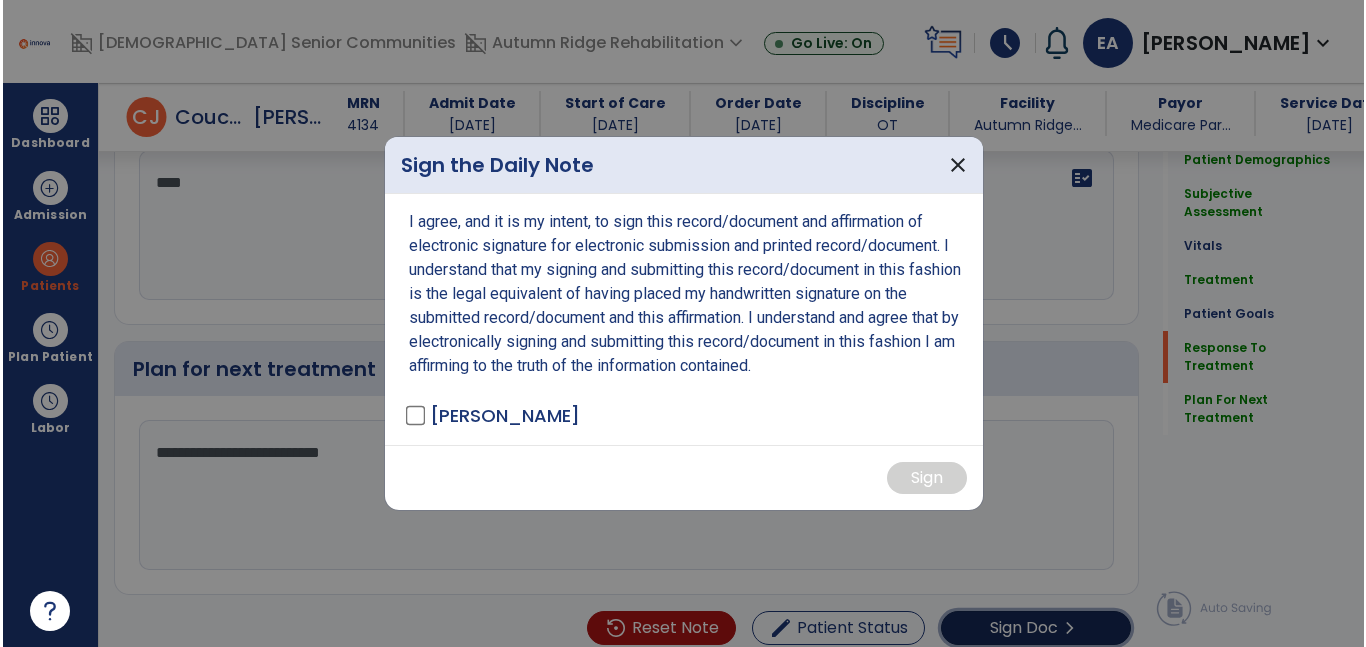 scroll, scrollTop: 3330, scrollLeft: 0, axis: vertical 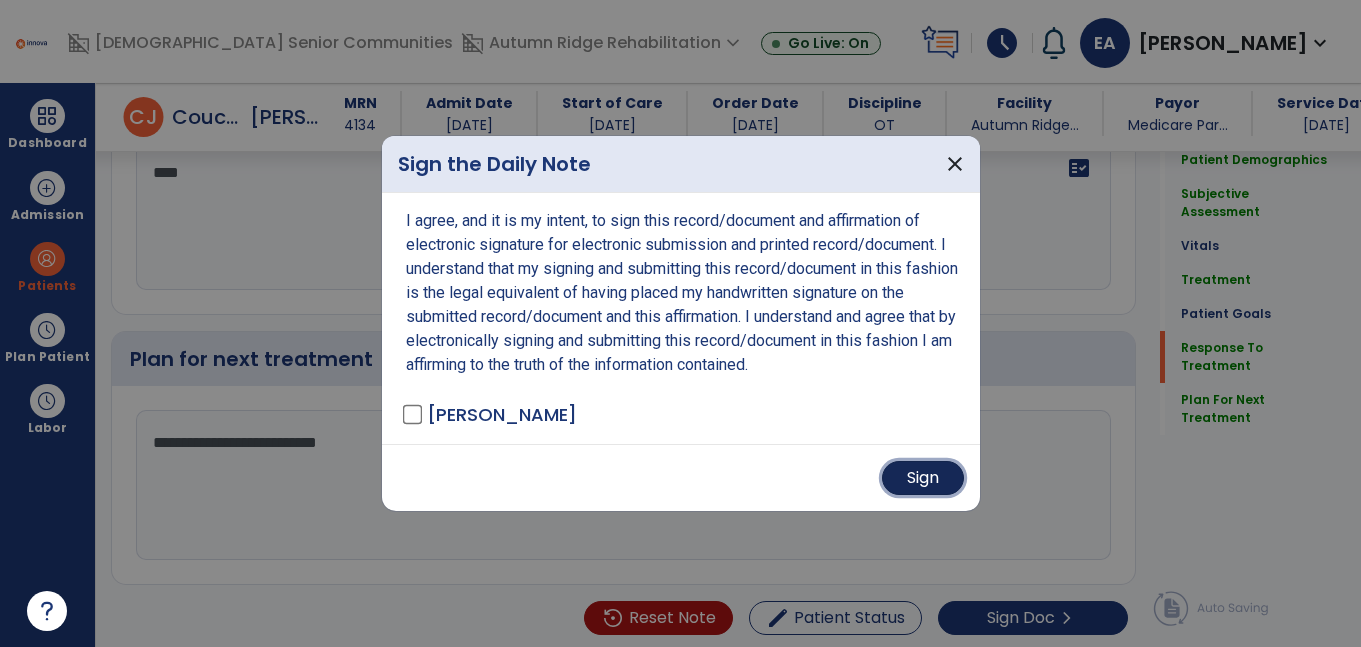 click on "Sign" at bounding box center (923, 478) 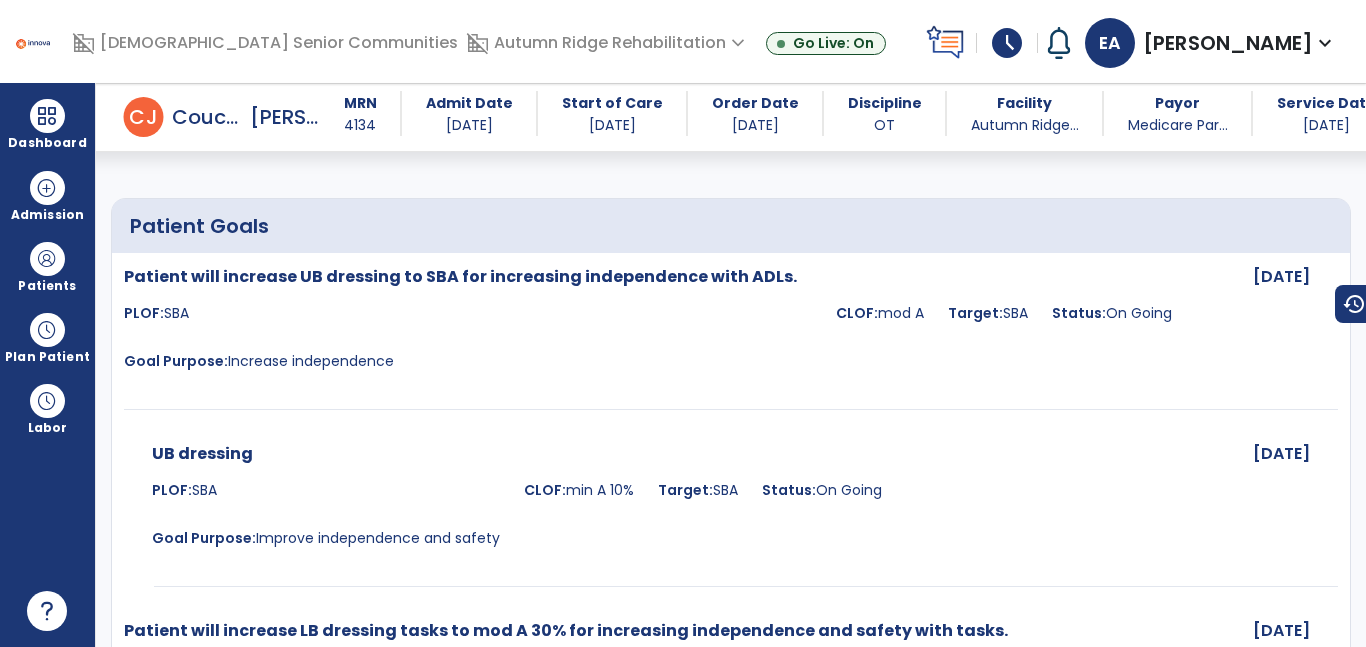 scroll, scrollTop: 0, scrollLeft: 0, axis: both 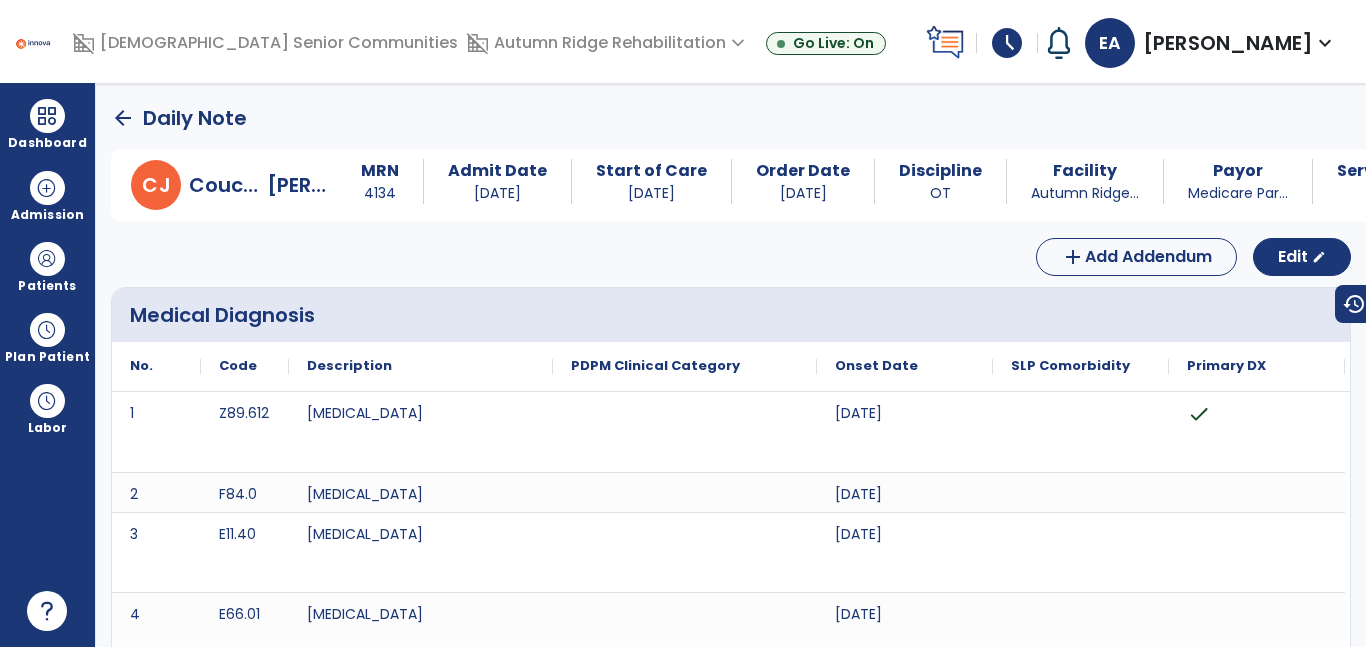 click on "arrow_back" 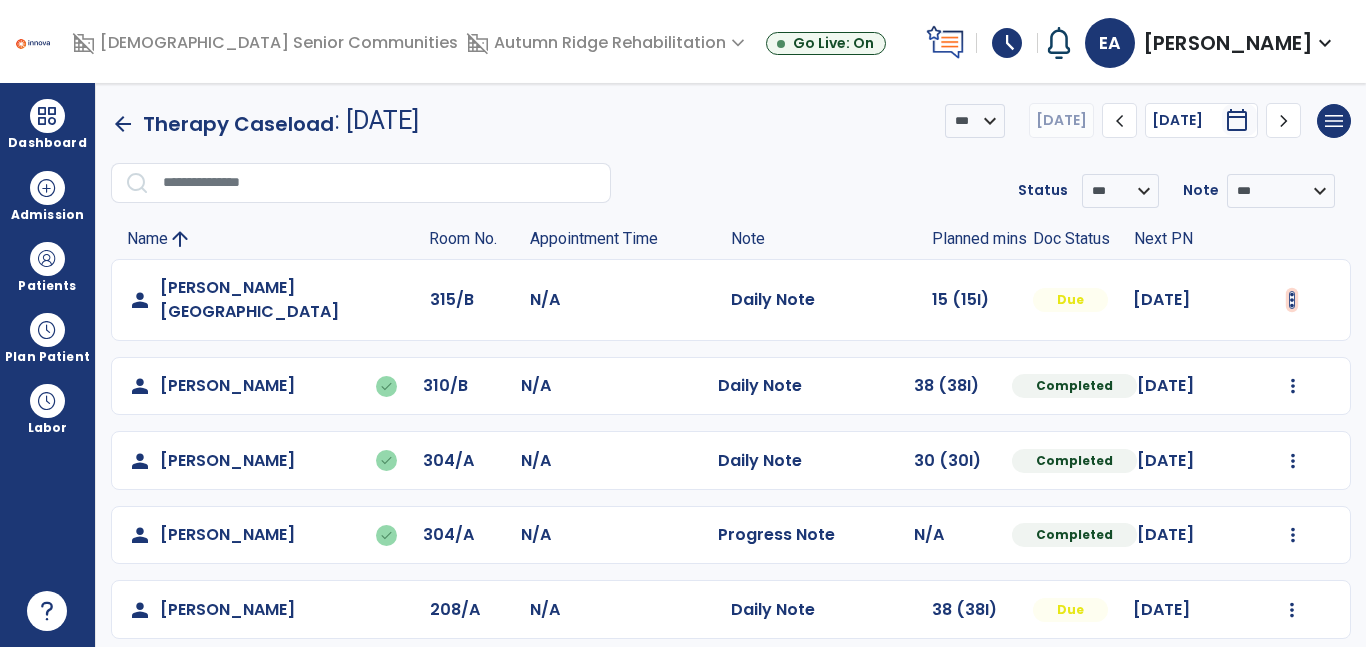 click at bounding box center [1292, 300] 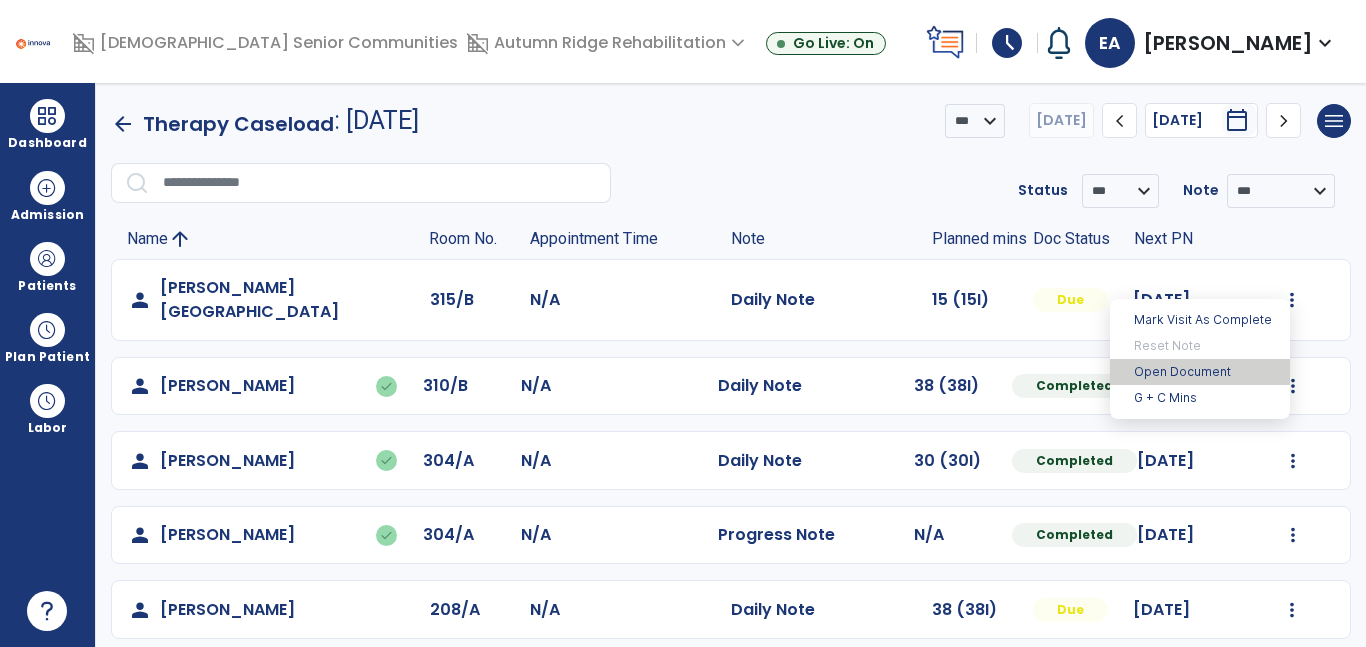 click on "Open Document" at bounding box center [1200, 372] 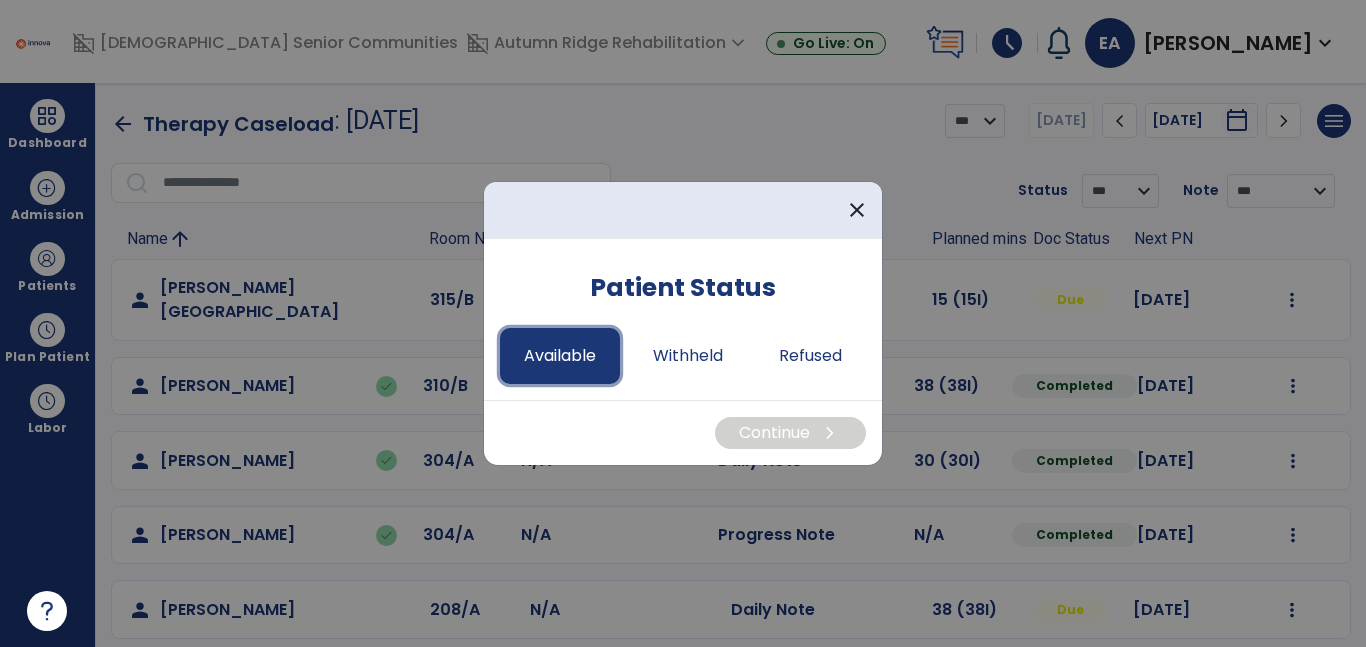 click on "Available" at bounding box center (560, 356) 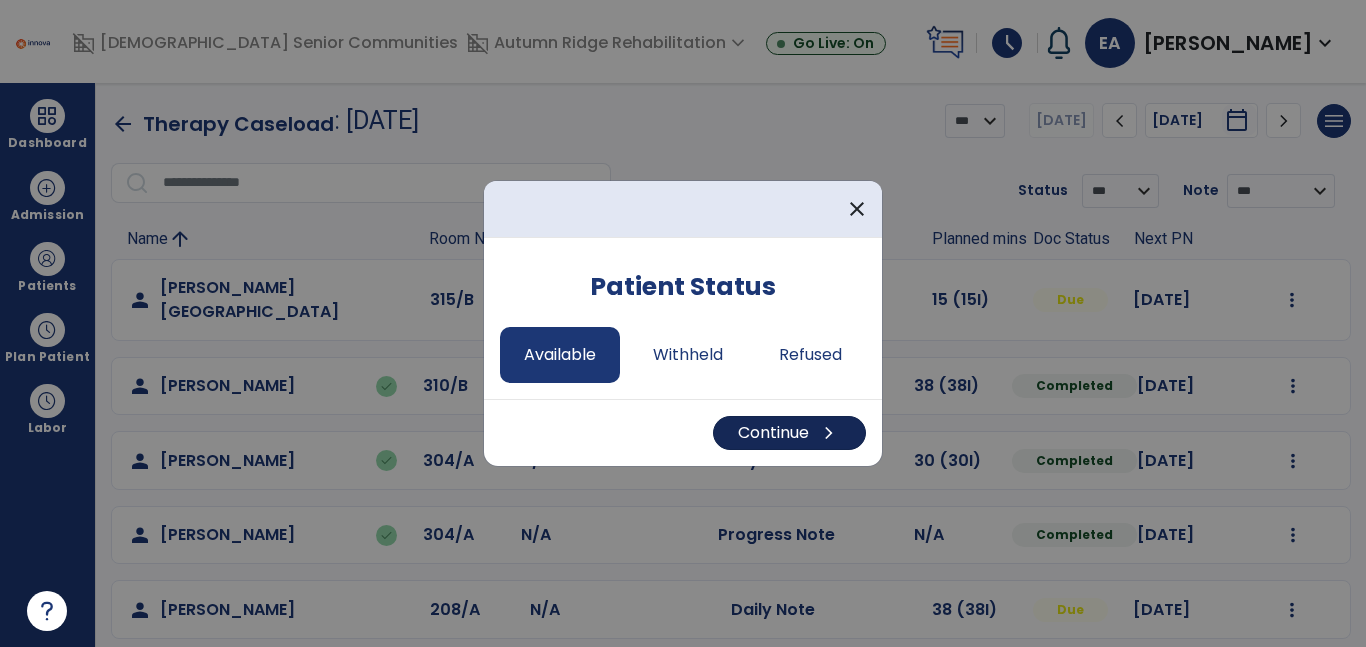 click on "Continue   chevron_right" at bounding box center [789, 433] 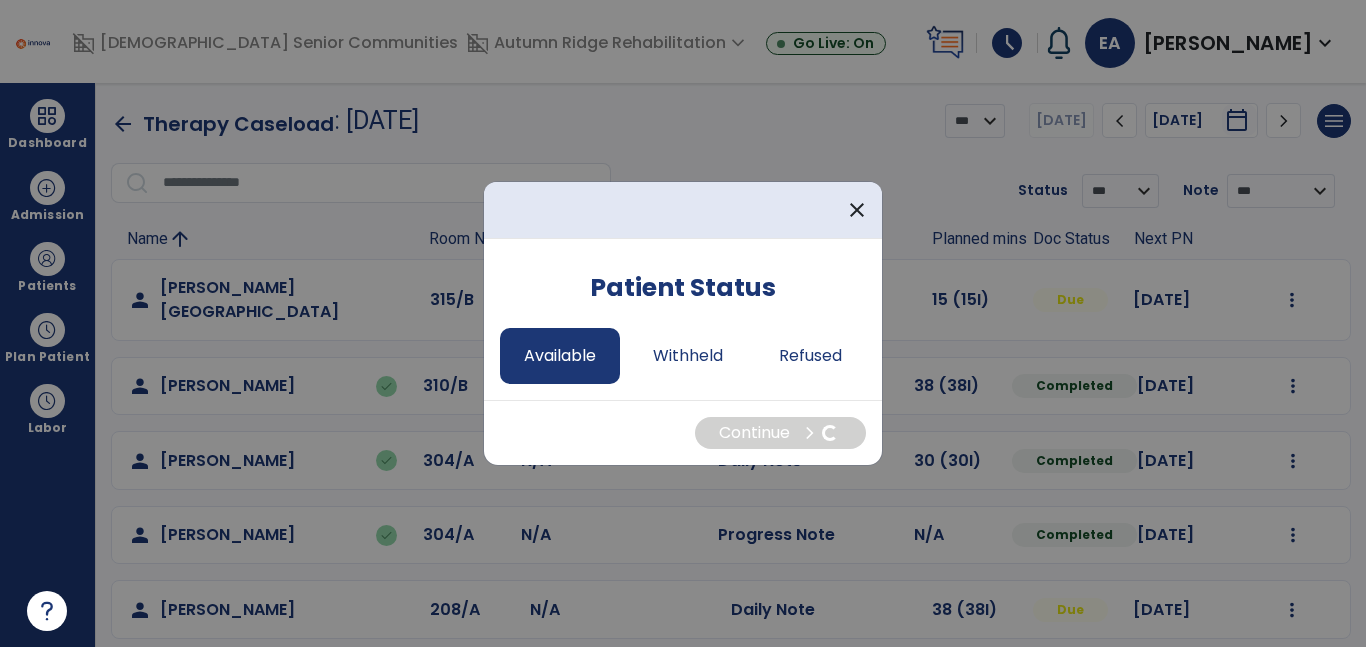 select on "*" 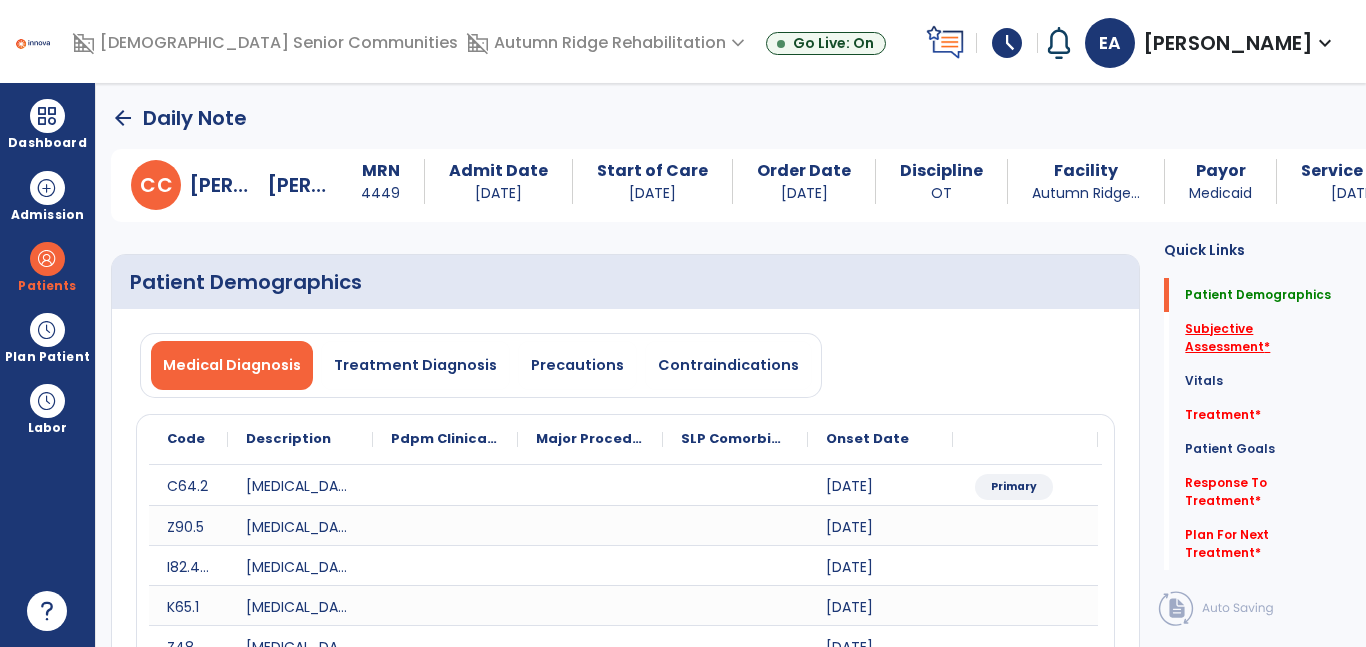 click on "Subjective Assessment   *" 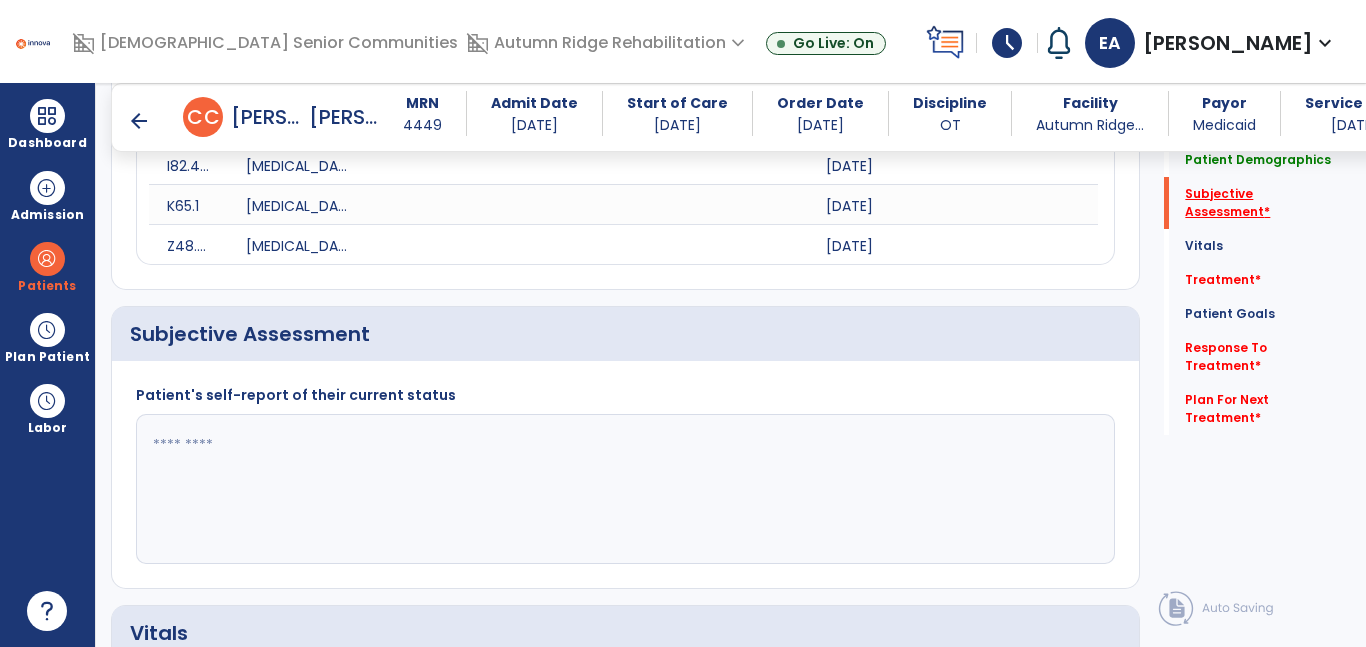 scroll, scrollTop: 483, scrollLeft: 0, axis: vertical 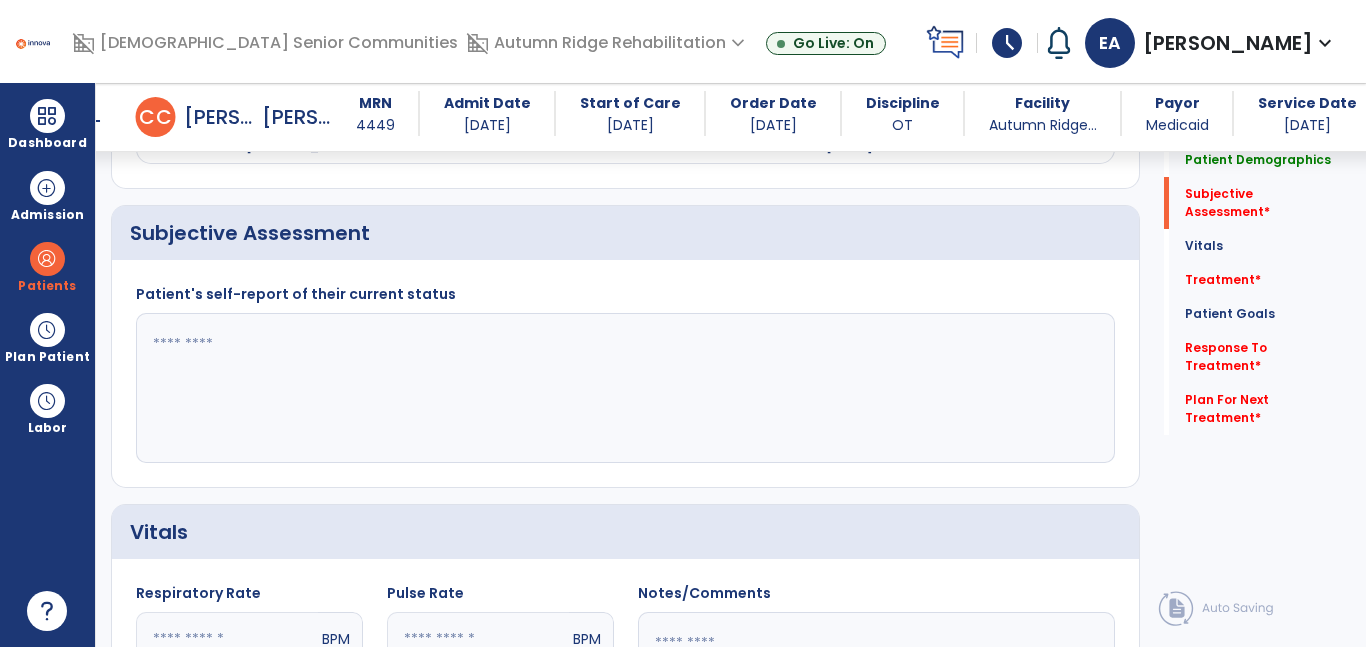 click 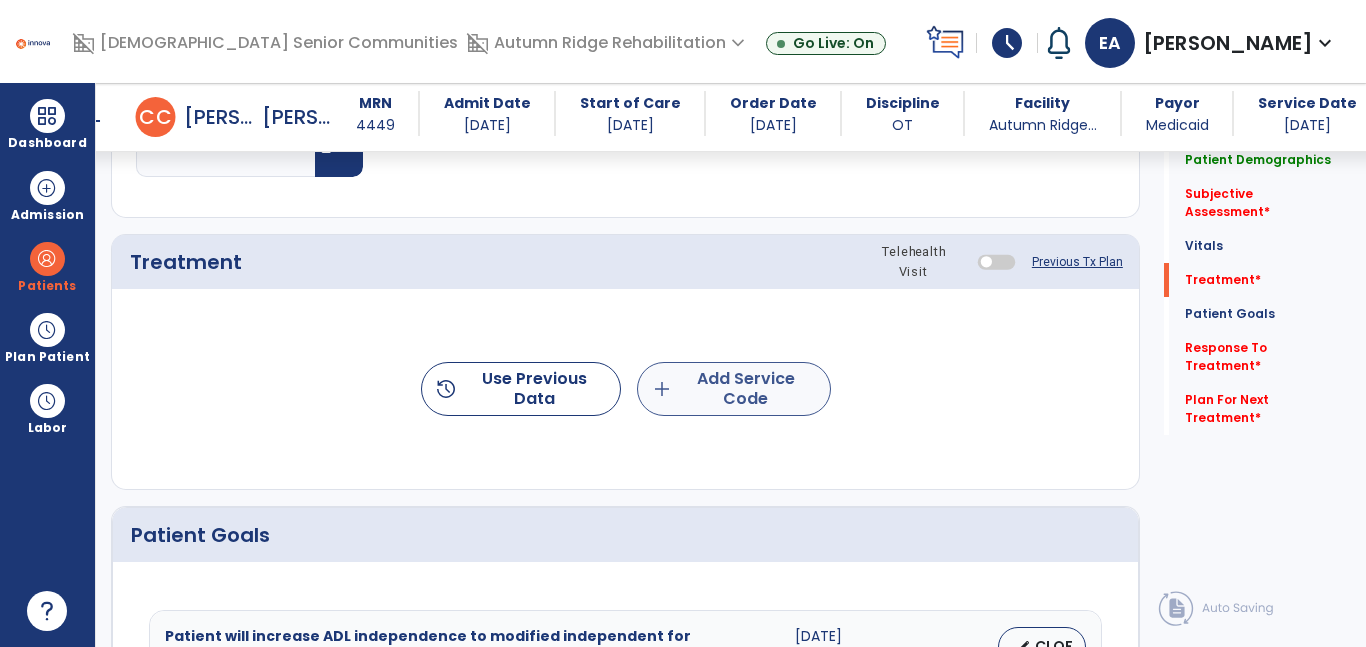type on "*****" 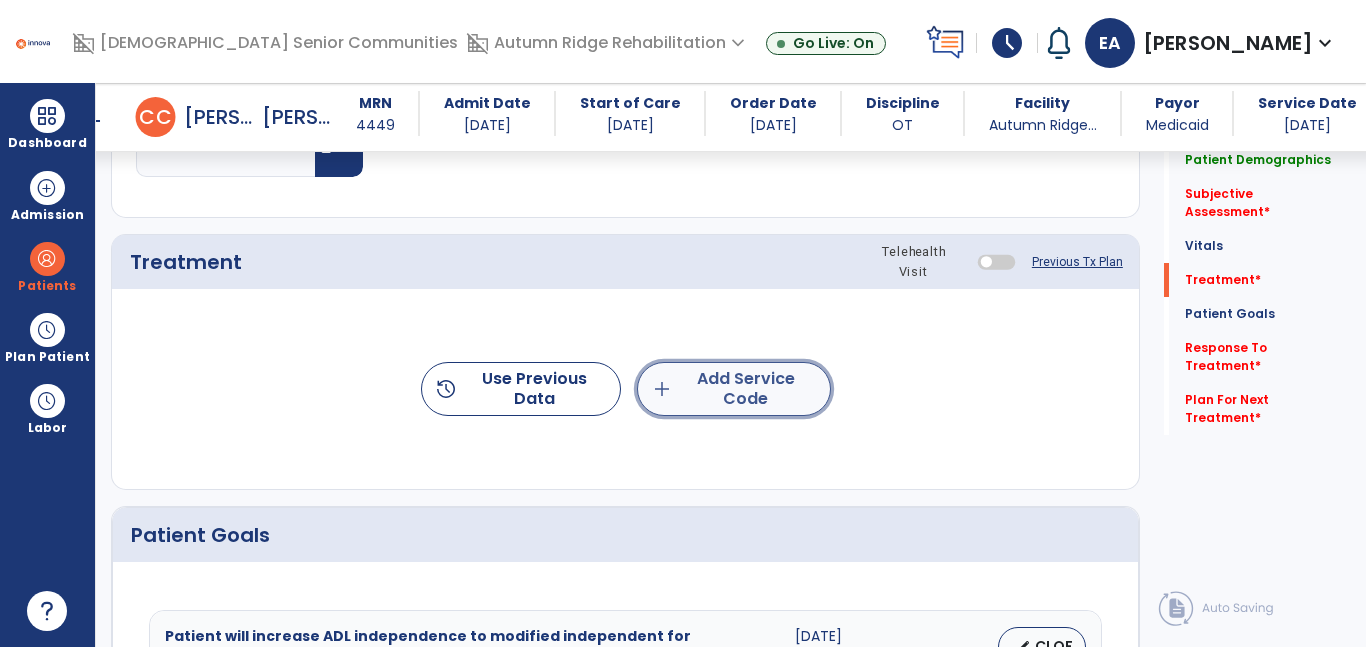 click on "add  Add Service Code" 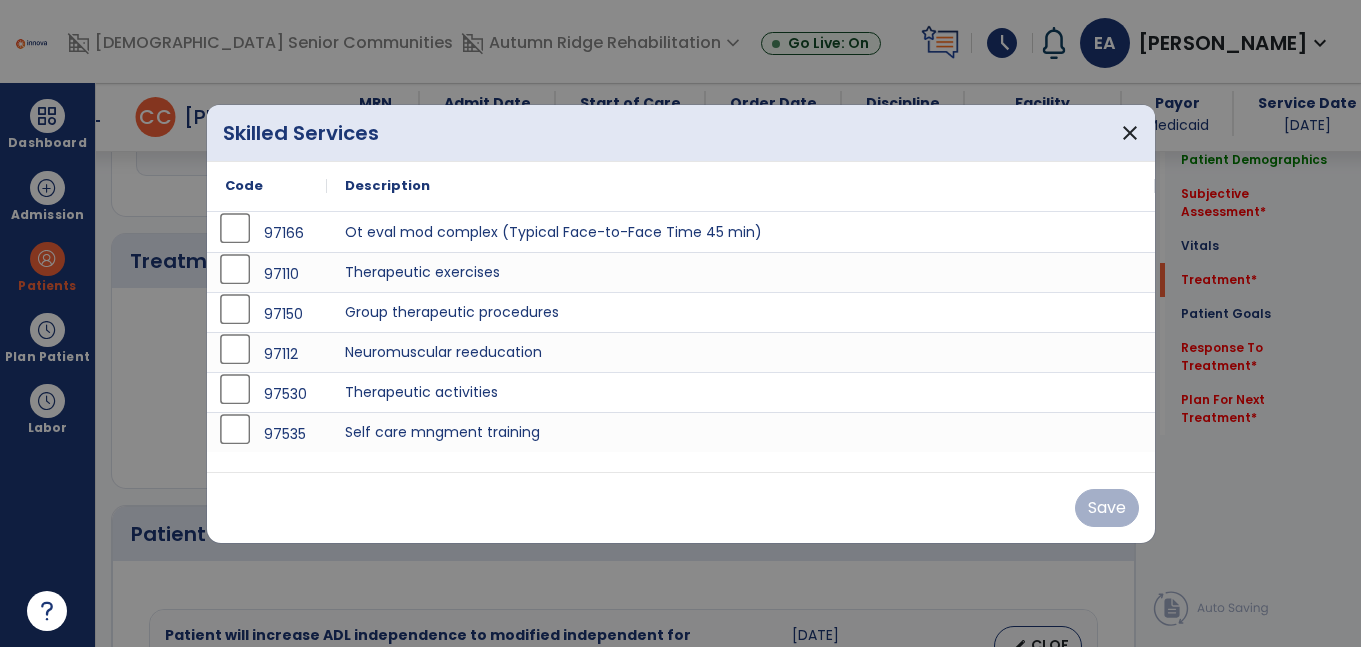 scroll, scrollTop: 1176, scrollLeft: 0, axis: vertical 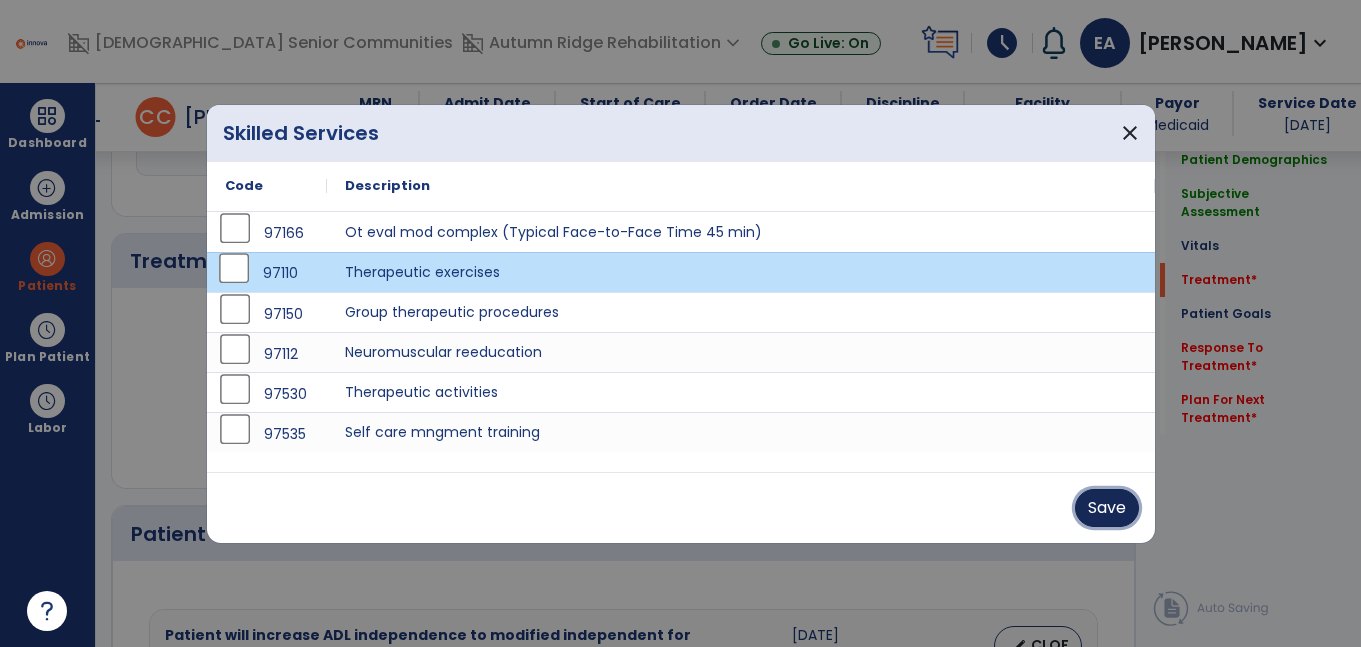 click on "Save" at bounding box center (1107, 508) 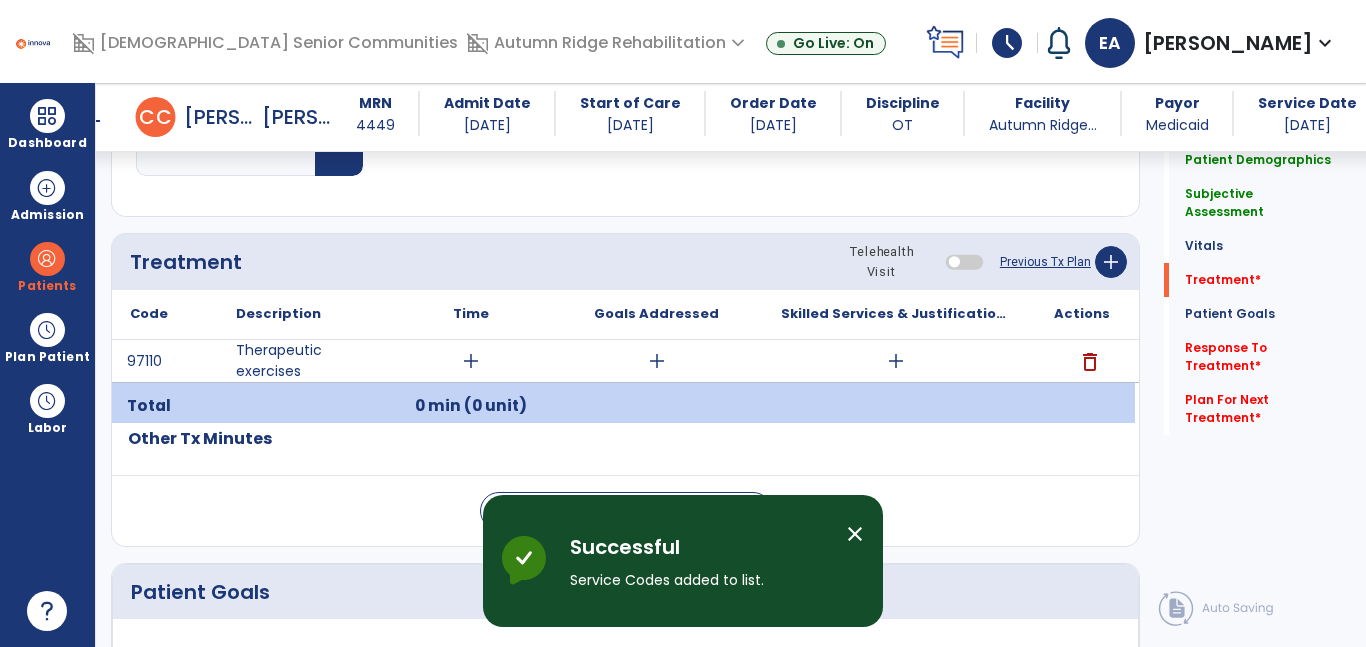 click on "add" at bounding box center [471, 361] 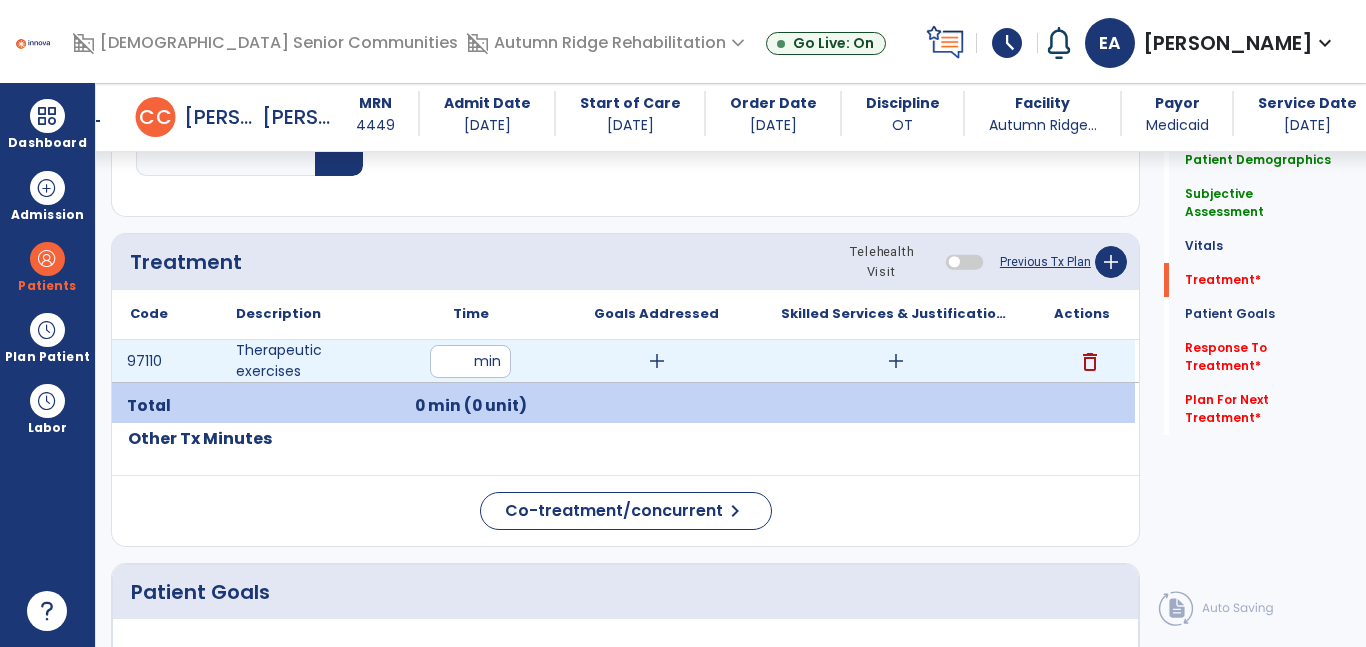 type on "**" 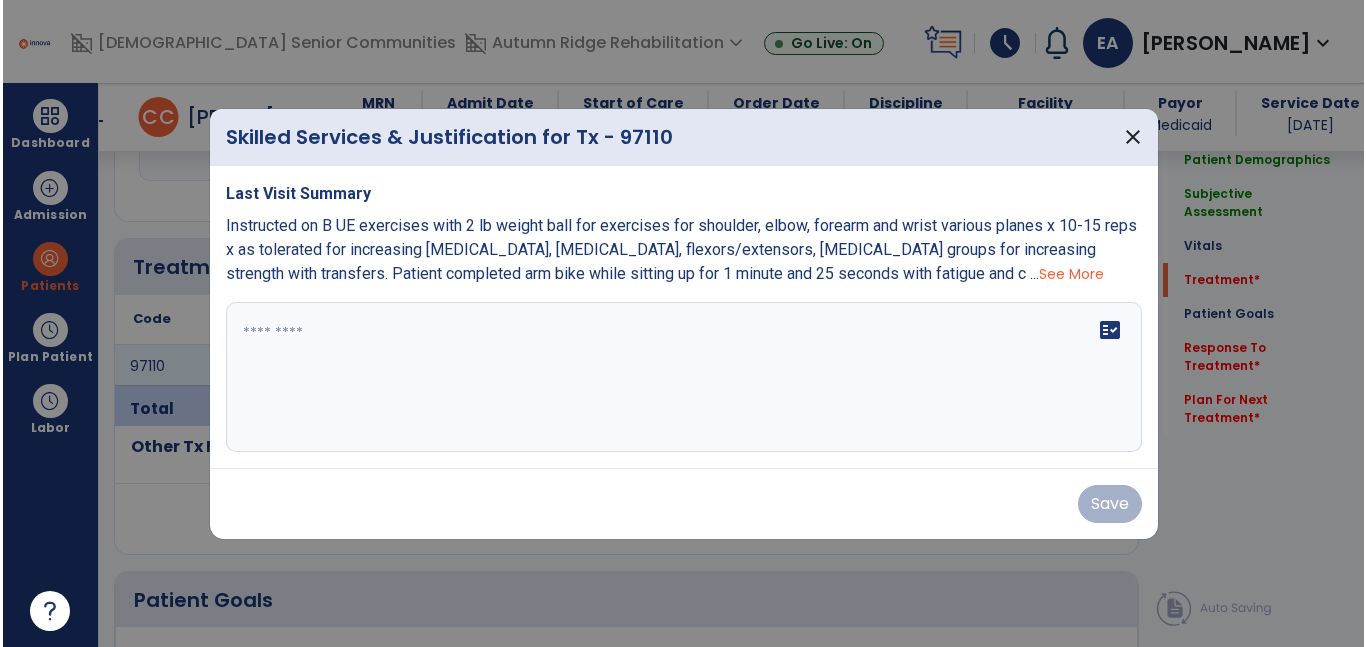 scroll, scrollTop: 1176, scrollLeft: 0, axis: vertical 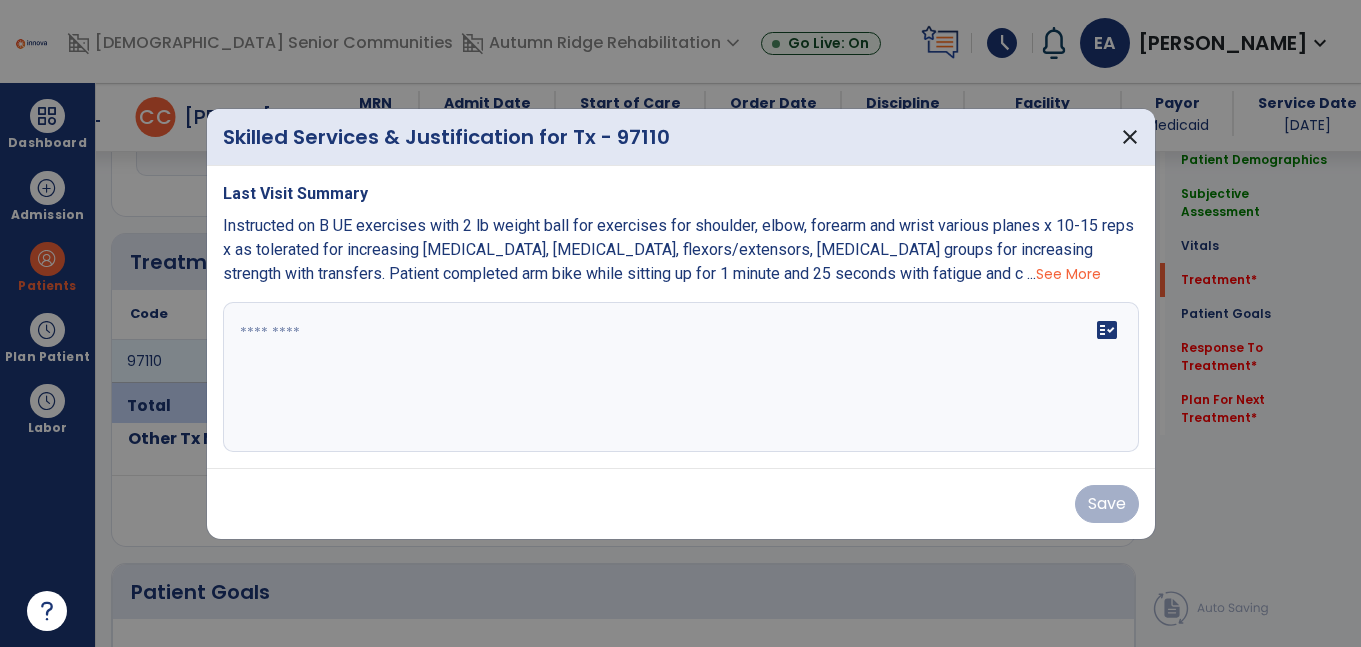 click at bounding box center (681, 377) 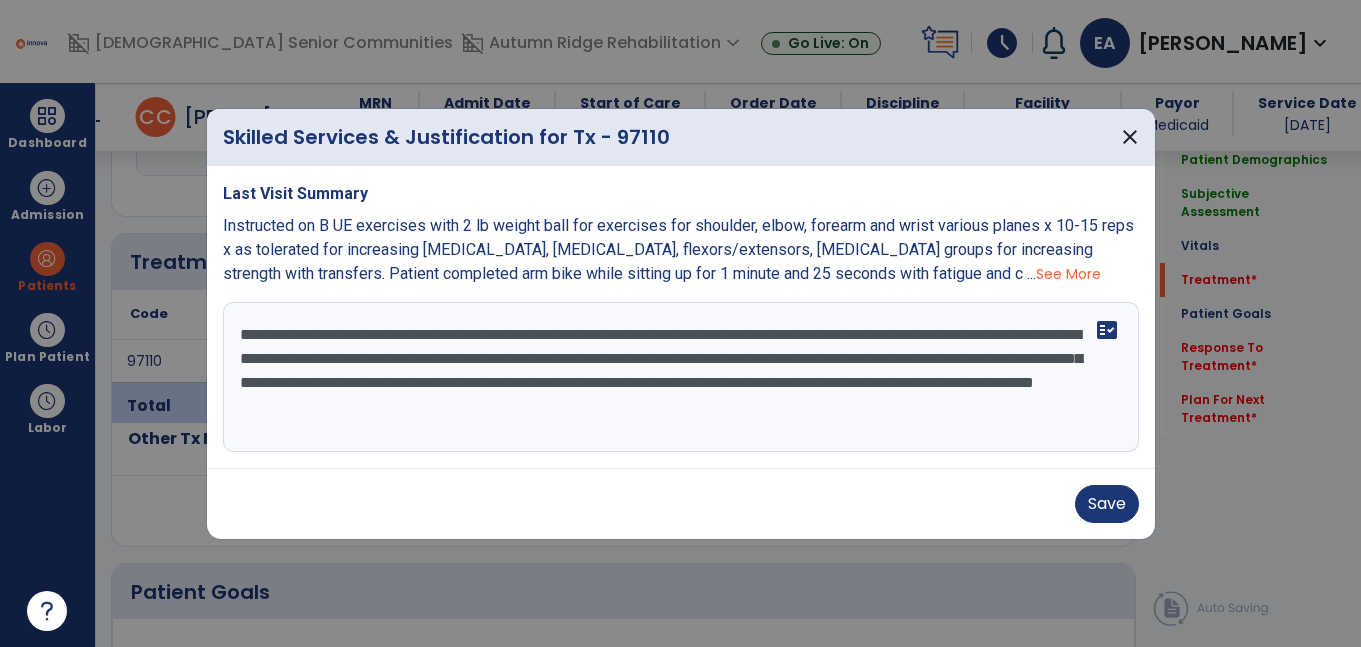 click on "**********" at bounding box center (681, 377) 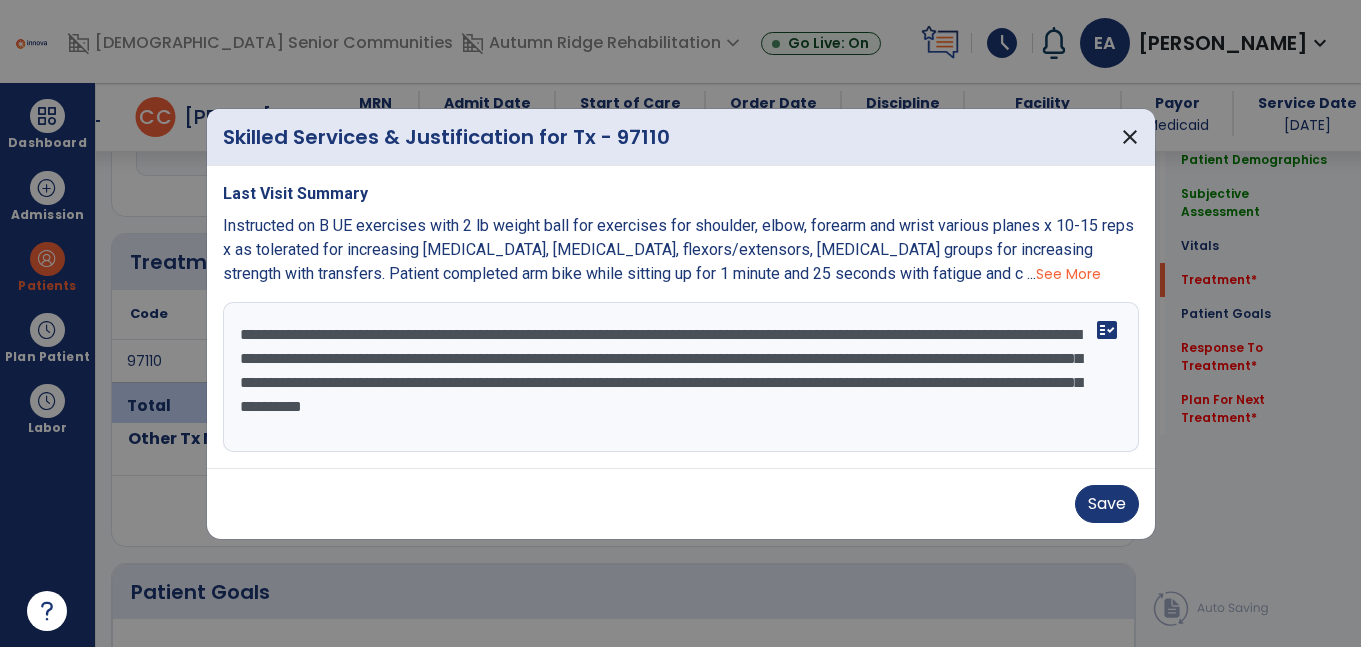 click on "**********" at bounding box center (681, 377) 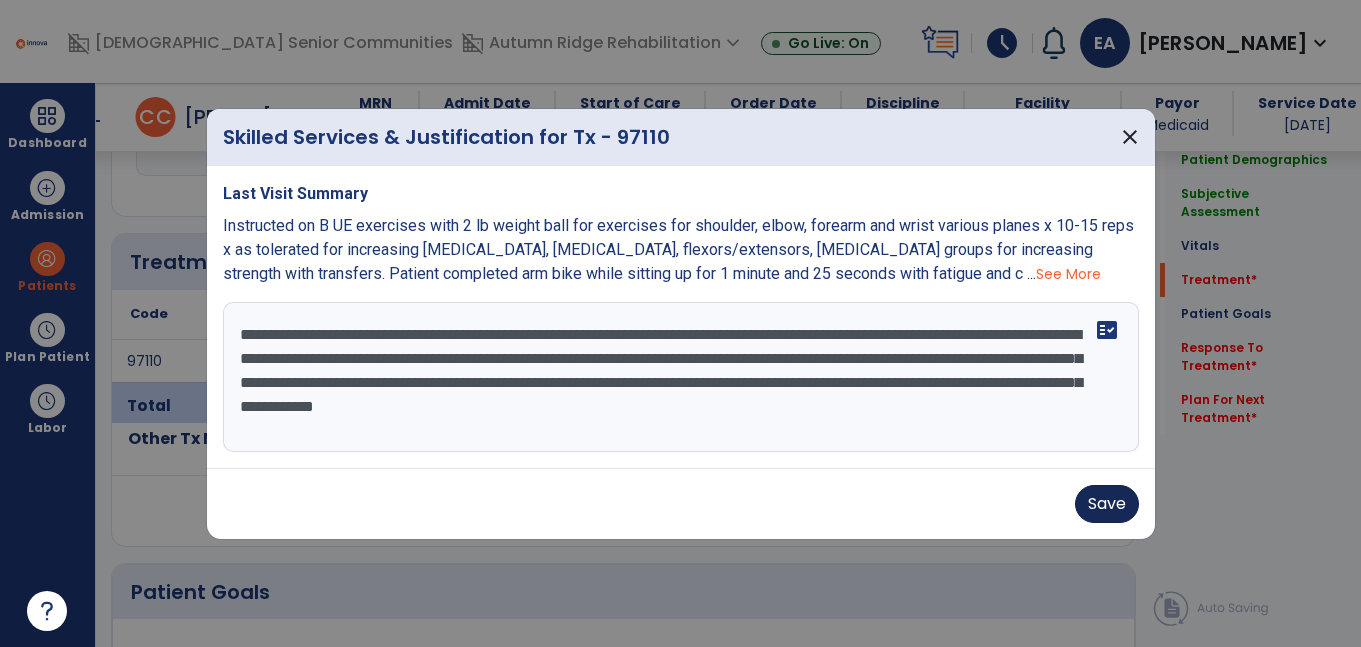 type on "**********" 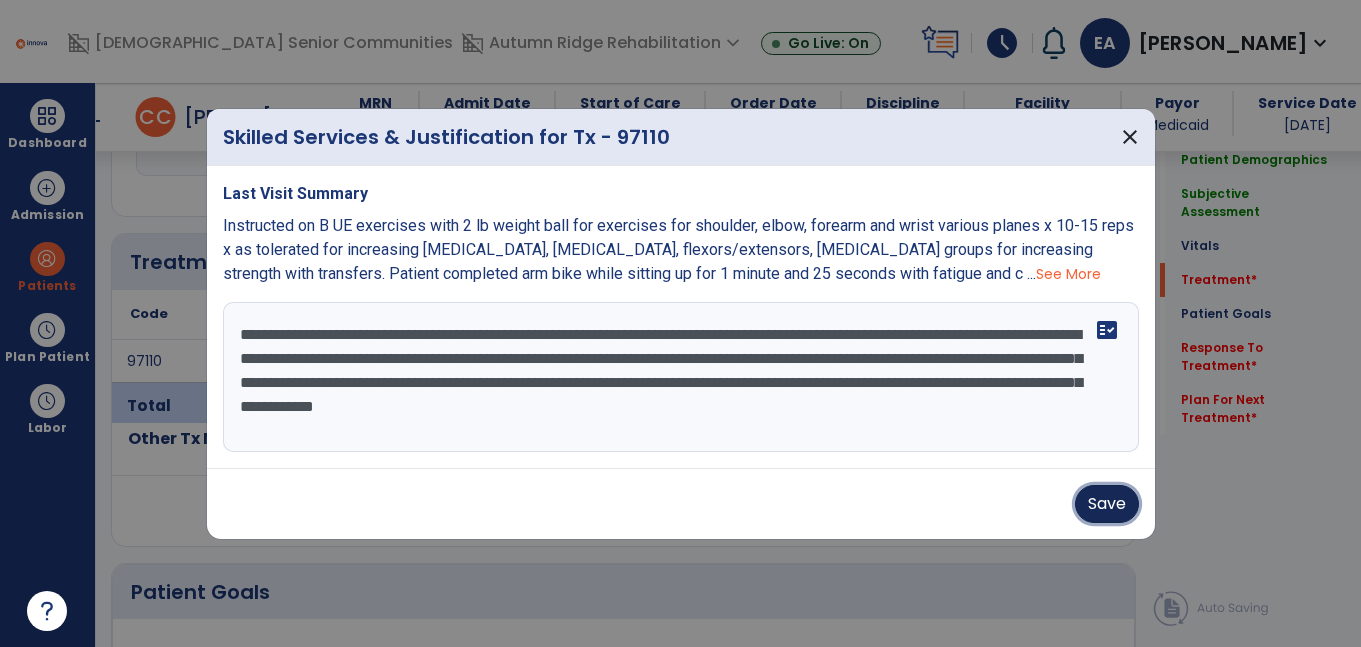 click on "Save" at bounding box center (1107, 504) 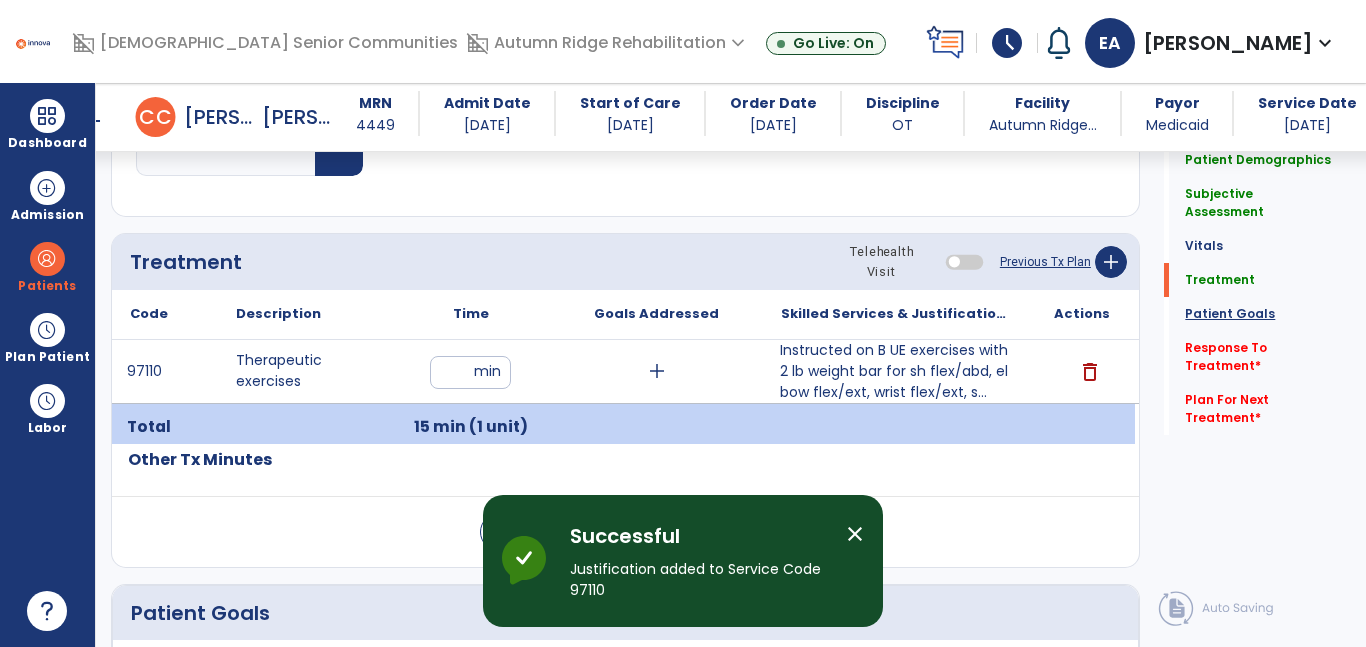 click on "Patient Goals" 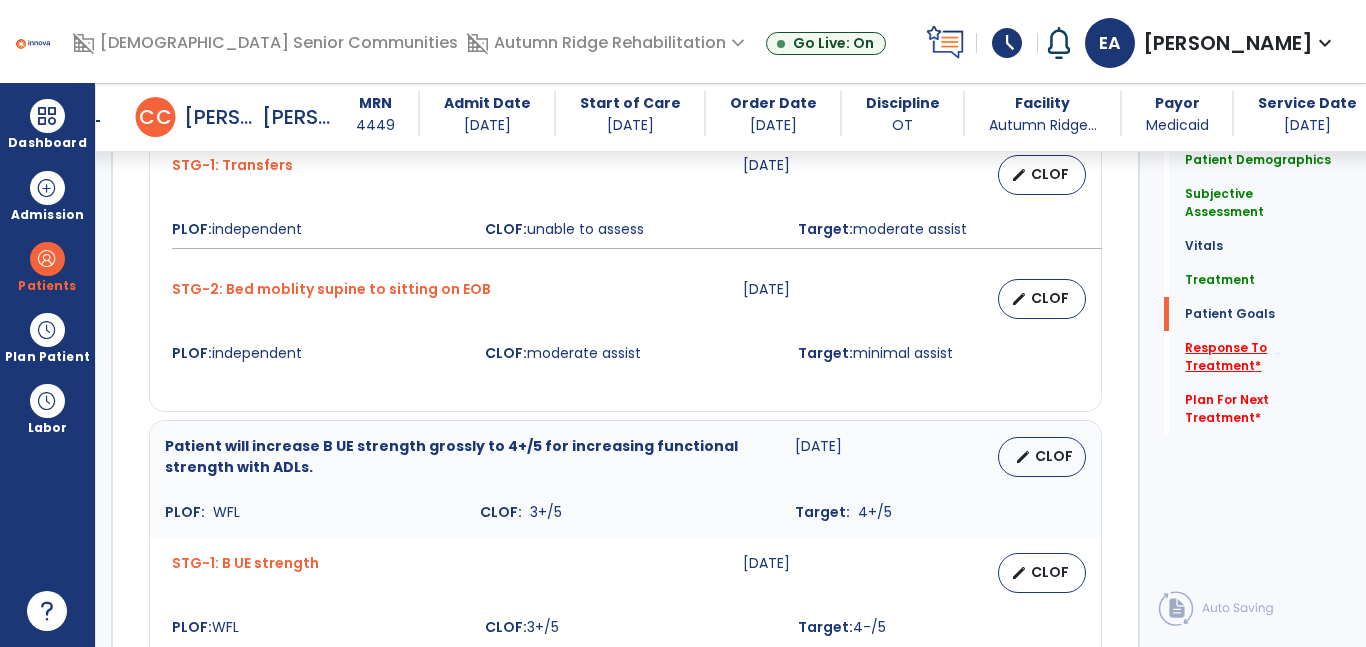 click on "Response To Treatment   *" 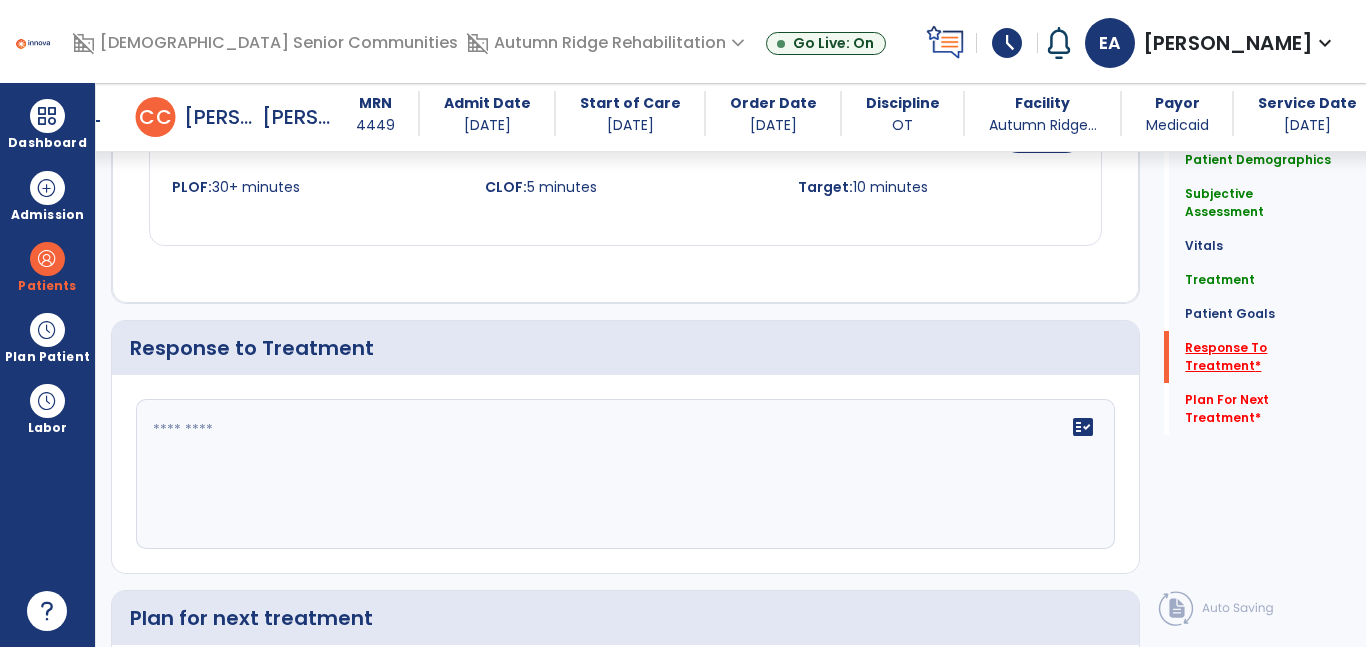 scroll, scrollTop: 3476, scrollLeft: 0, axis: vertical 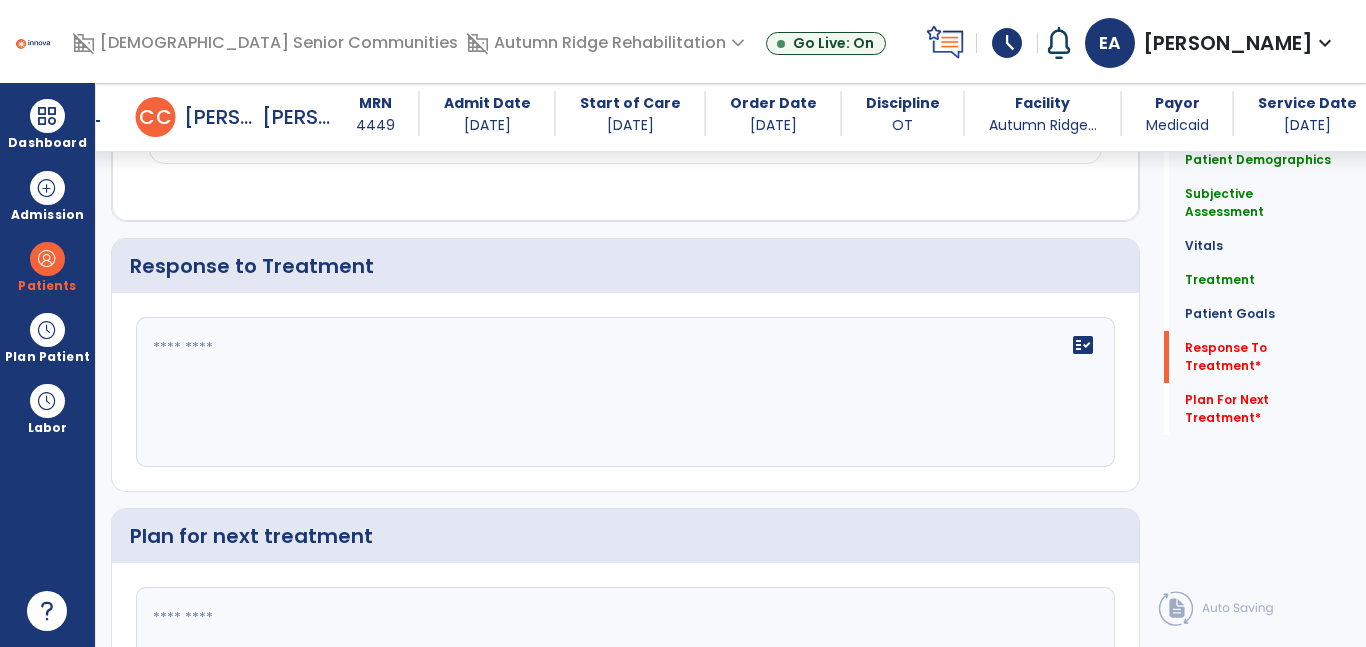 click on "fact_check" 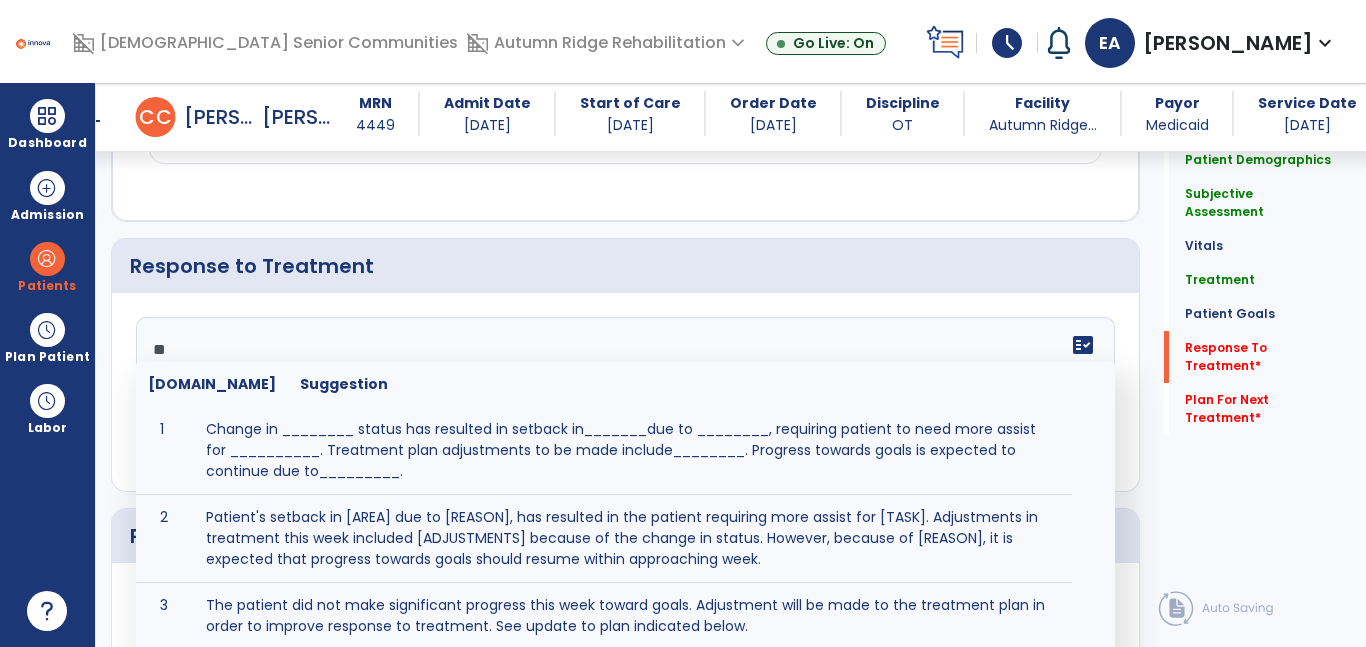 type on "*" 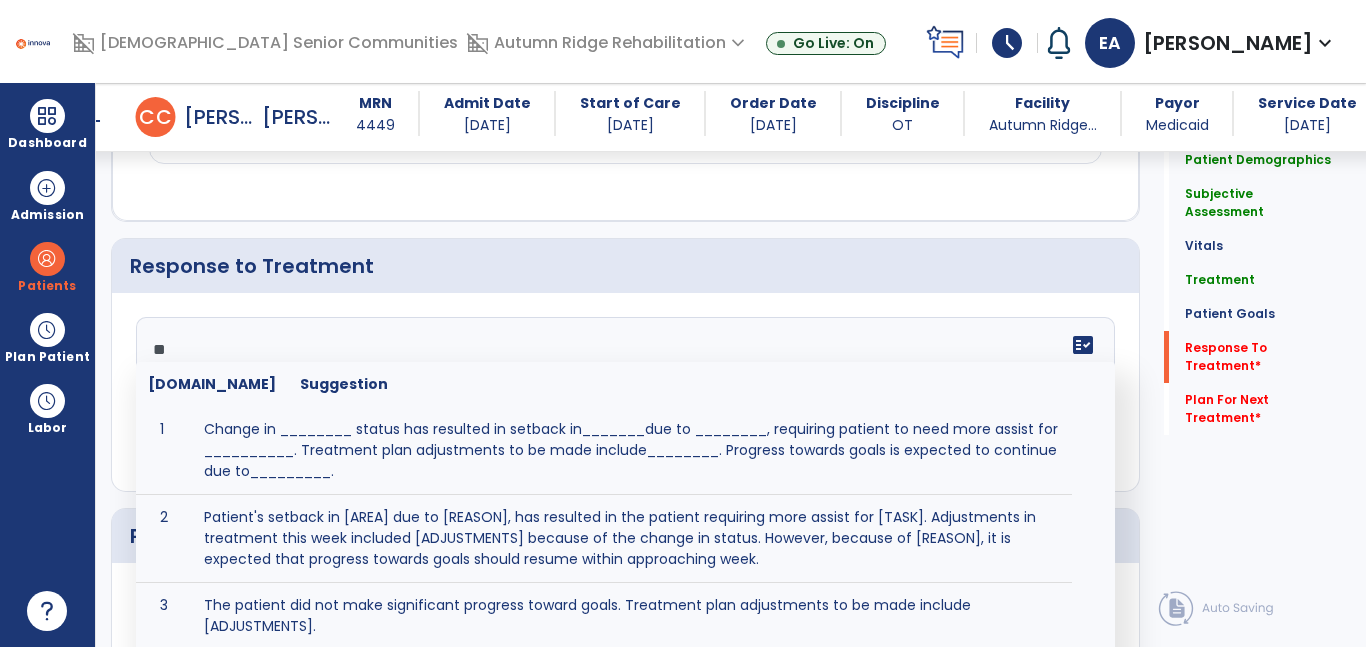 type on "*" 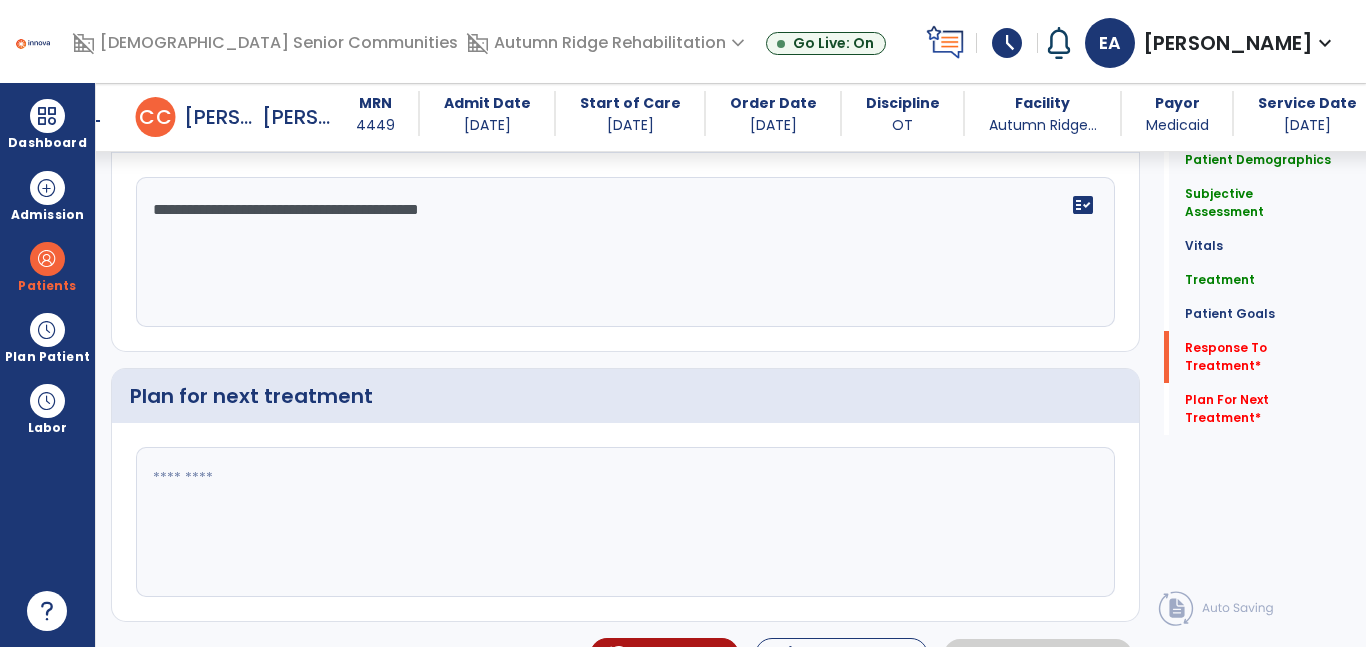 scroll, scrollTop: 3657, scrollLeft: 0, axis: vertical 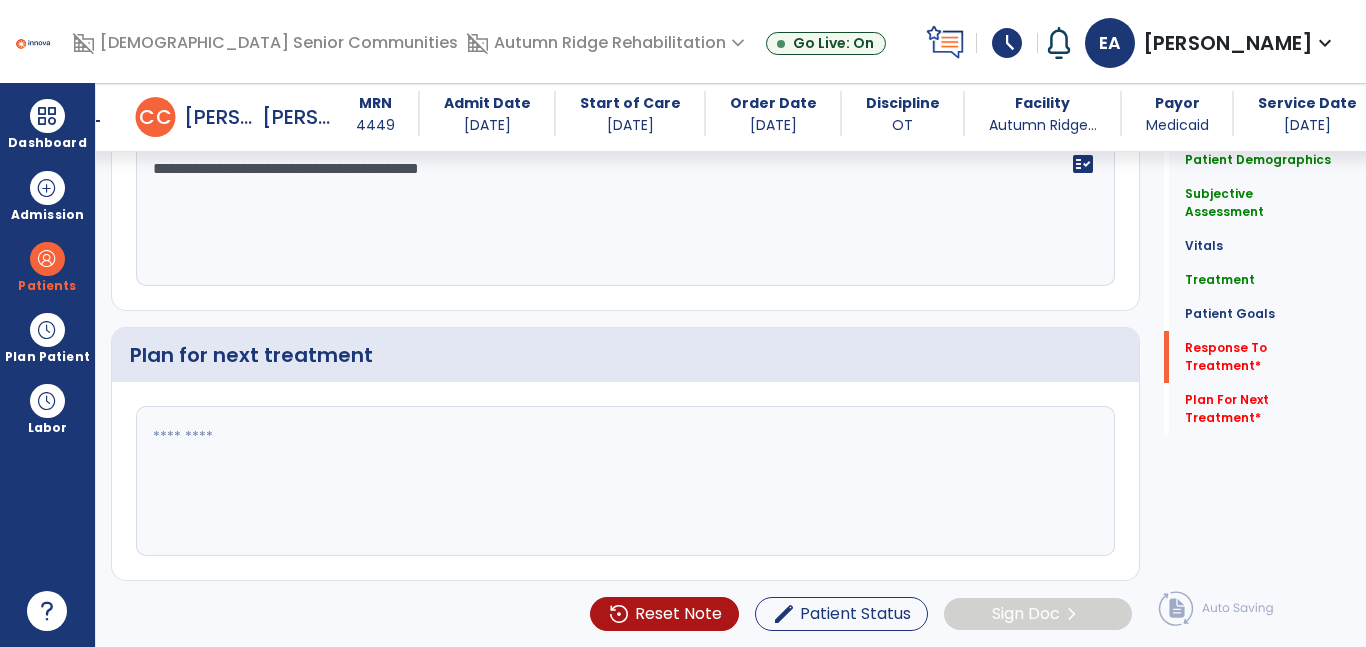 type on "**********" 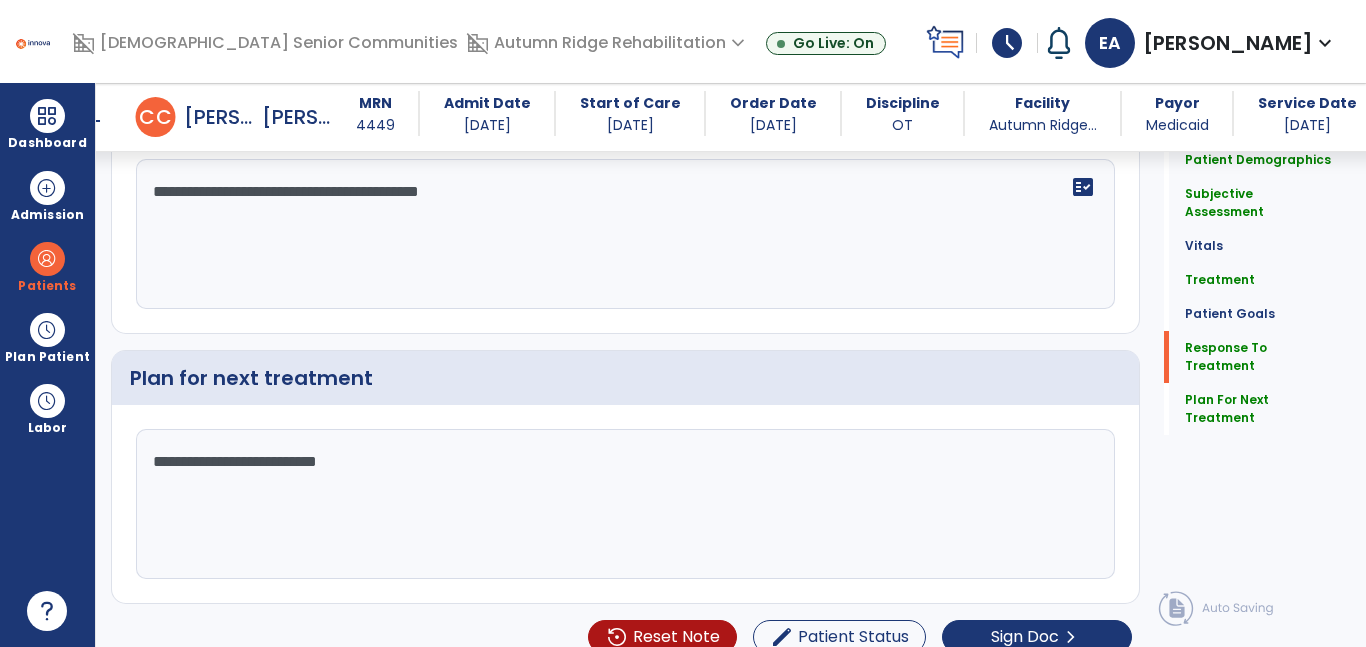scroll, scrollTop: 3657, scrollLeft: 0, axis: vertical 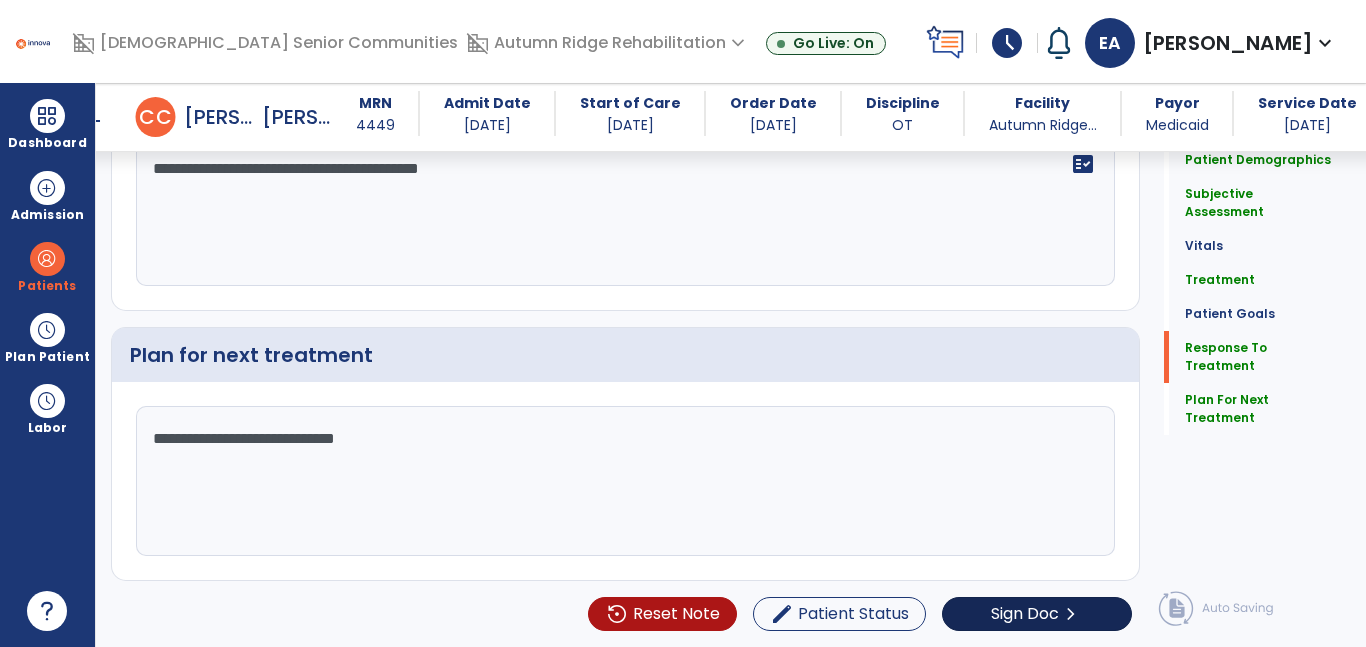 type on "**********" 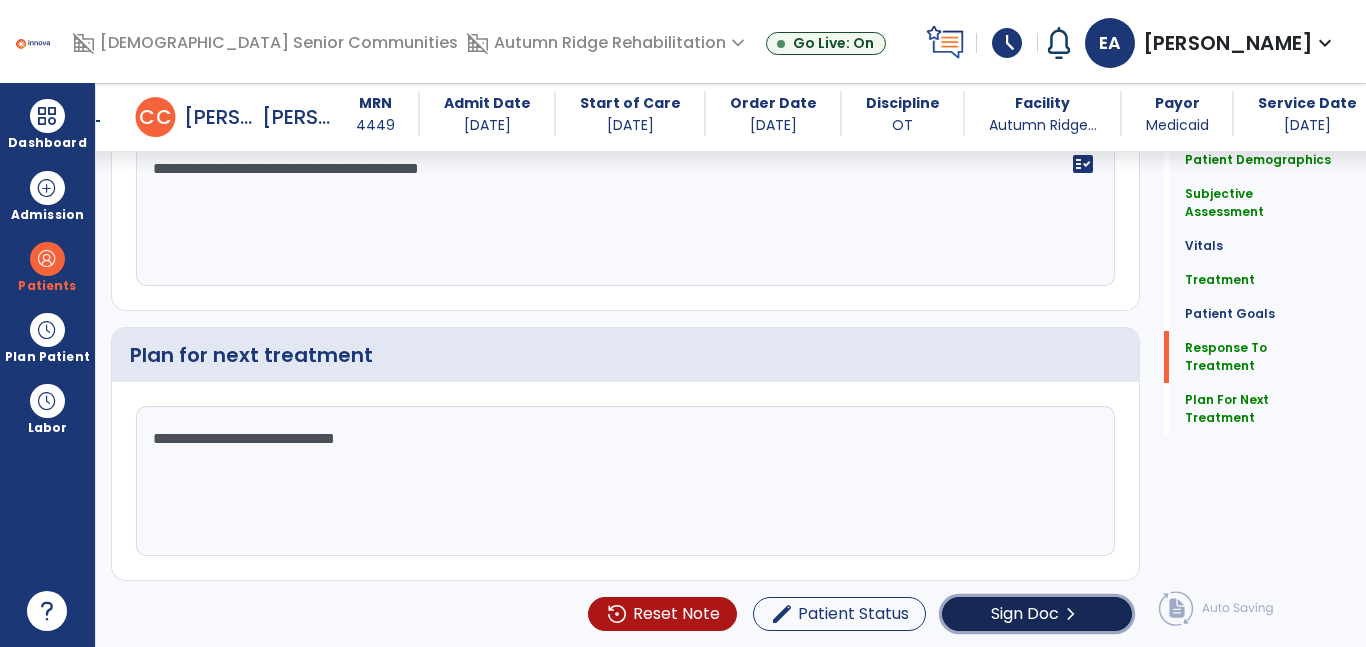 click on "Sign Doc  chevron_right" 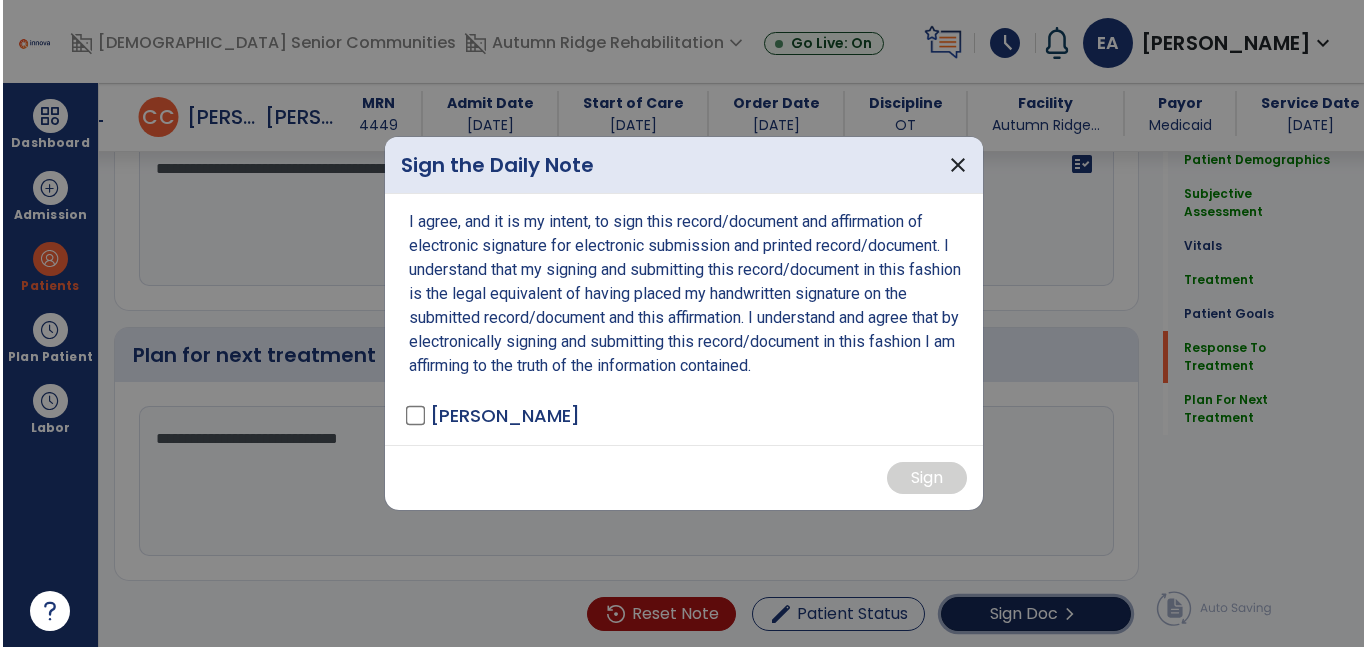 scroll, scrollTop: 3657, scrollLeft: 0, axis: vertical 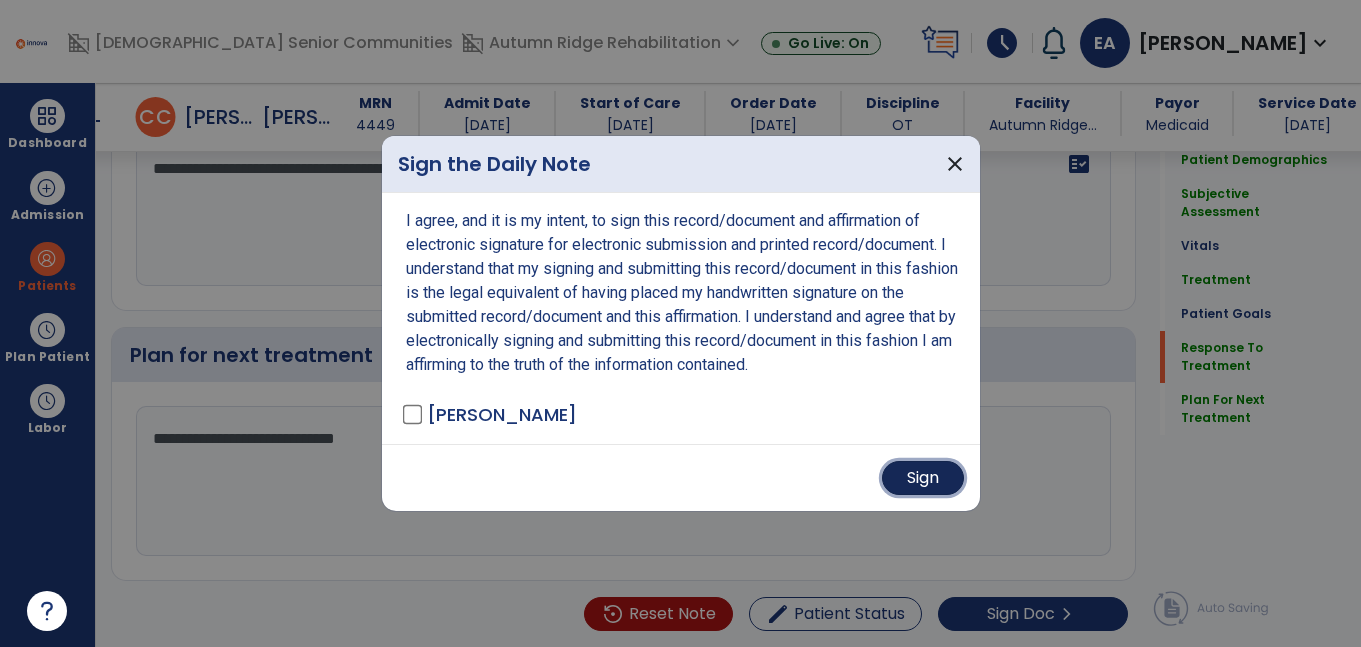 click on "Sign" at bounding box center [923, 478] 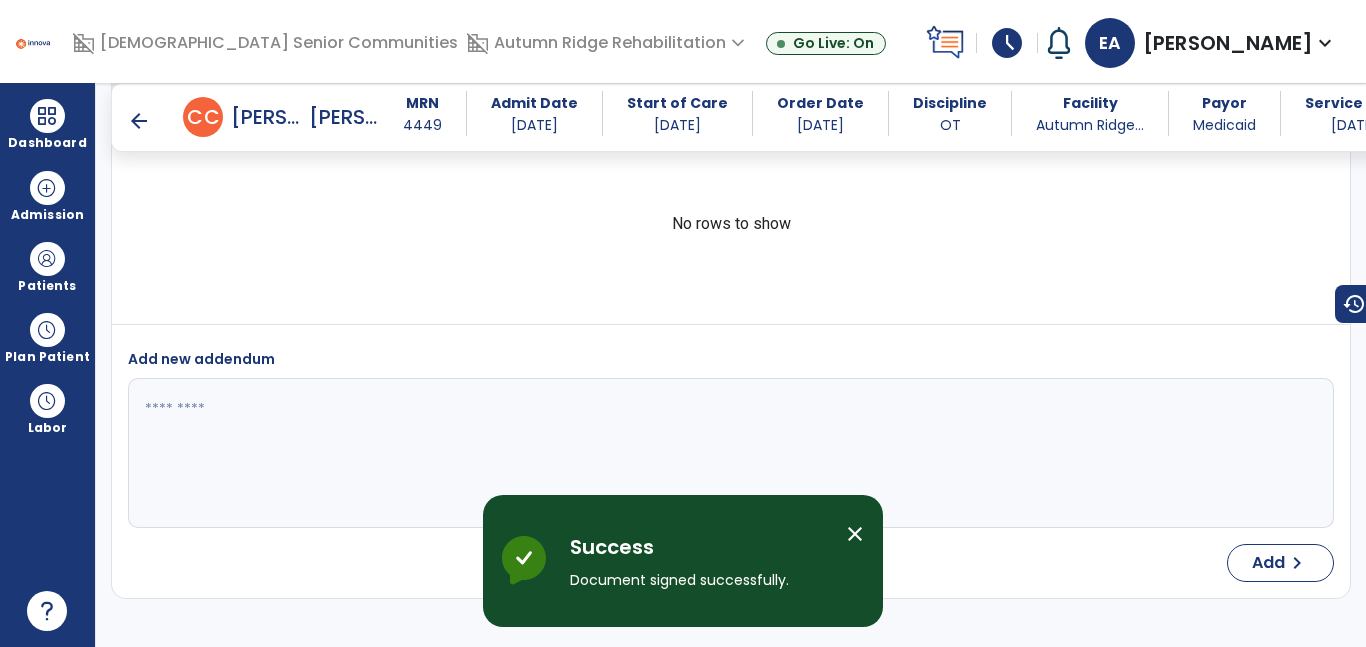 scroll, scrollTop: 4747, scrollLeft: 0, axis: vertical 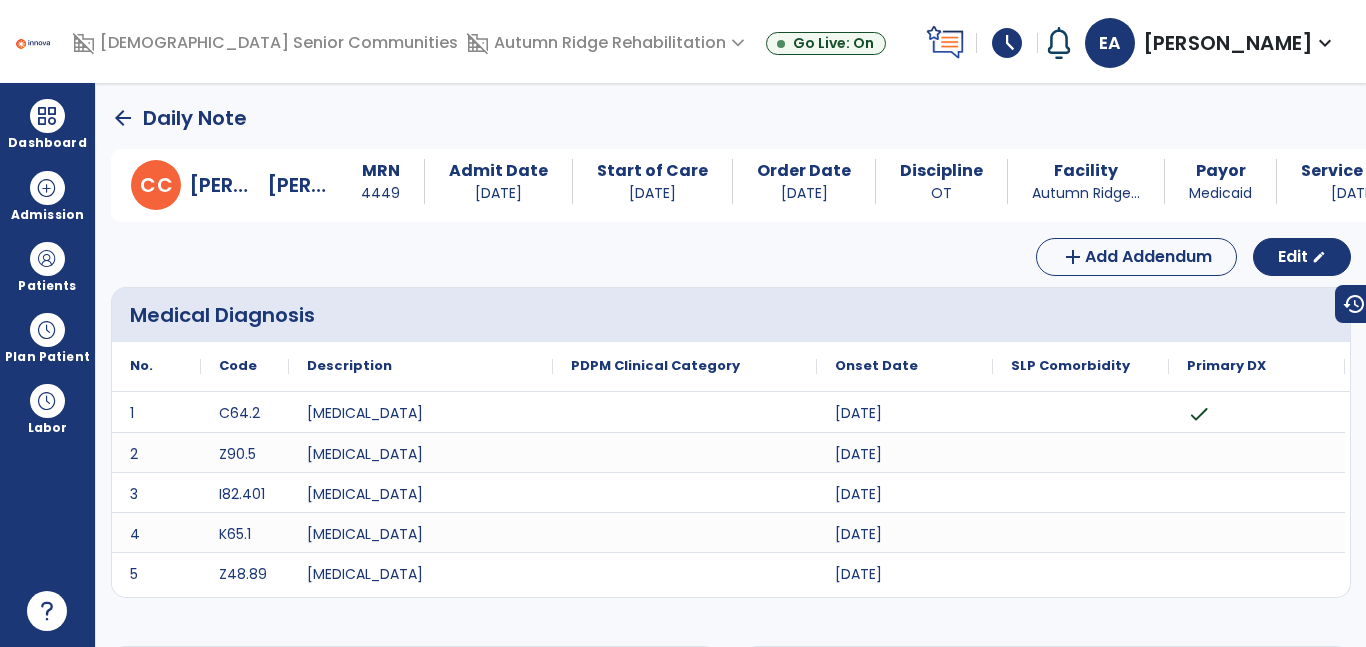 click on "arrow_back" 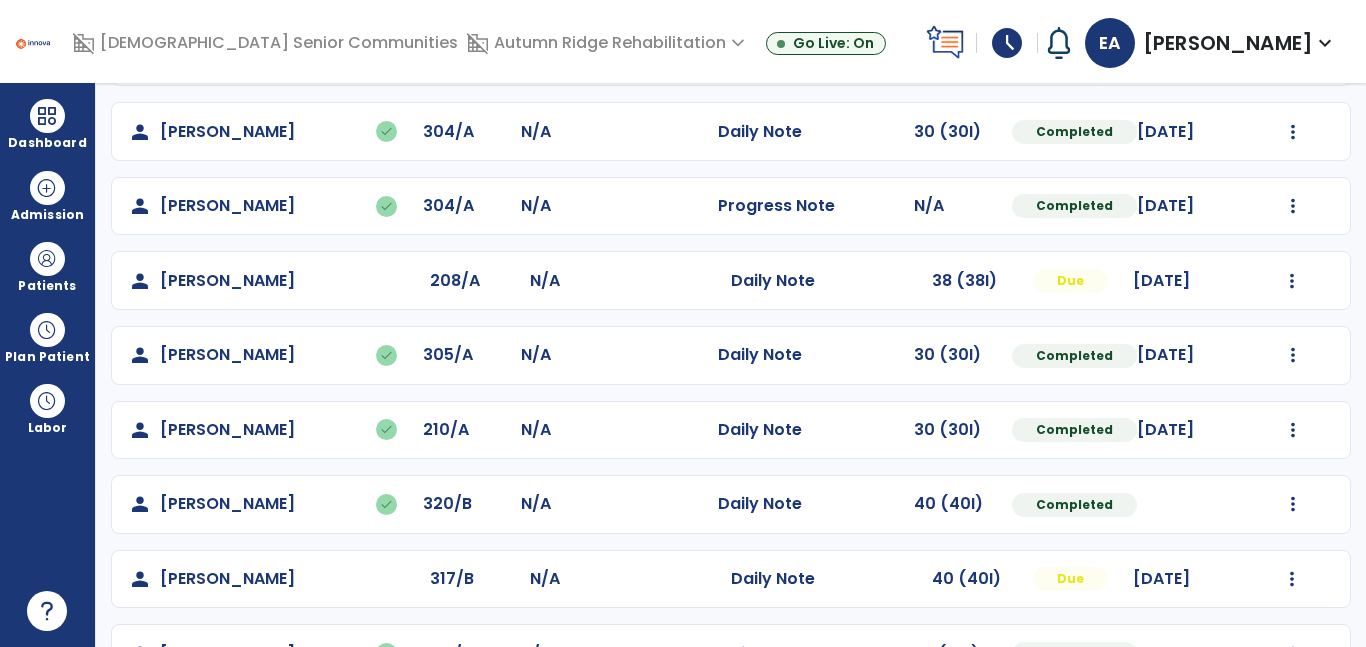 scroll, scrollTop: 365, scrollLeft: 0, axis: vertical 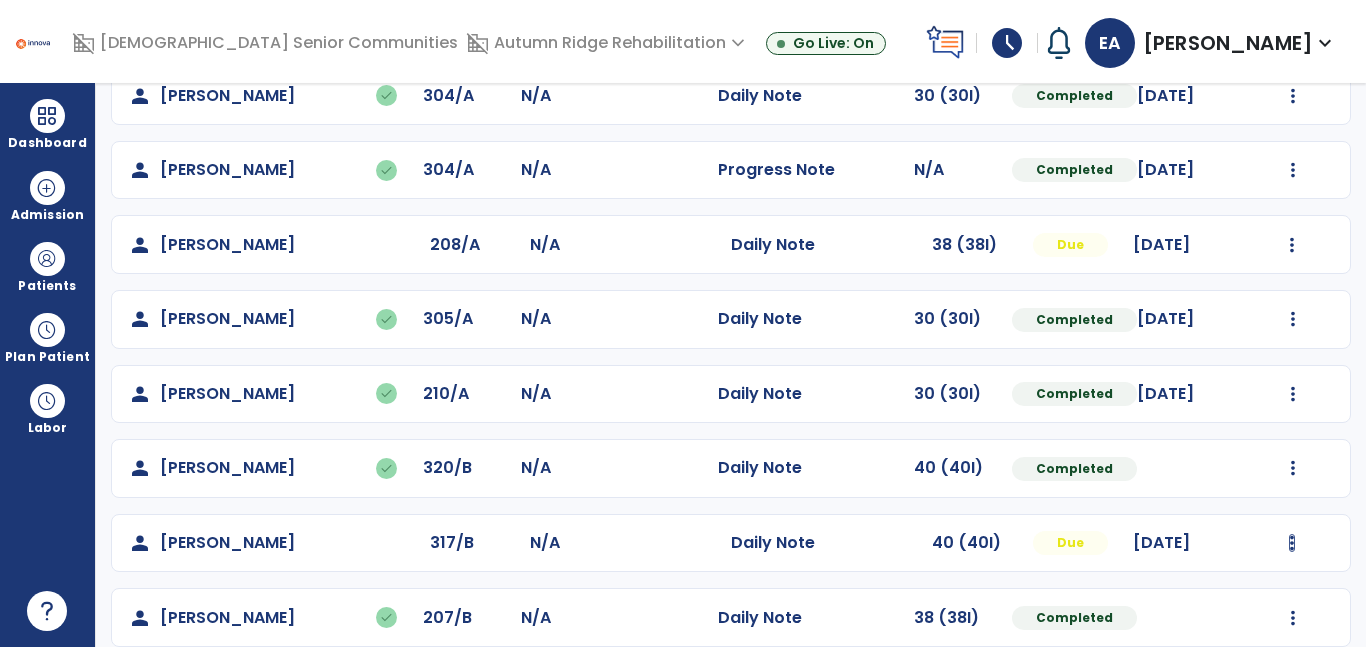 click at bounding box center [1293, -65] 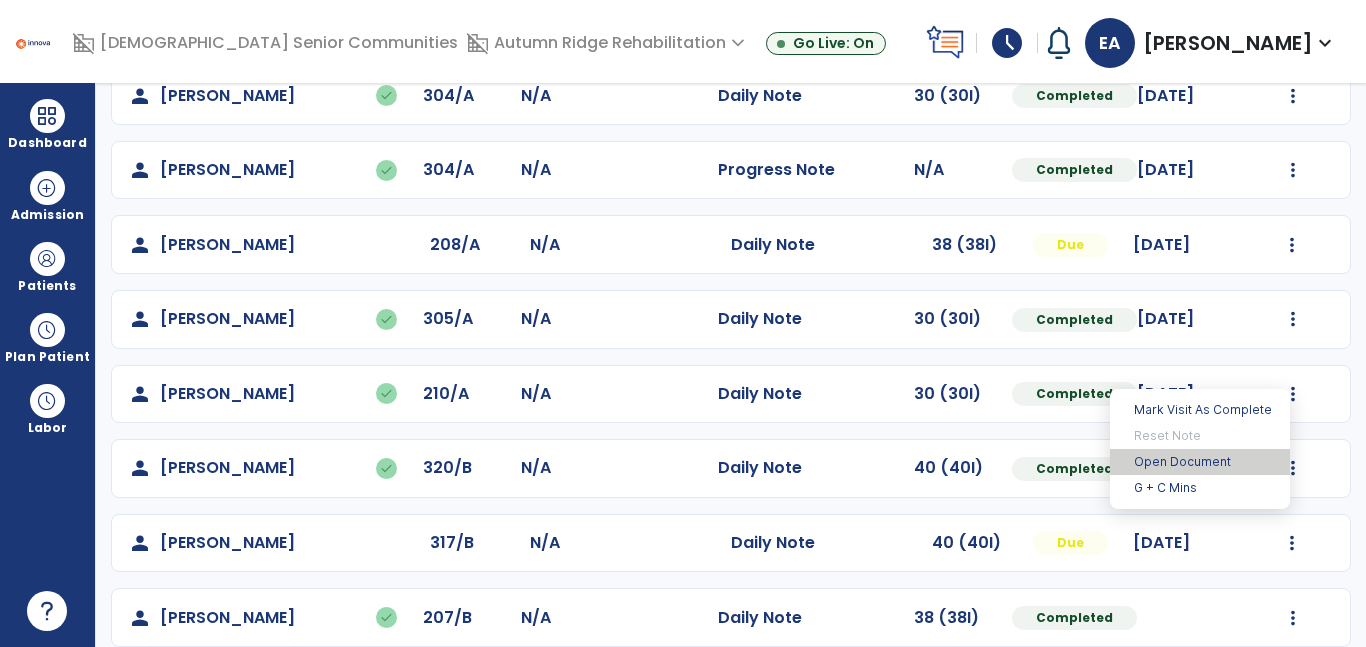 click on "Open Document" at bounding box center [1200, 462] 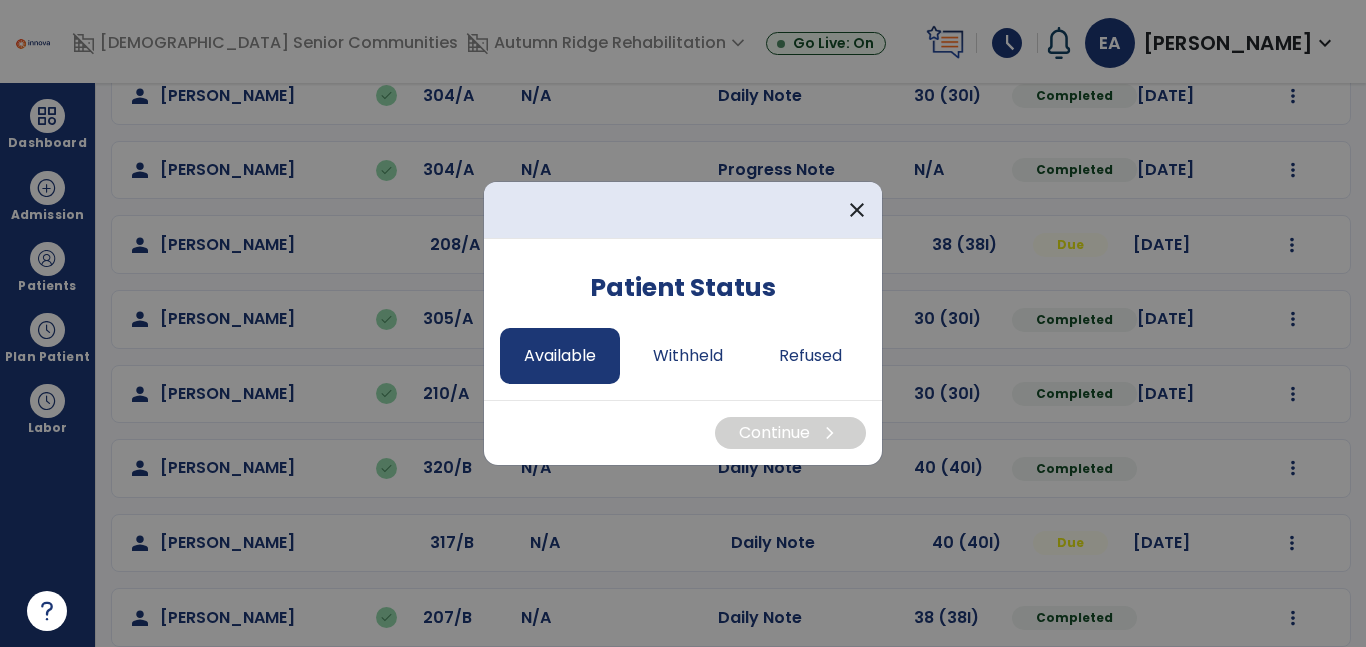 click on "Available" at bounding box center (560, 356) 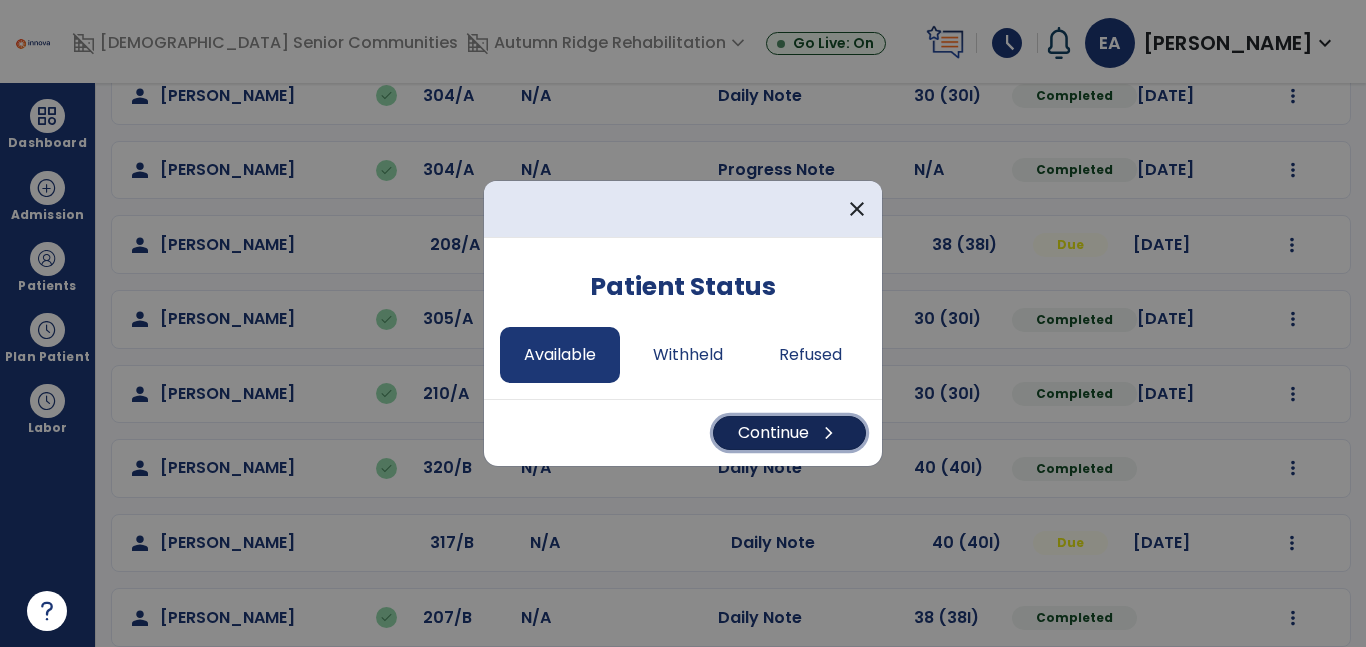 click on "Continue   chevron_right" at bounding box center [789, 433] 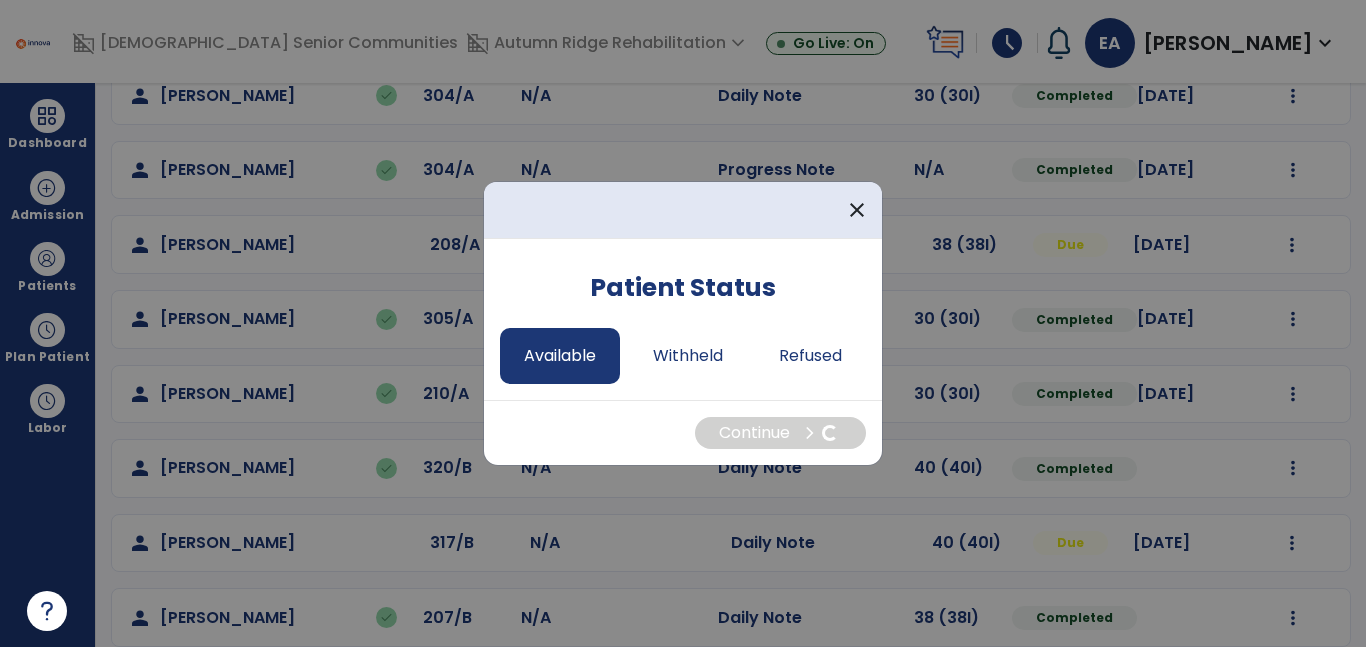 select on "*" 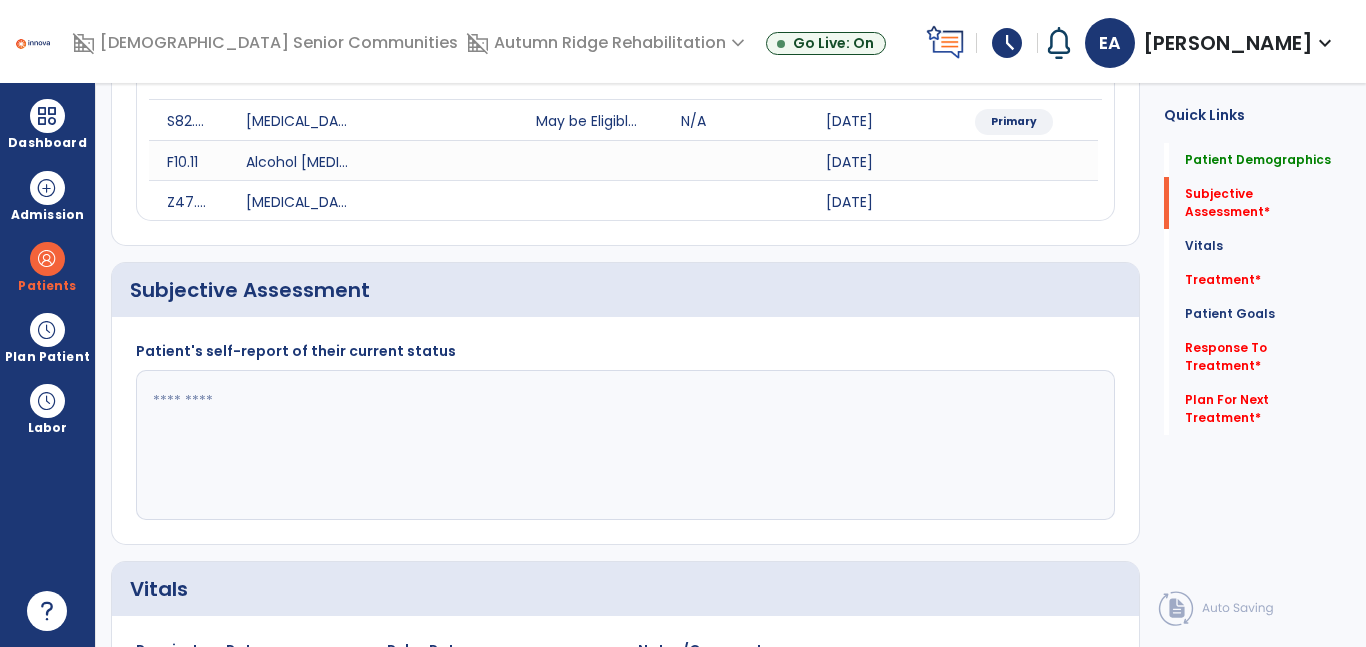 click 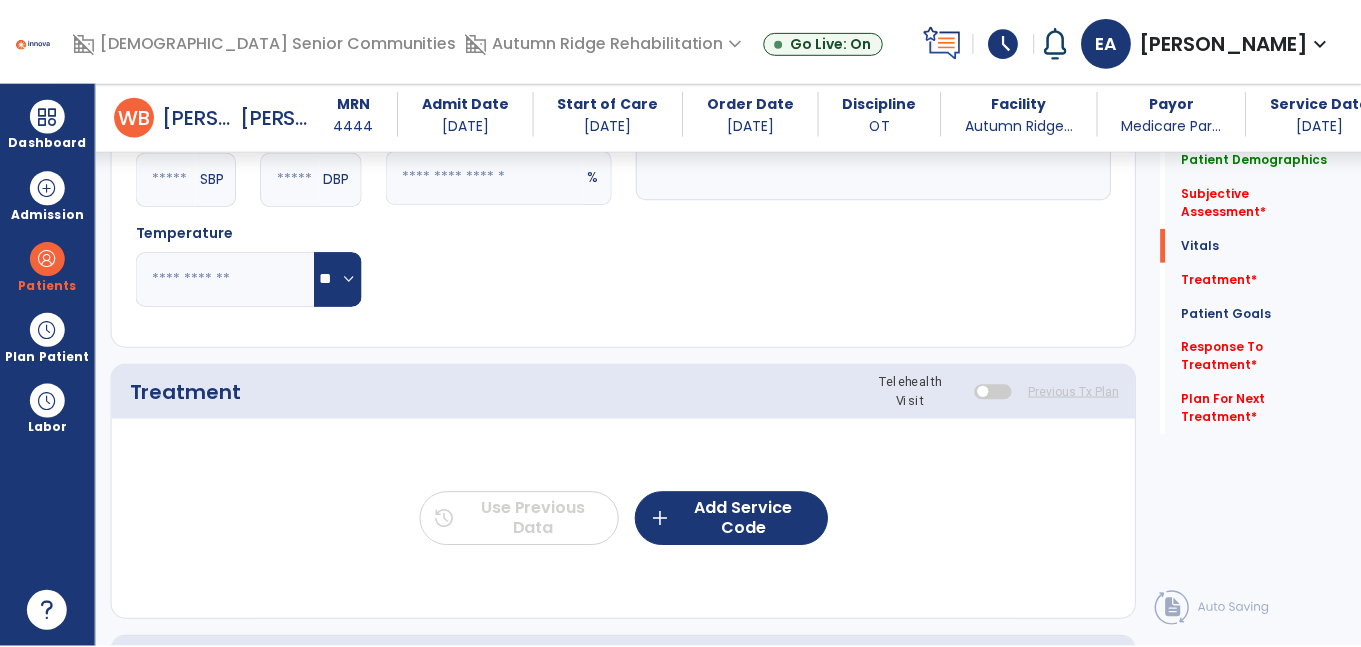 scroll, scrollTop: 980, scrollLeft: 0, axis: vertical 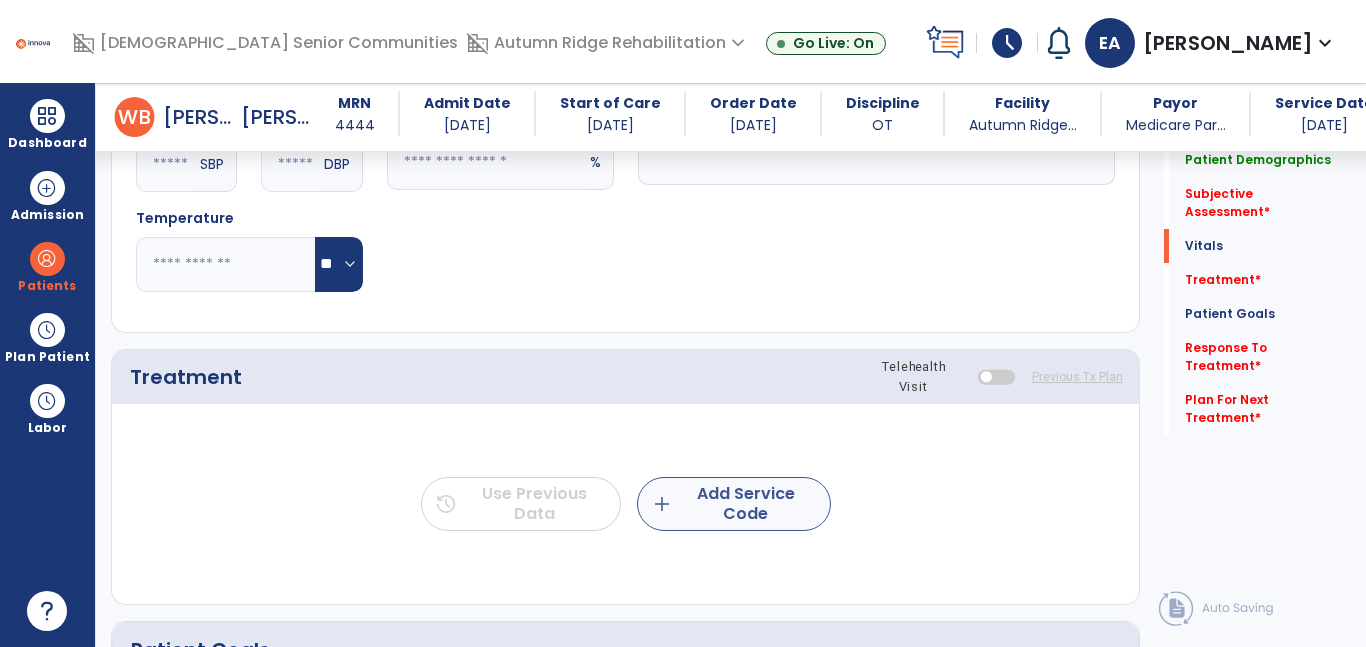 type on "**" 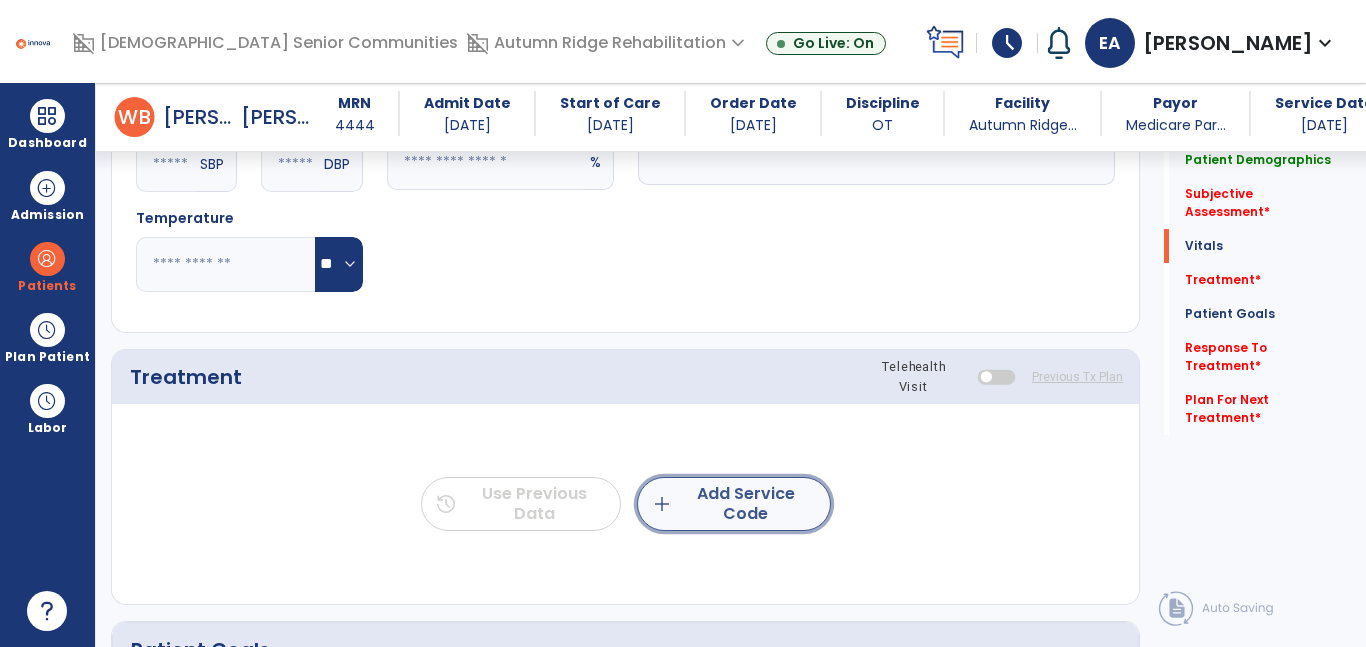 click on "add  Add Service Code" 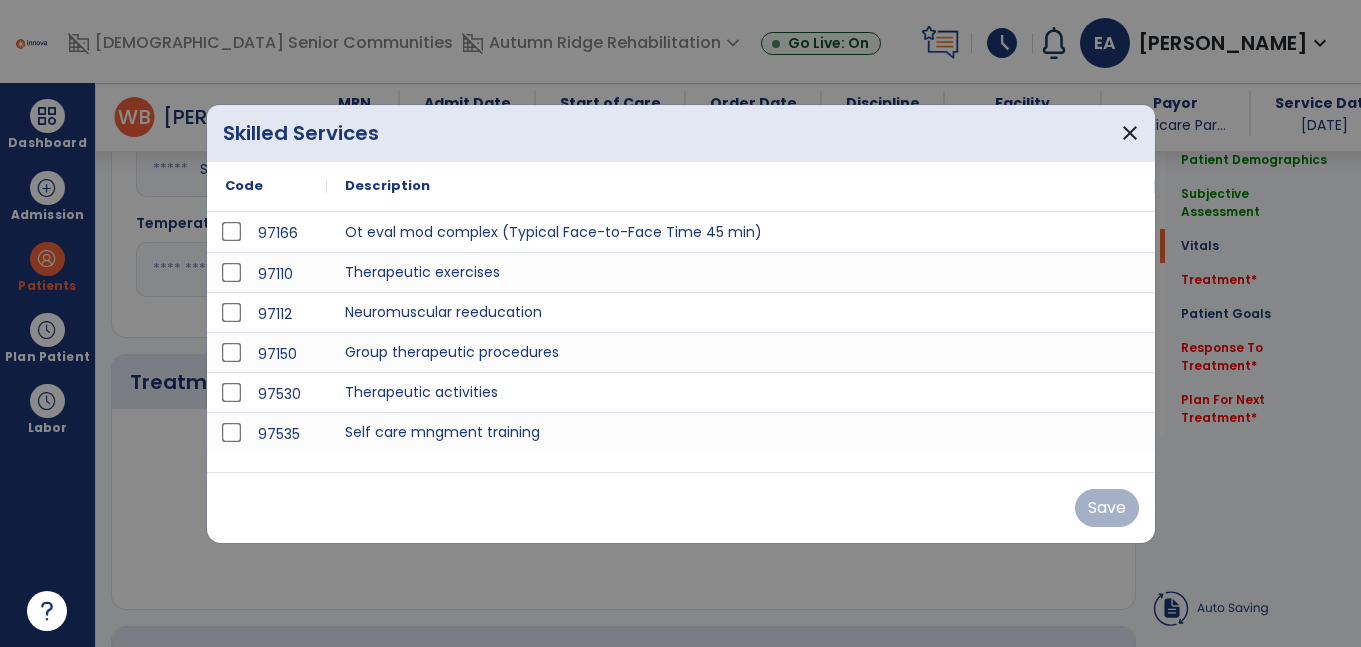 scroll, scrollTop: 980, scrollLeft: 0, axis: vertical 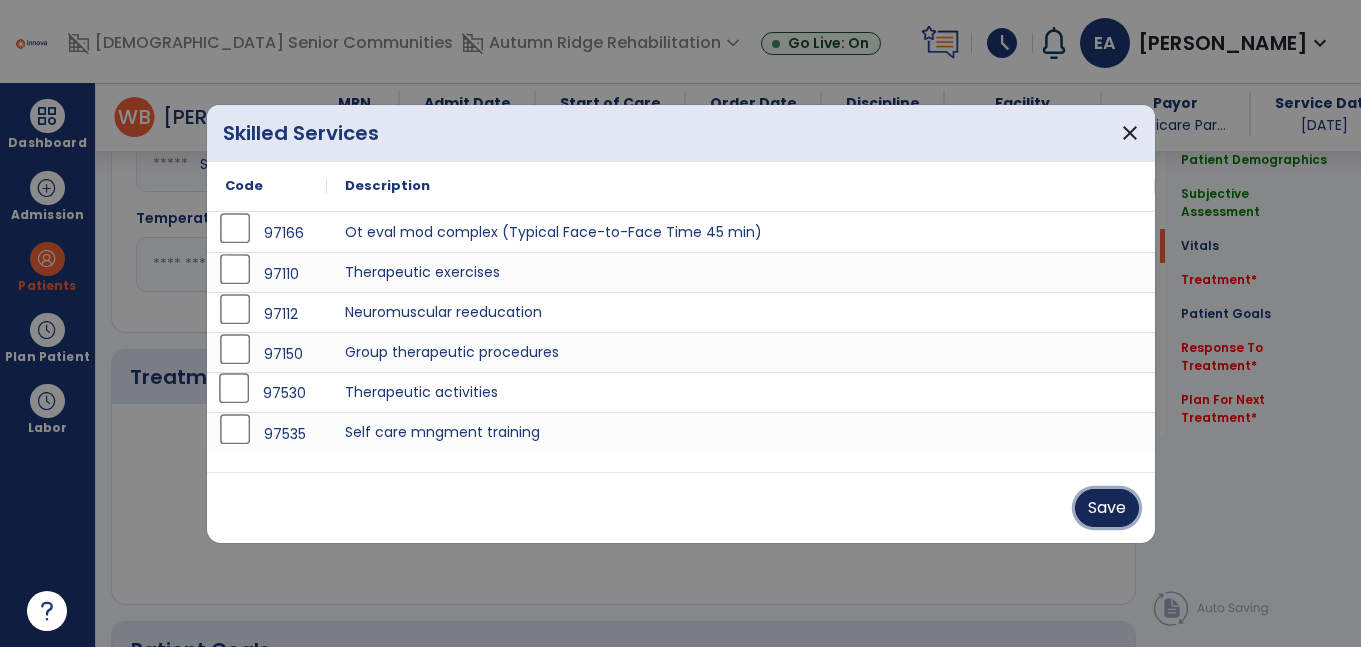 click on "Save" at bounding box center (1107, 508) 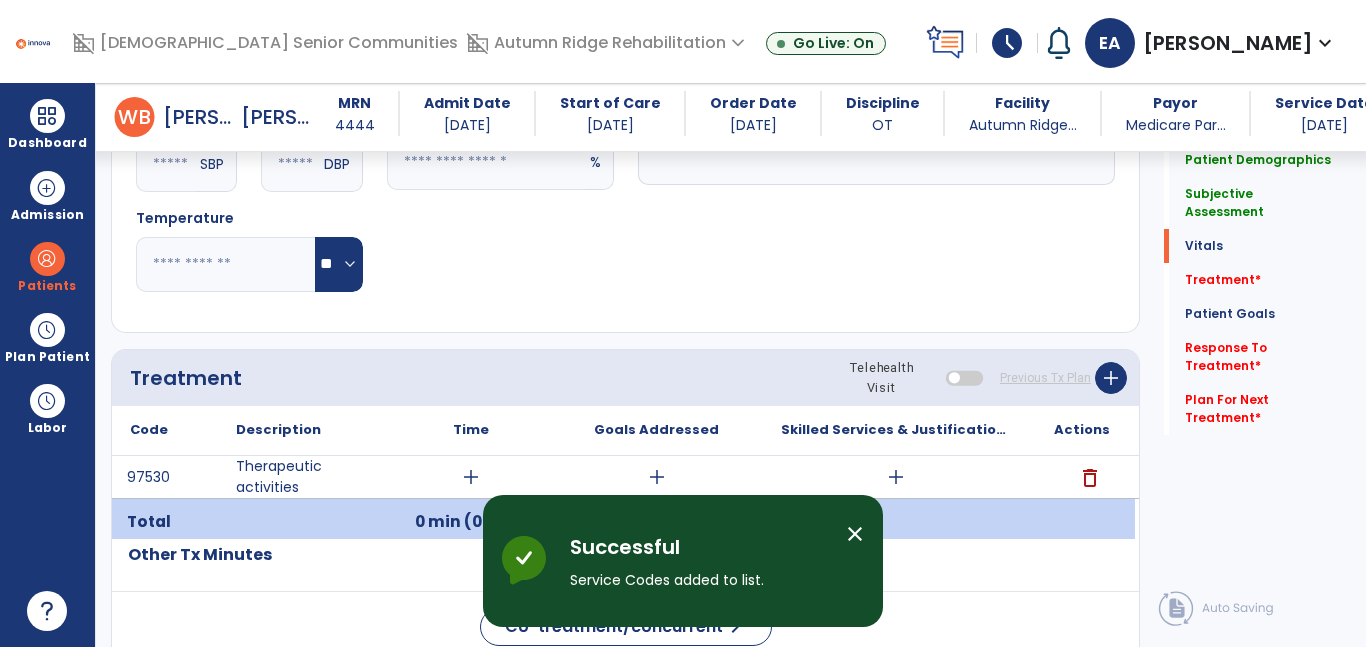 click on "add" at bounding box center (471, 477) 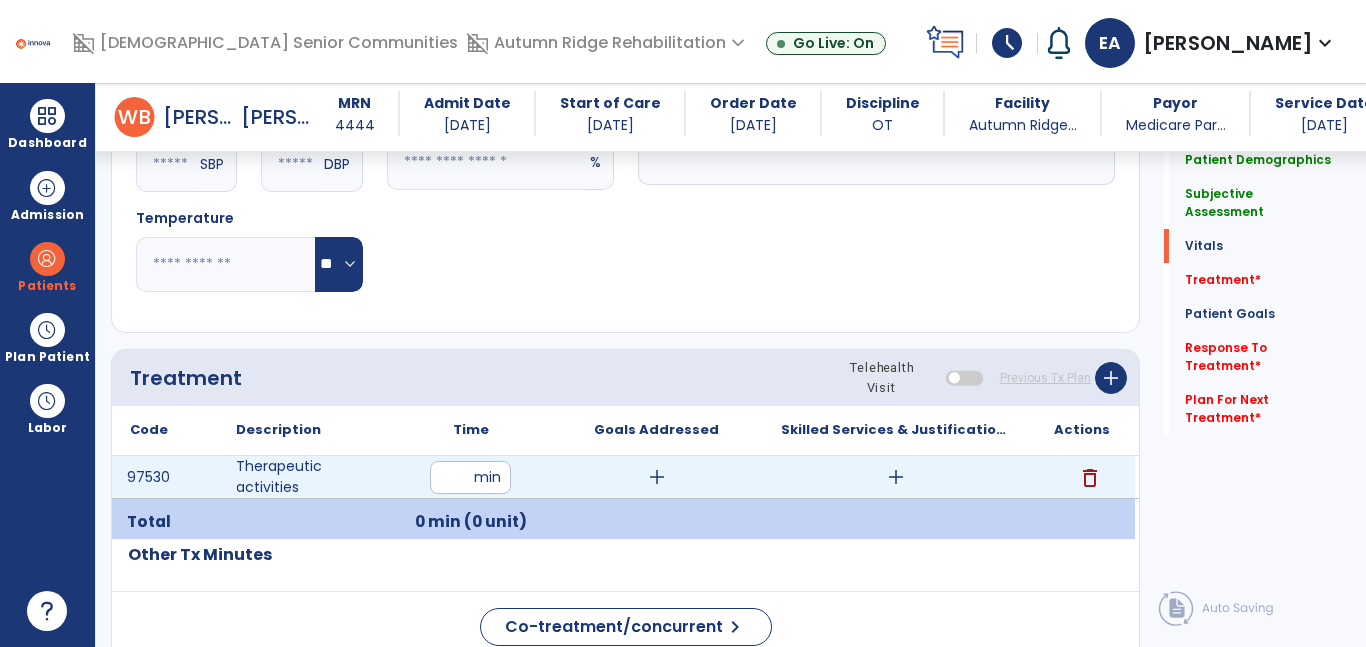 type on "*" 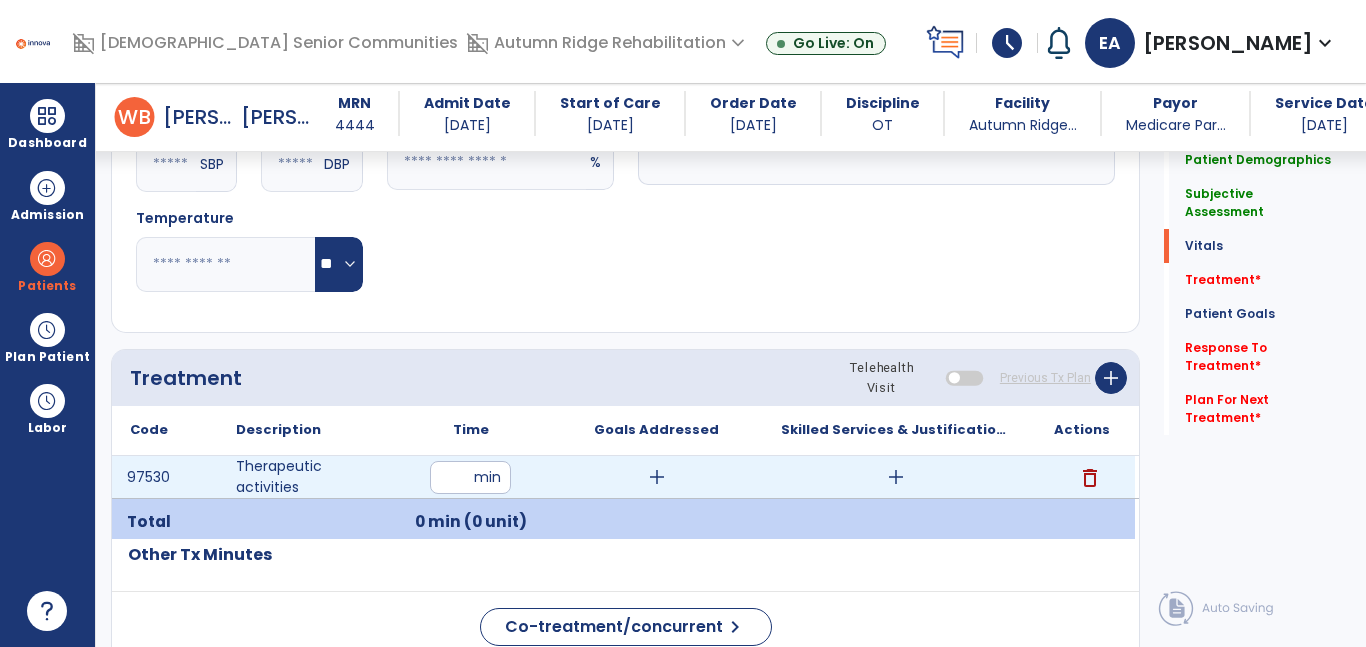 type on "**" 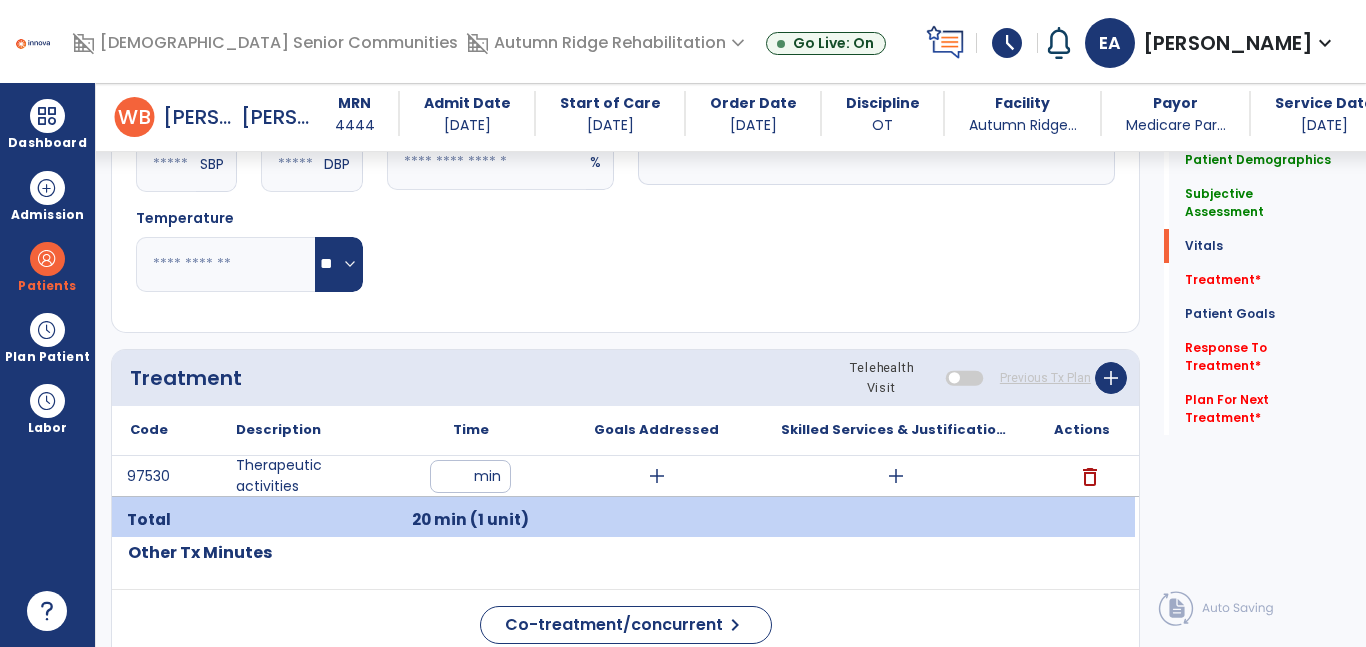 click on "add" at bounding box center [896, 476] 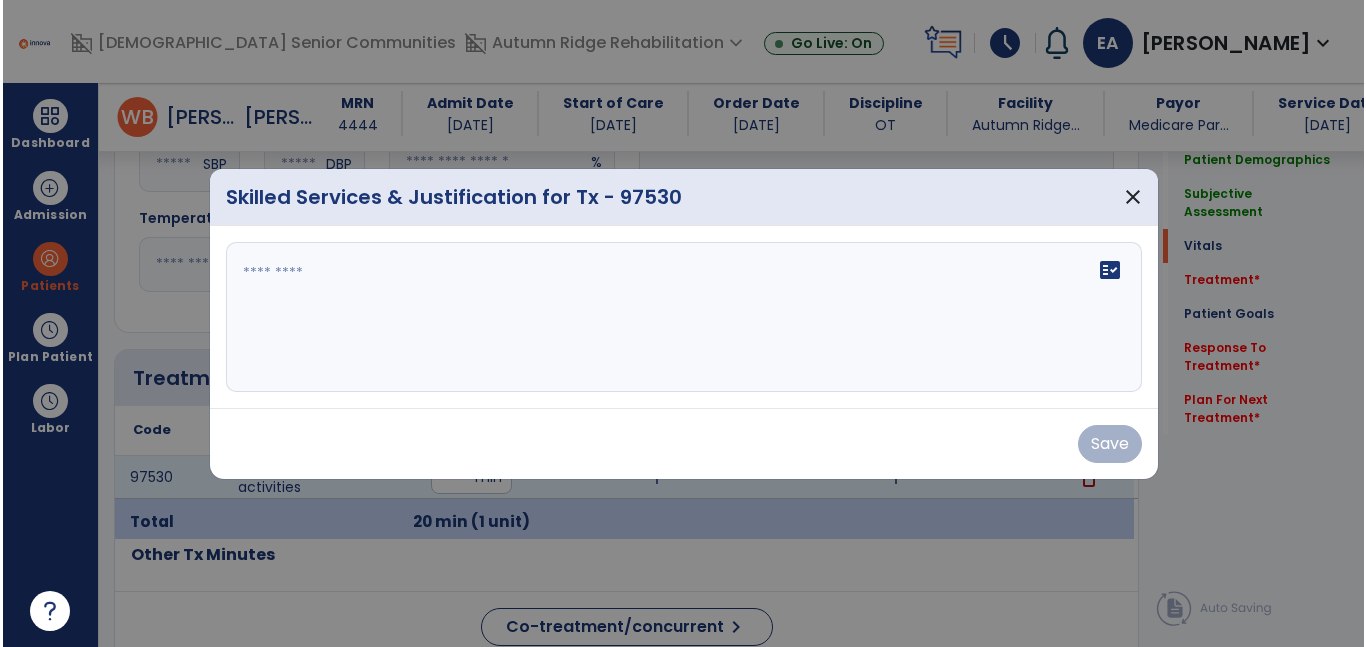 scroll, scrollTop: 980, scrollLeft: 0, axis: vertical 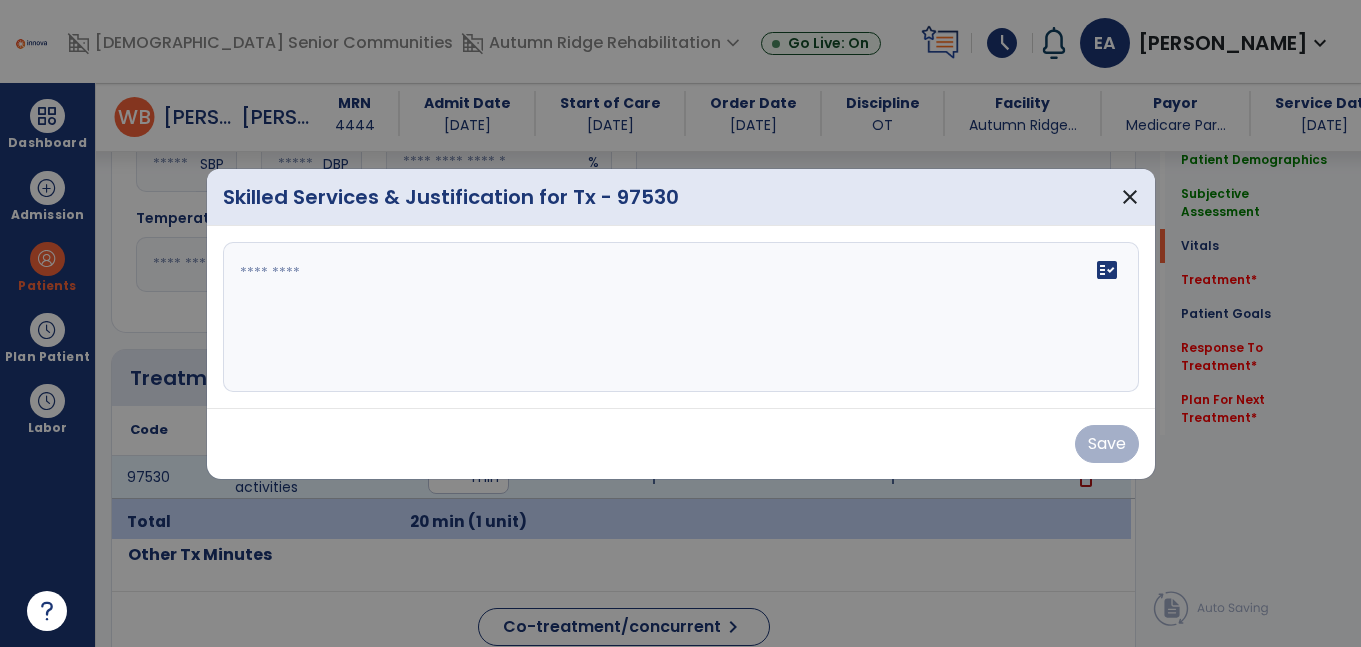 click at bounding box center (681, 317) 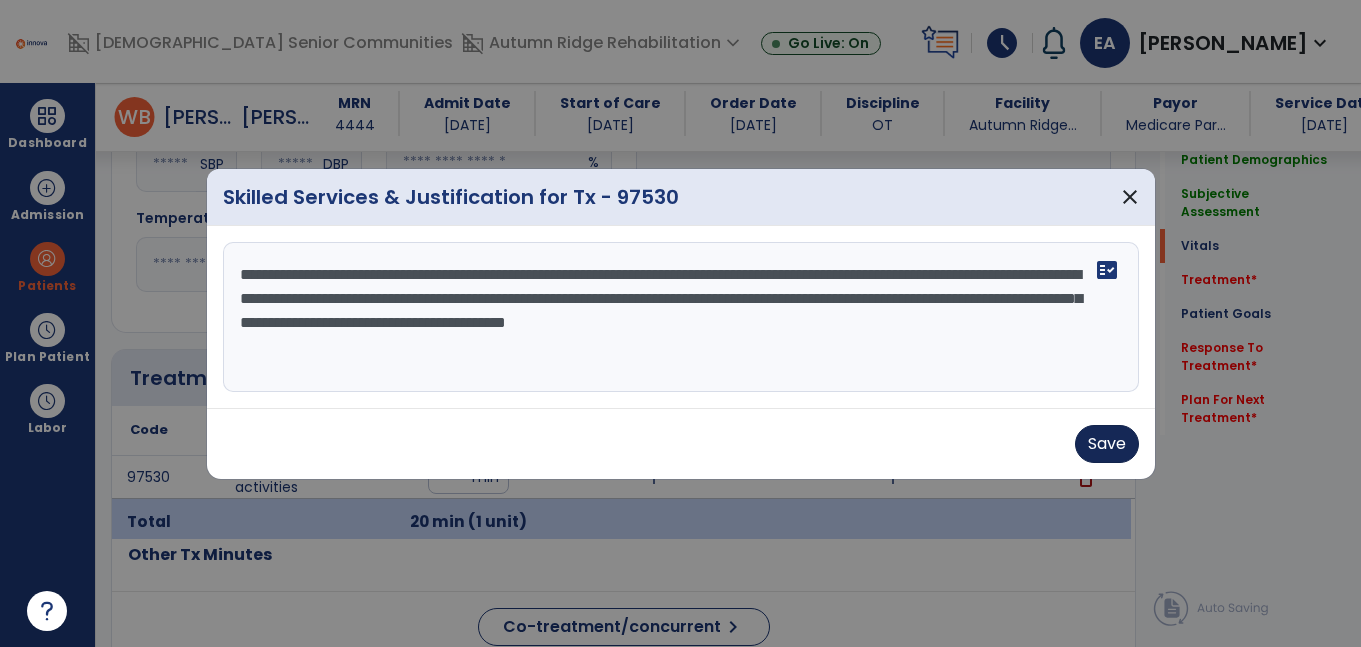 type on "**********" 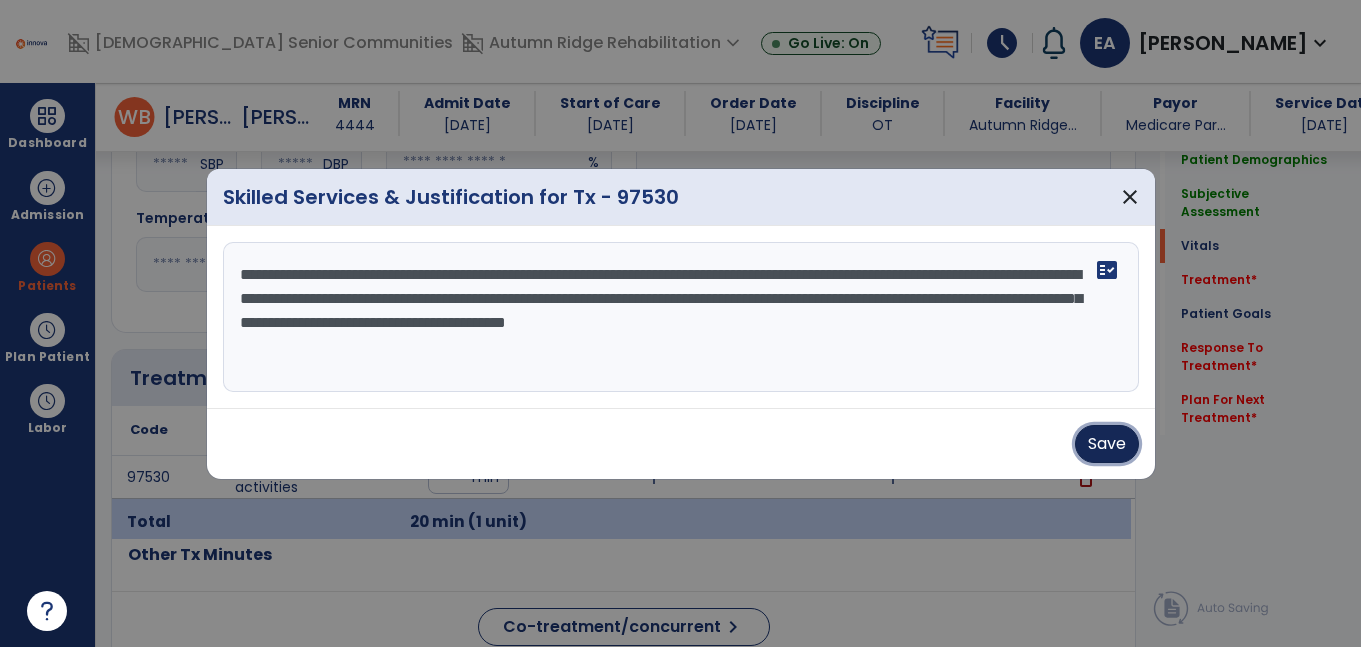 click on "Save" at bounding box center (1107, 444) 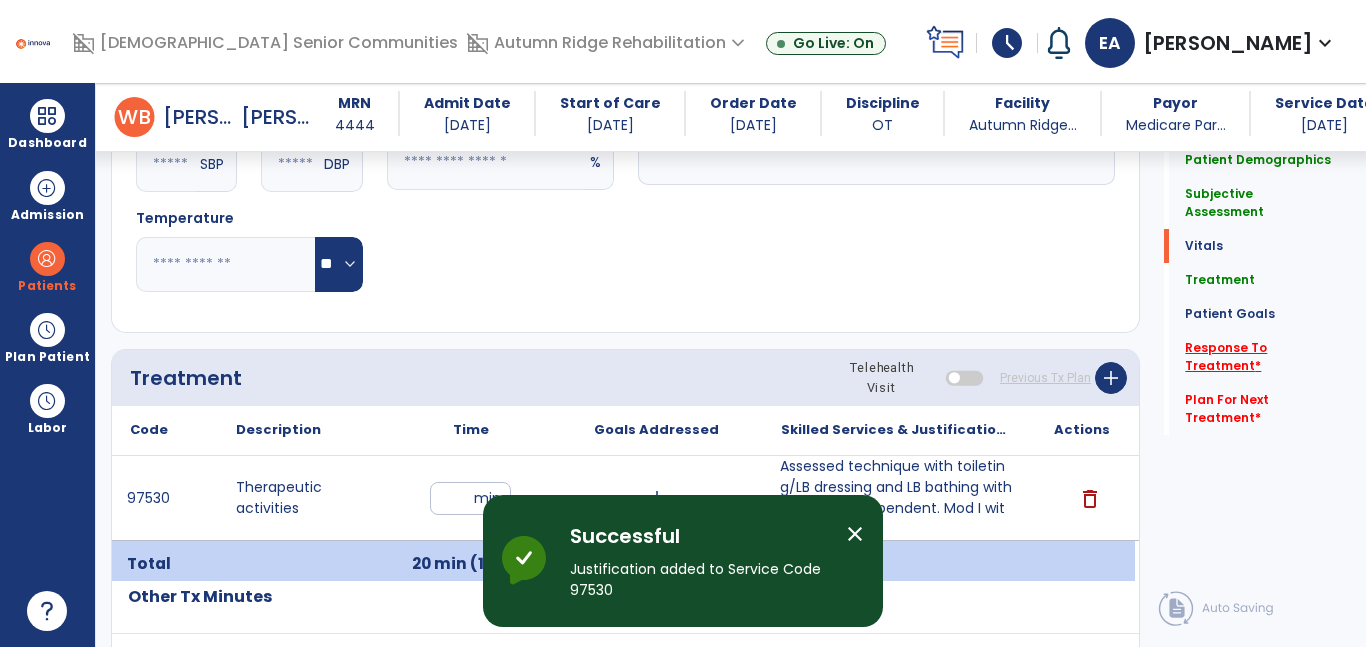 click on "Response To Treatment   *" 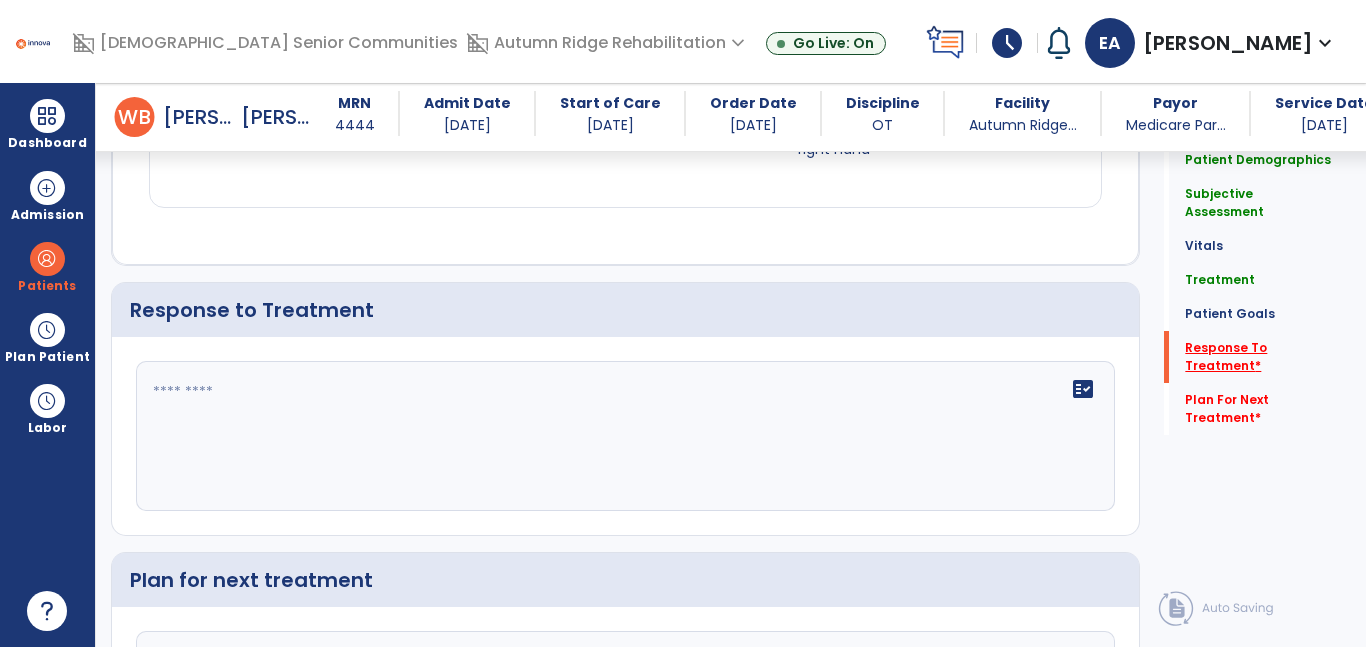 scroll, scrollTop: 3019, scrollLeft: 0, axis: vertical 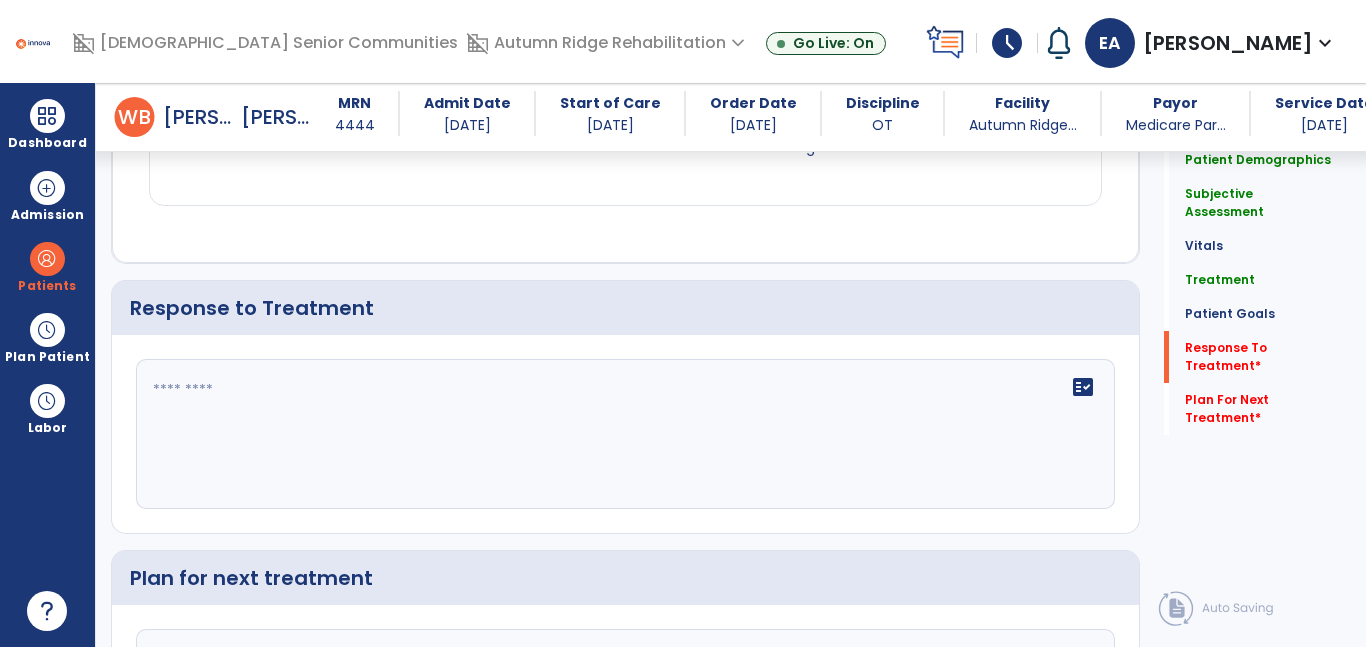 click 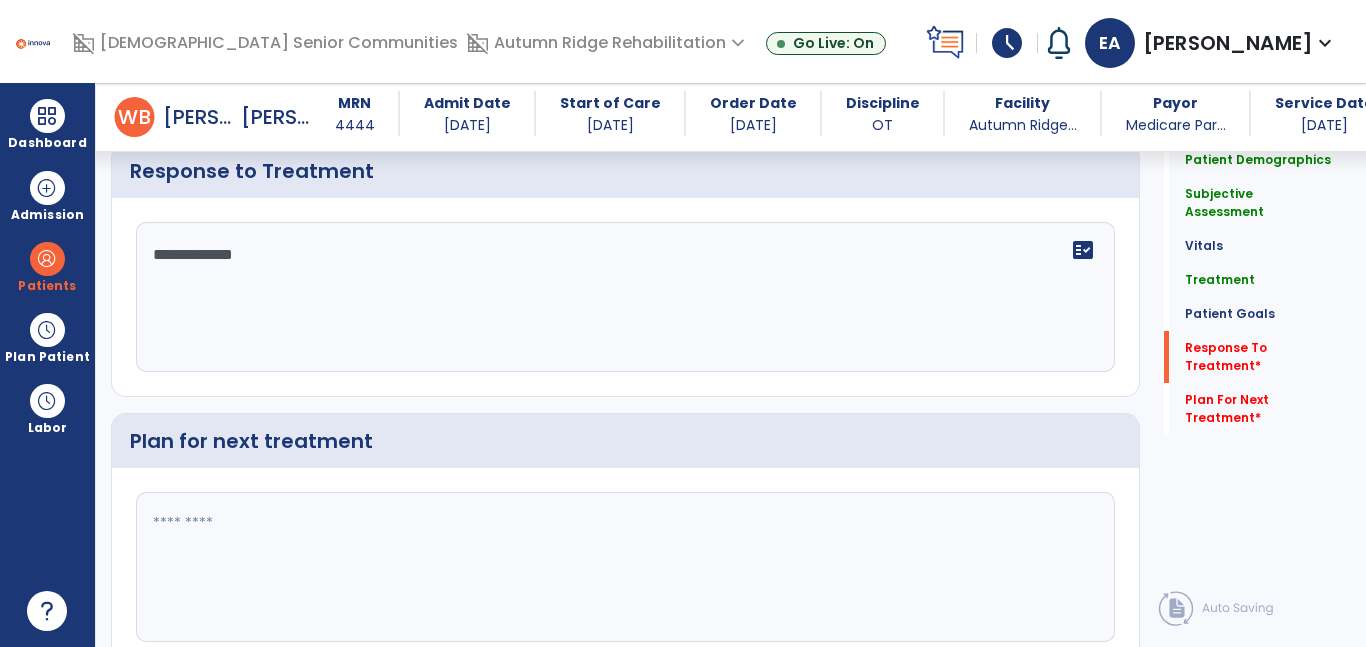 scroll, scrollTop: 3199, scrollLeft: 0, axis: vertical 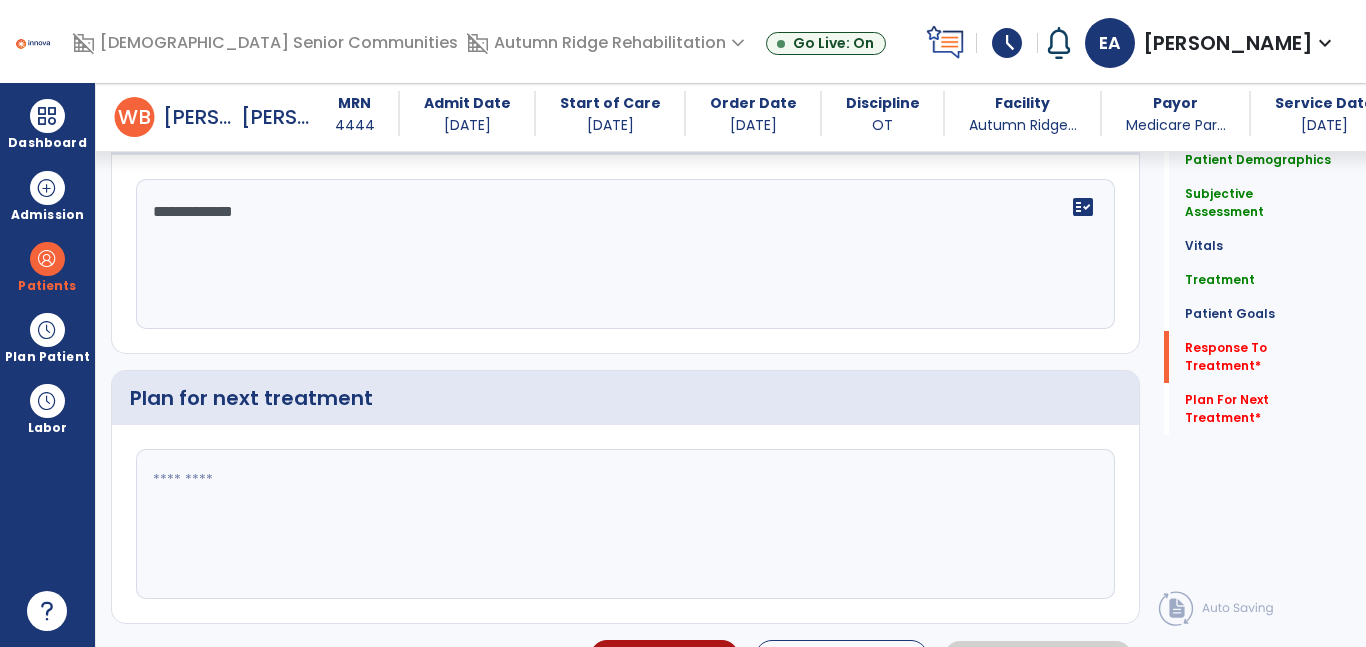 type on "**********" 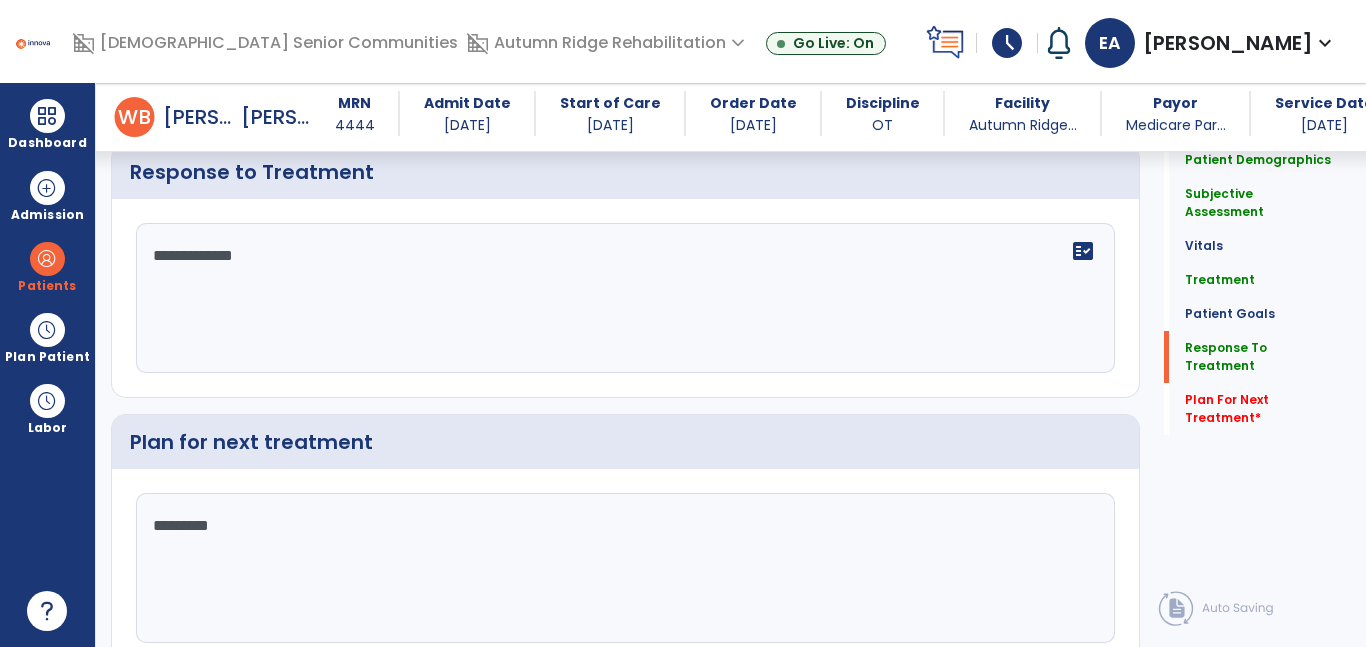 scroll, scrollTop: 3199, scrollLeft: 0, axis: vertical 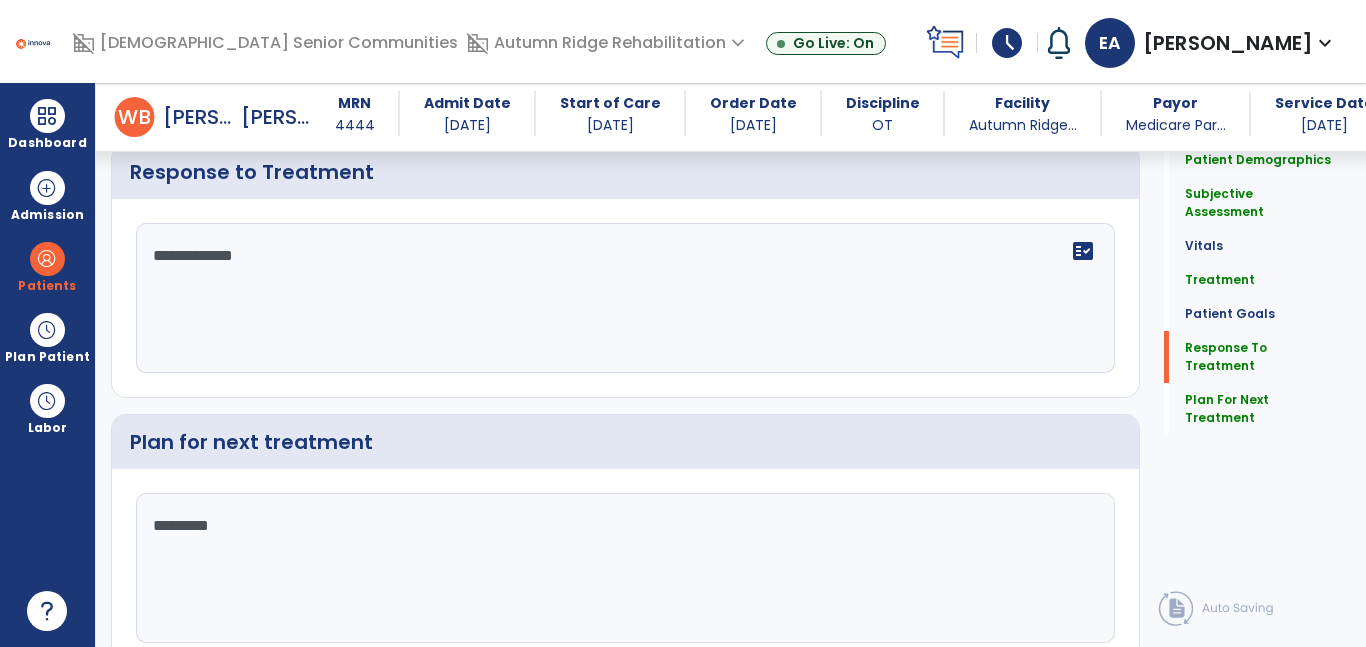 type on "********" 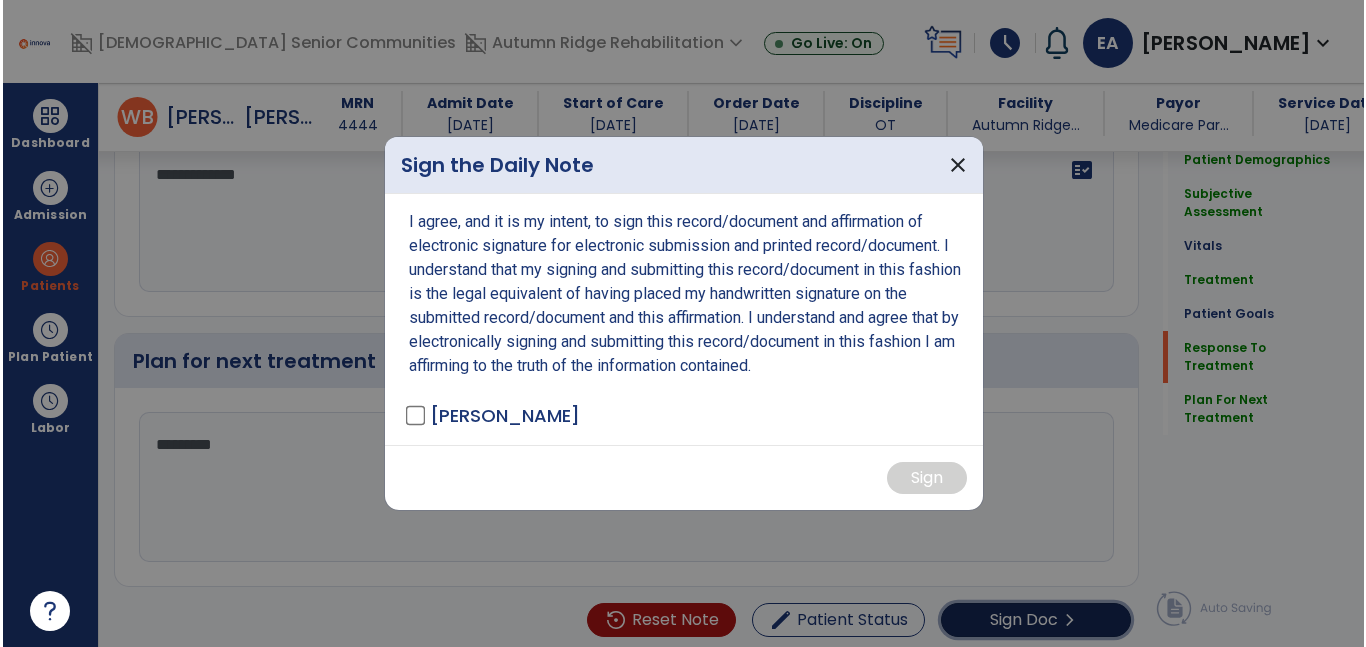 scroll, scrollTop: 3241, scrollLeft: 0, axis: vertical 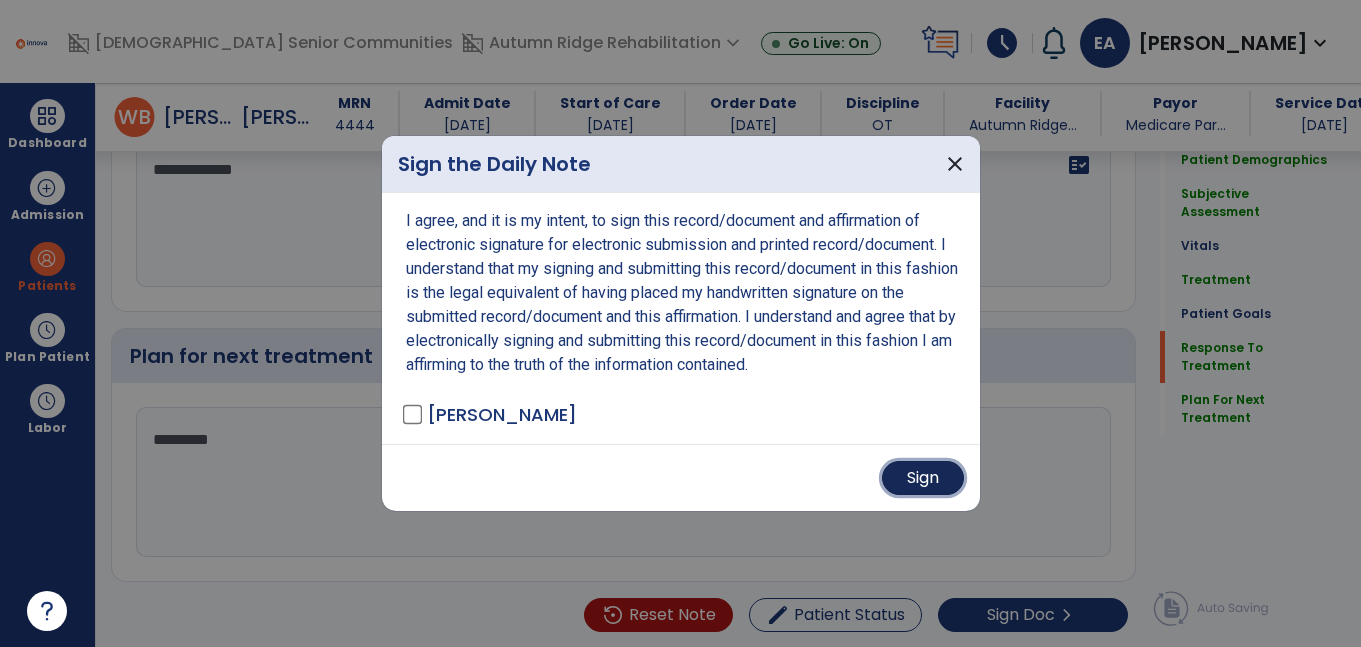 click on "Sign" at bounding box center [923, 478] 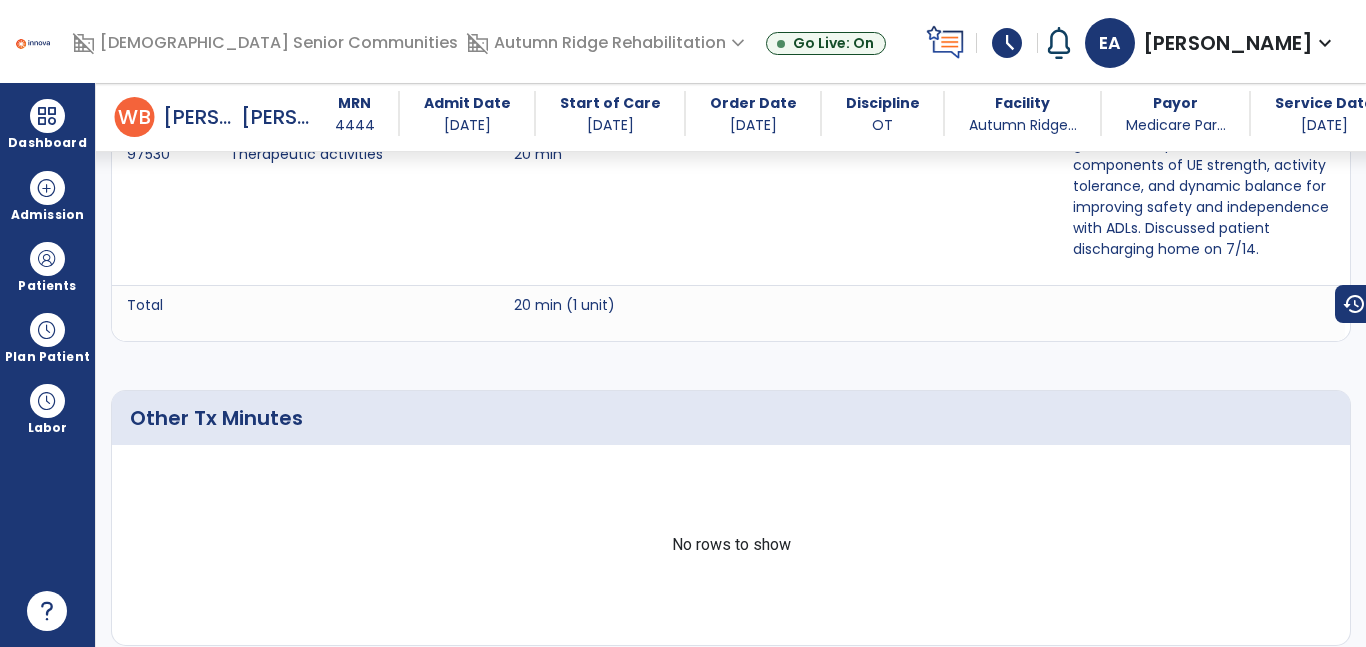 scroll, scrollTop: 0, scrollLeft: 0, axis: both 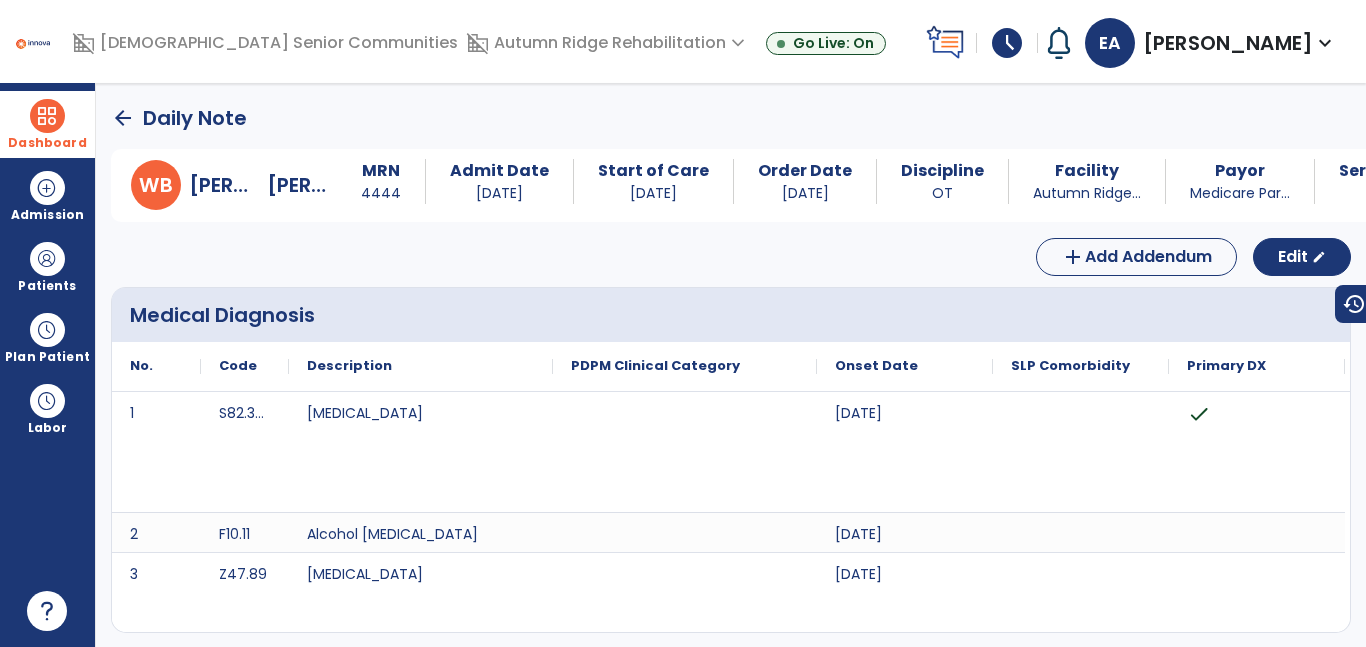 click on "Dashboard" at bounding box center (47, 124) 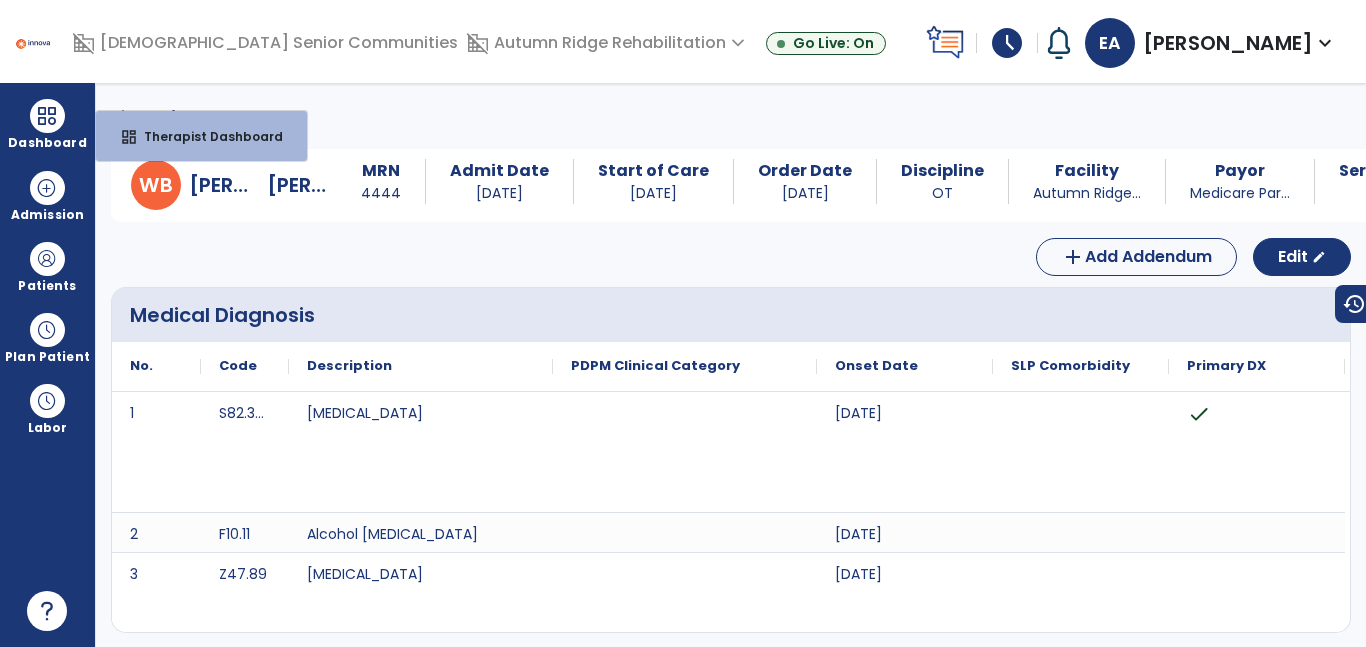click on "arrow_back   Daily Note" 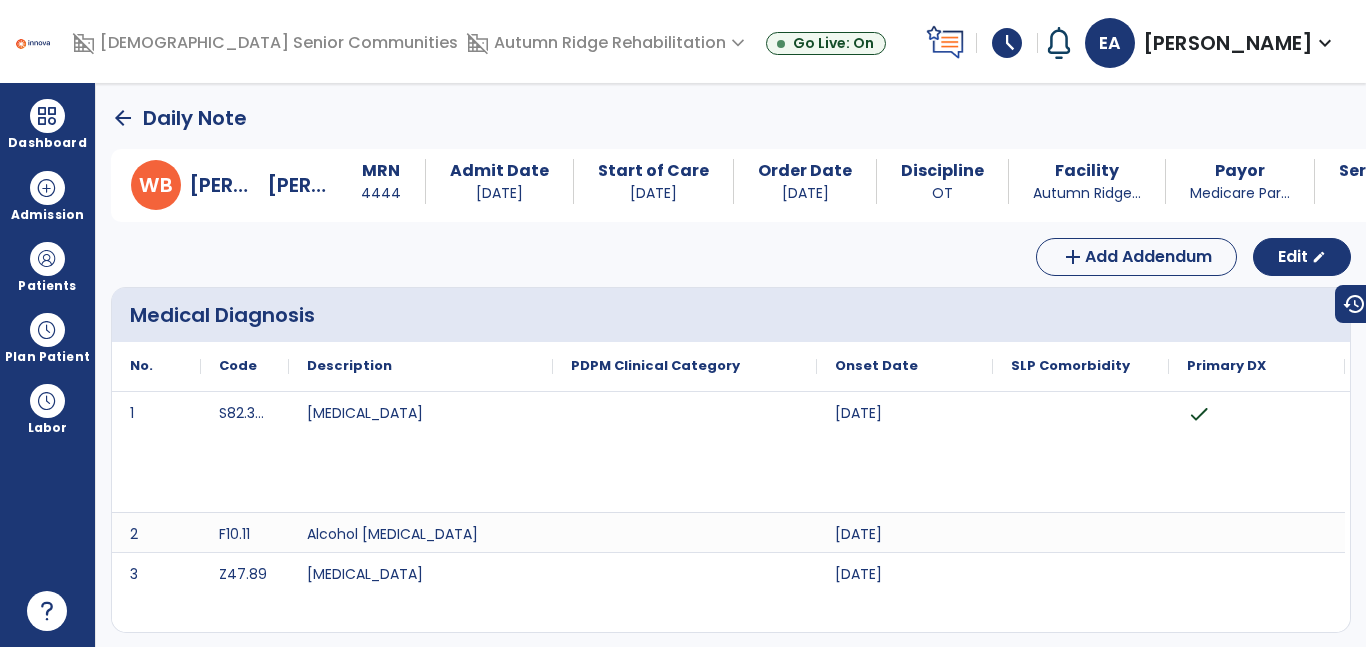 click on "arrow_back" 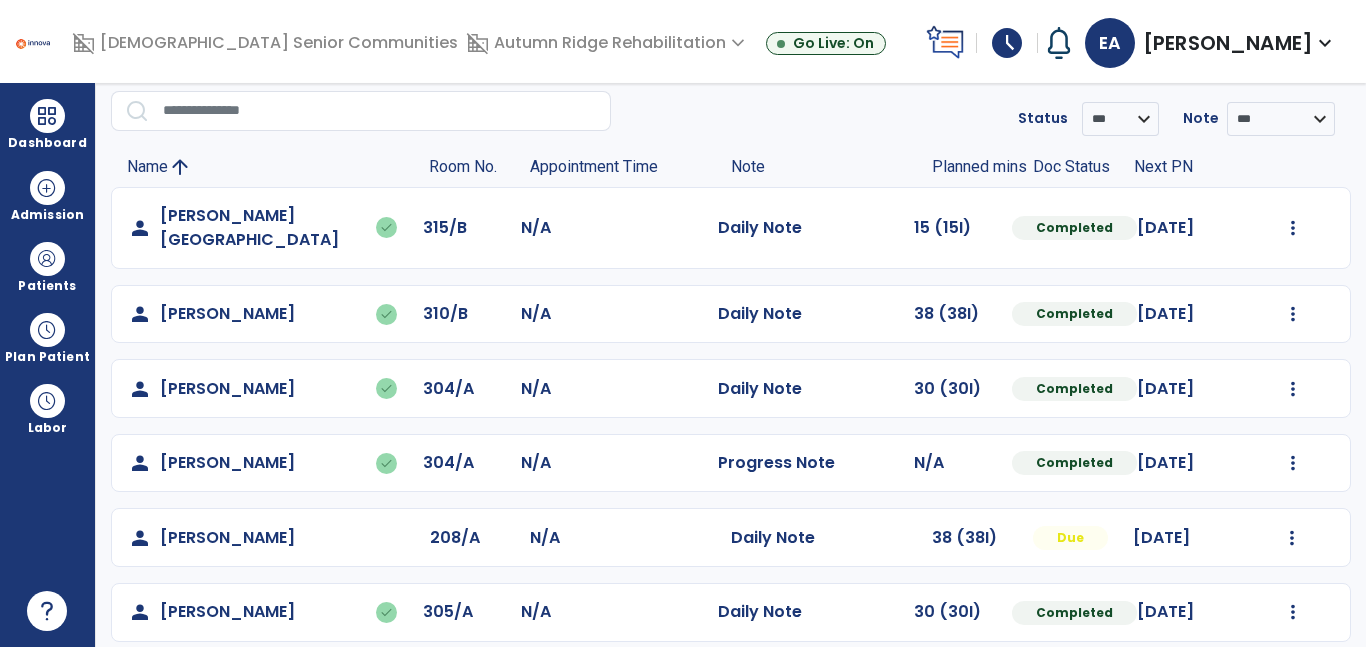 scroll, scrollTop: 164, scrollLeft: 0, axis: vertical 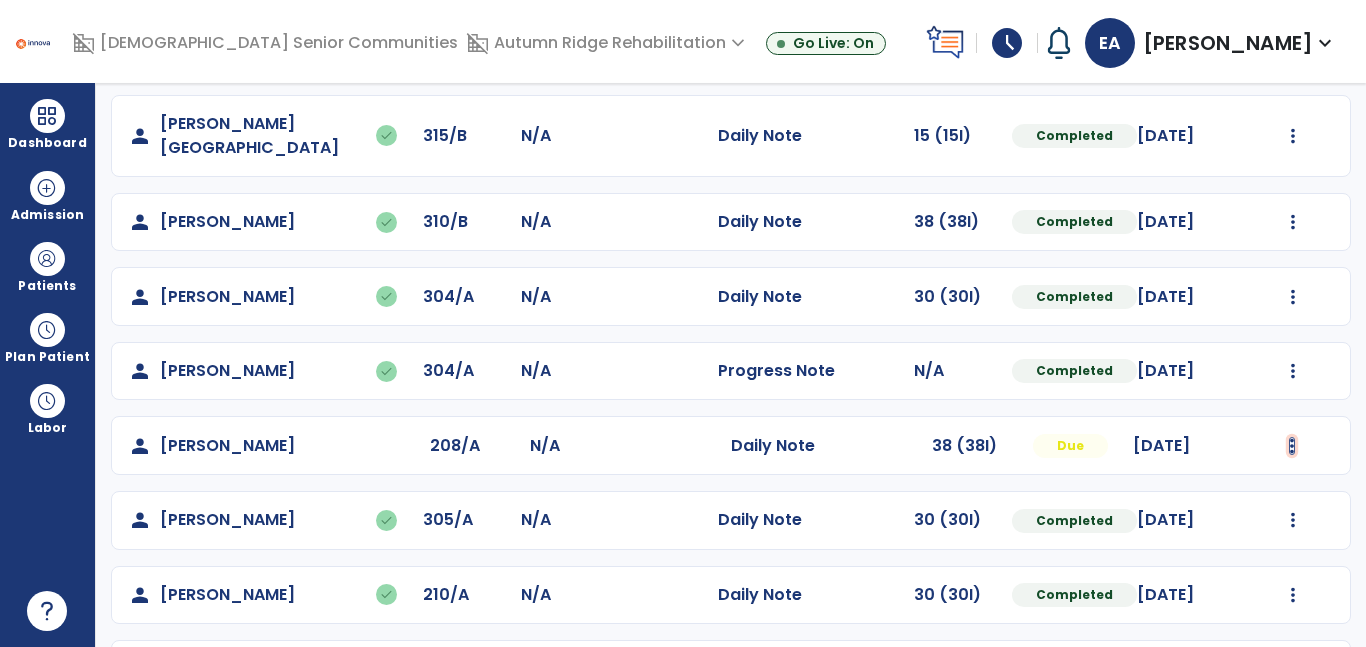 click at bounding box center [1293, 136] 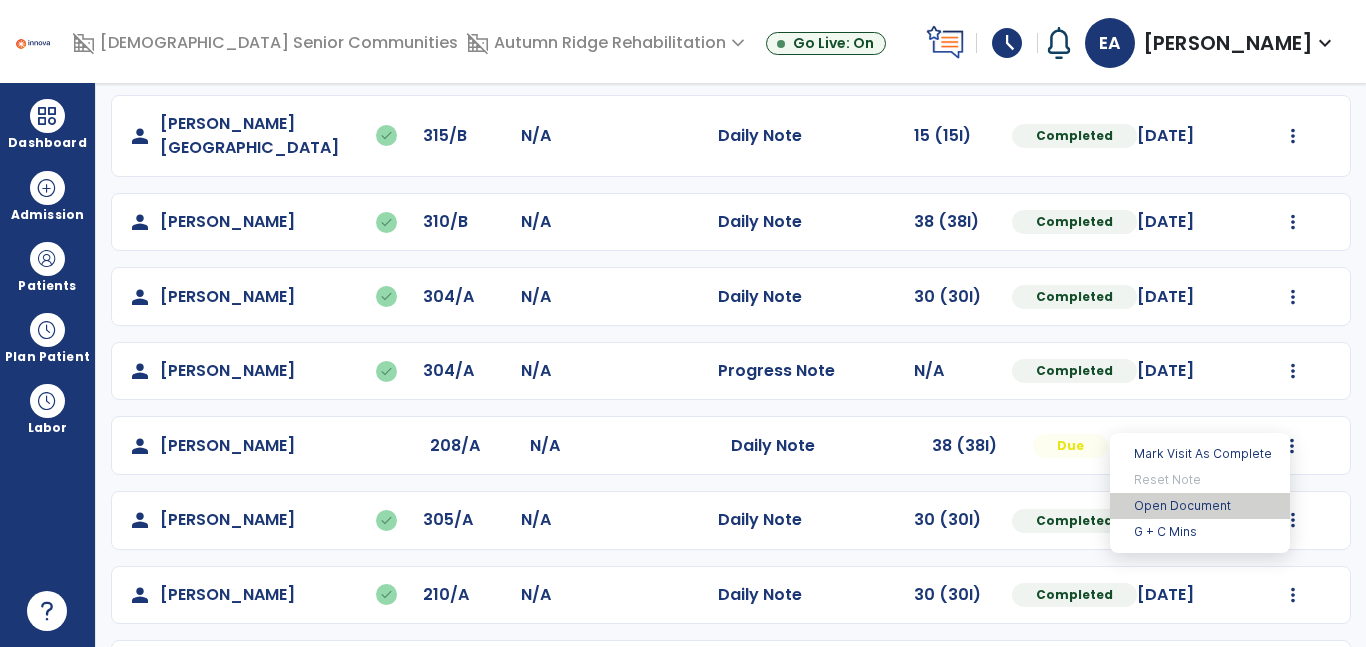 click on "Open Document" at bounding box center [1200, 506] 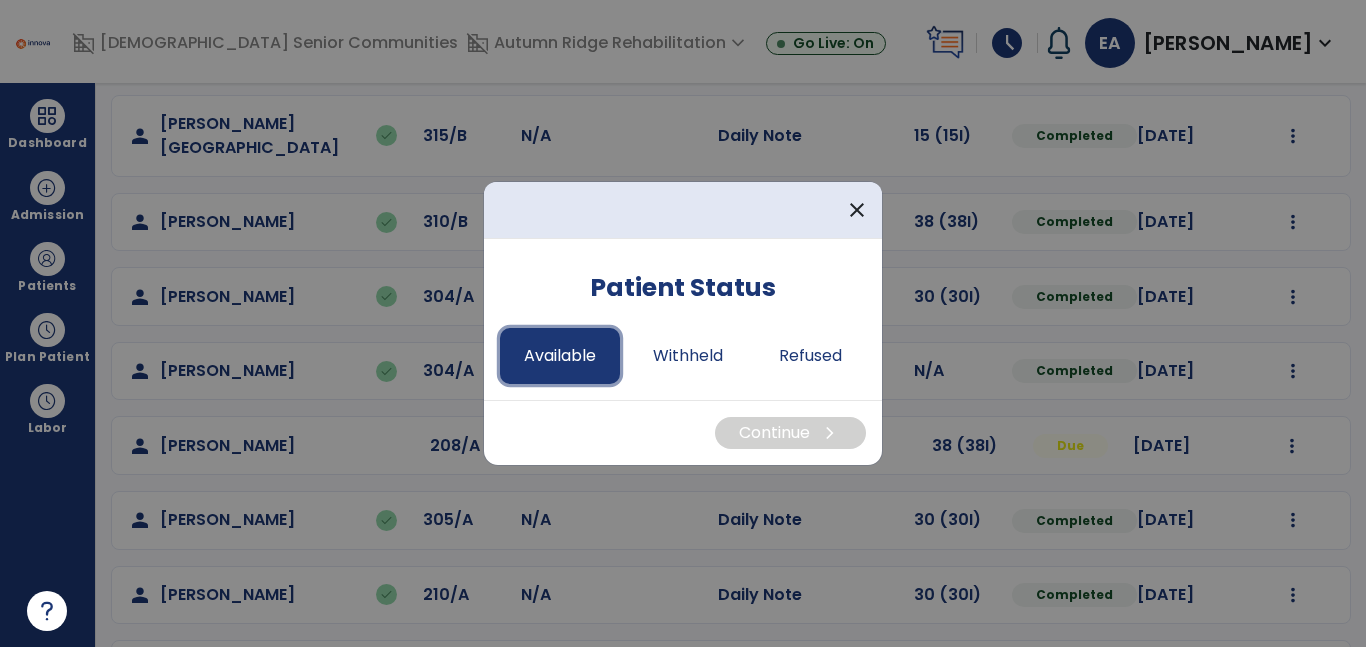 click on "Available" at bounding box center [560, 356] 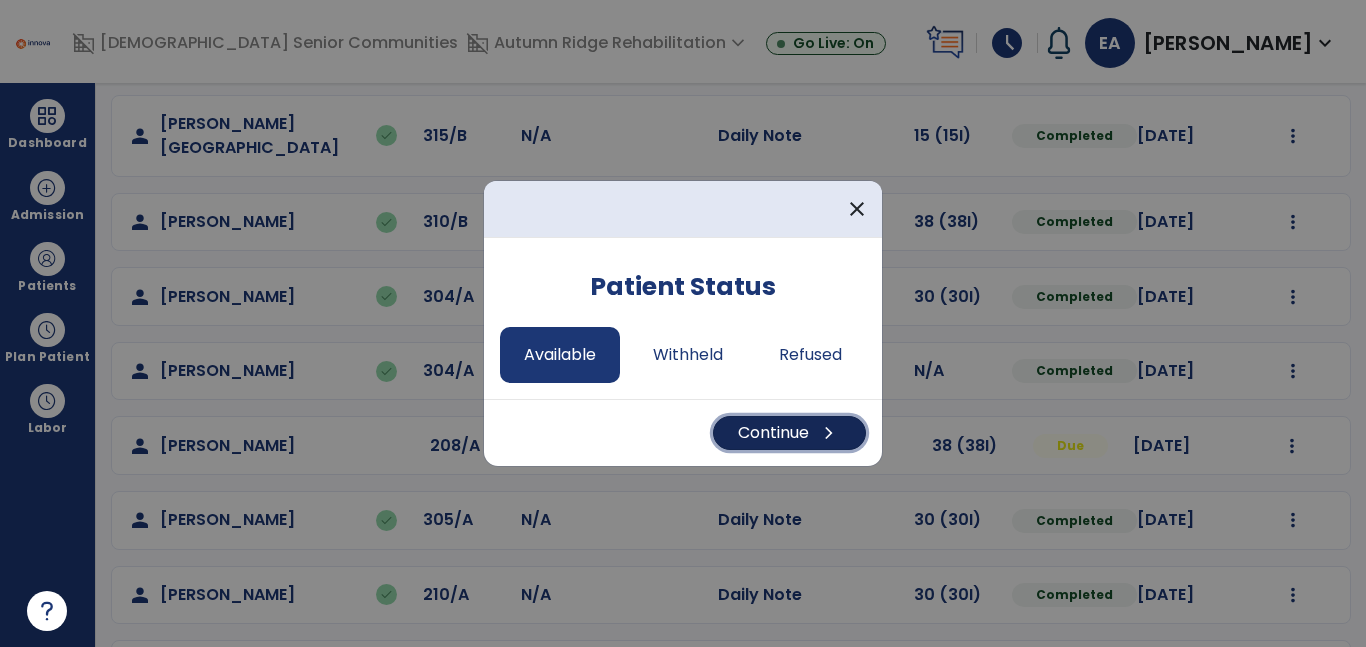 click on "Continue   chevron_right" at bounding box center (789, 433) 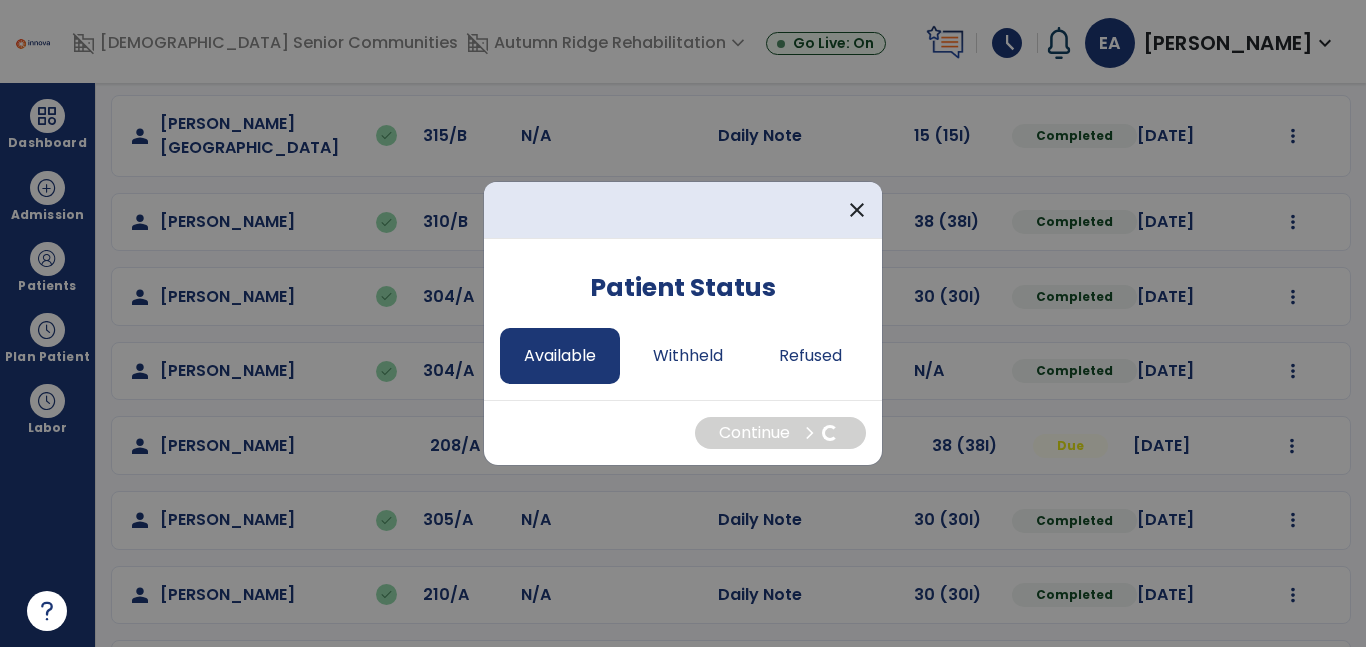 select on "*" 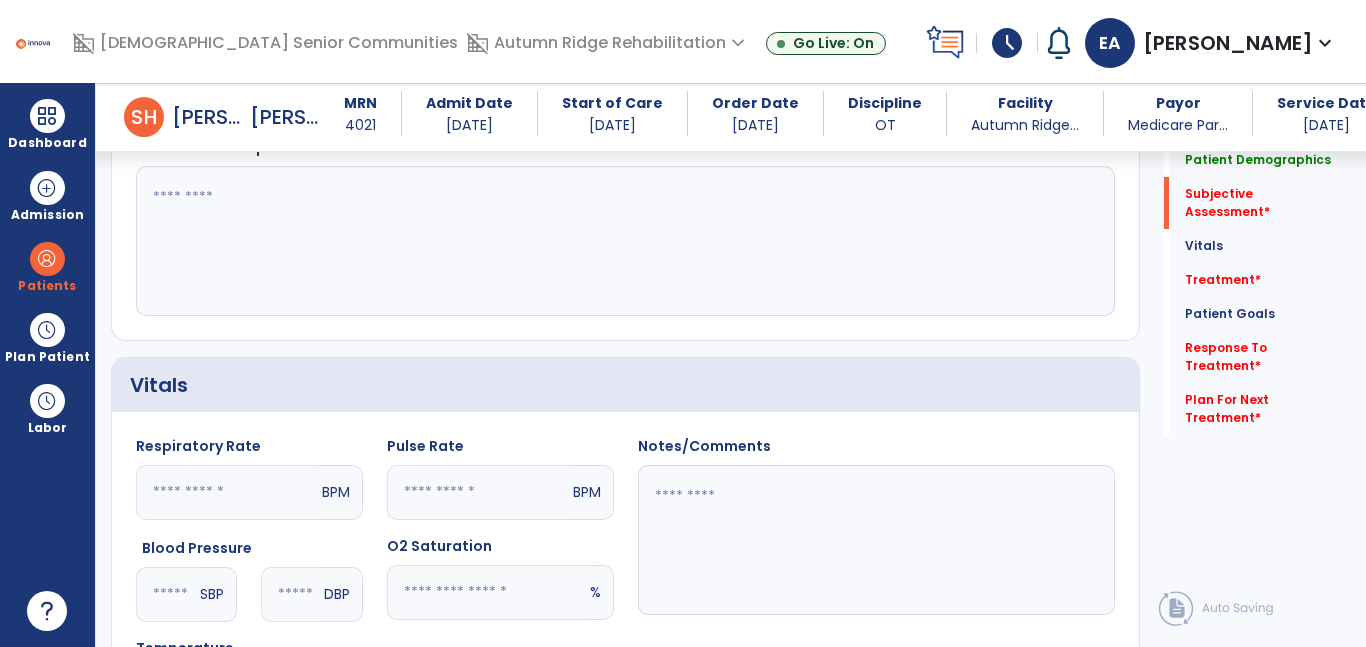 scroll, scrollTop: 555, scrollLeft: 0, axis: vertical 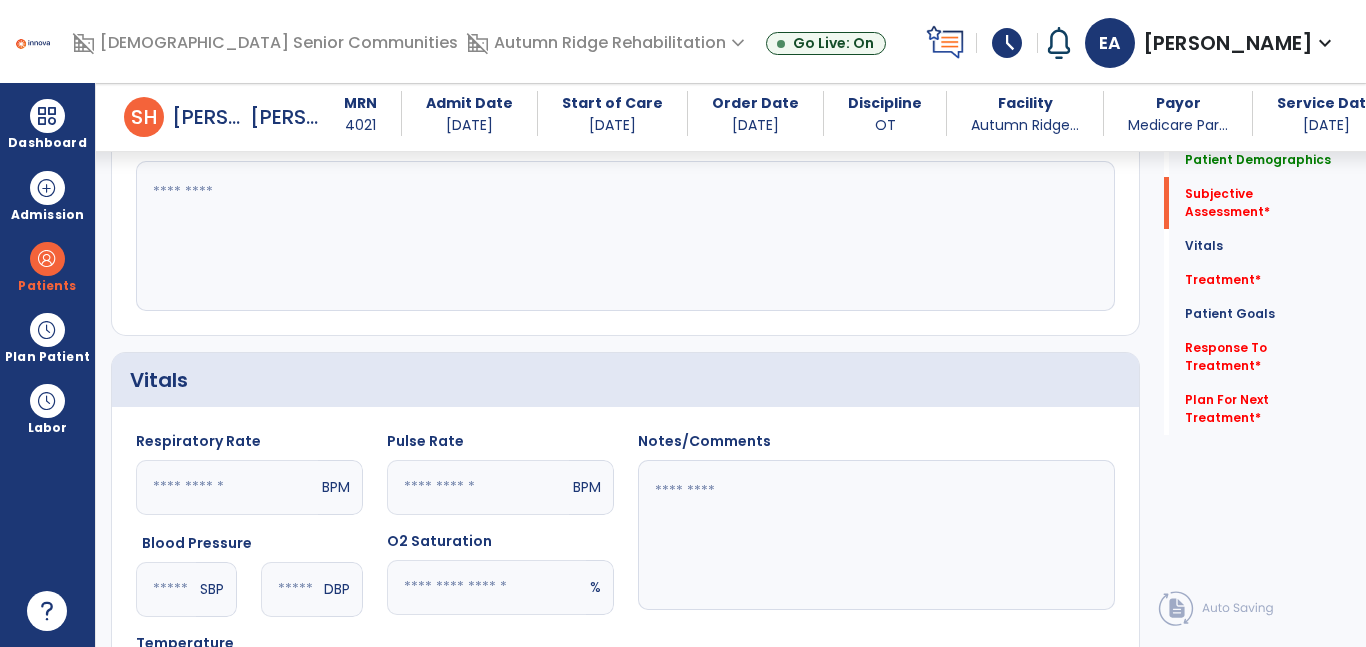 click 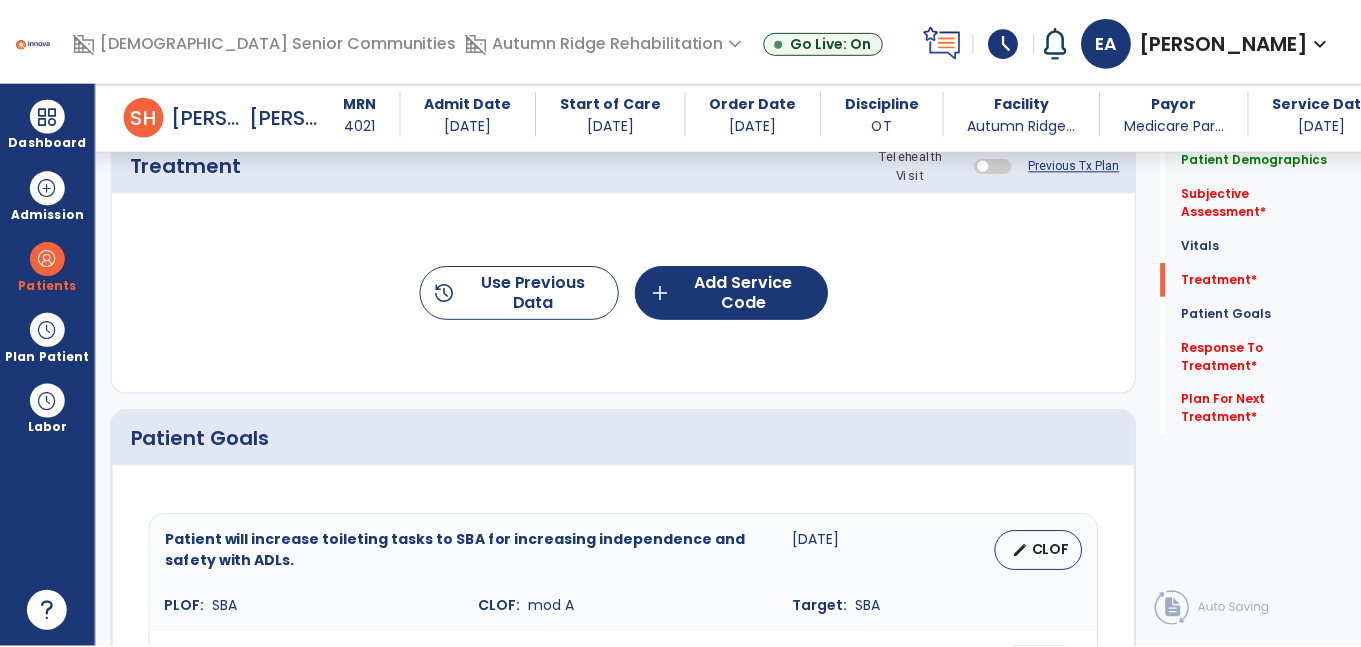 scroll, scrollTop: 1206, scrollLeft: 0, axis: vertical 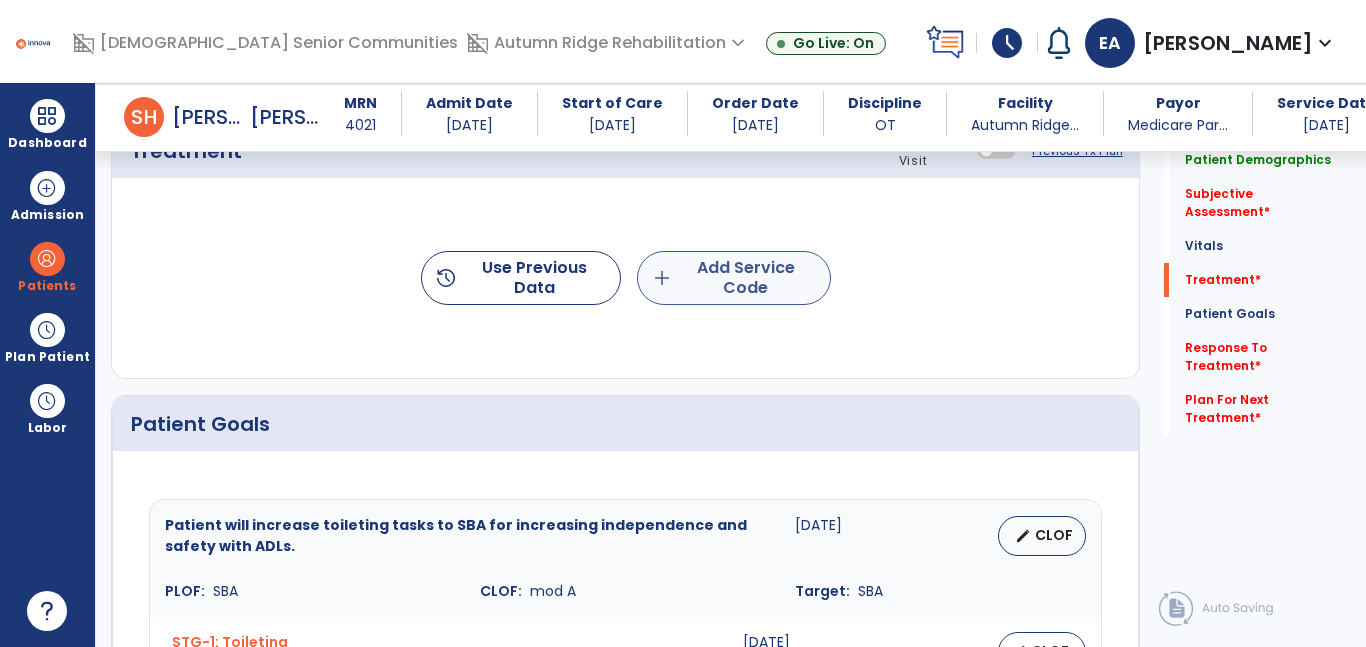 type on "**********" 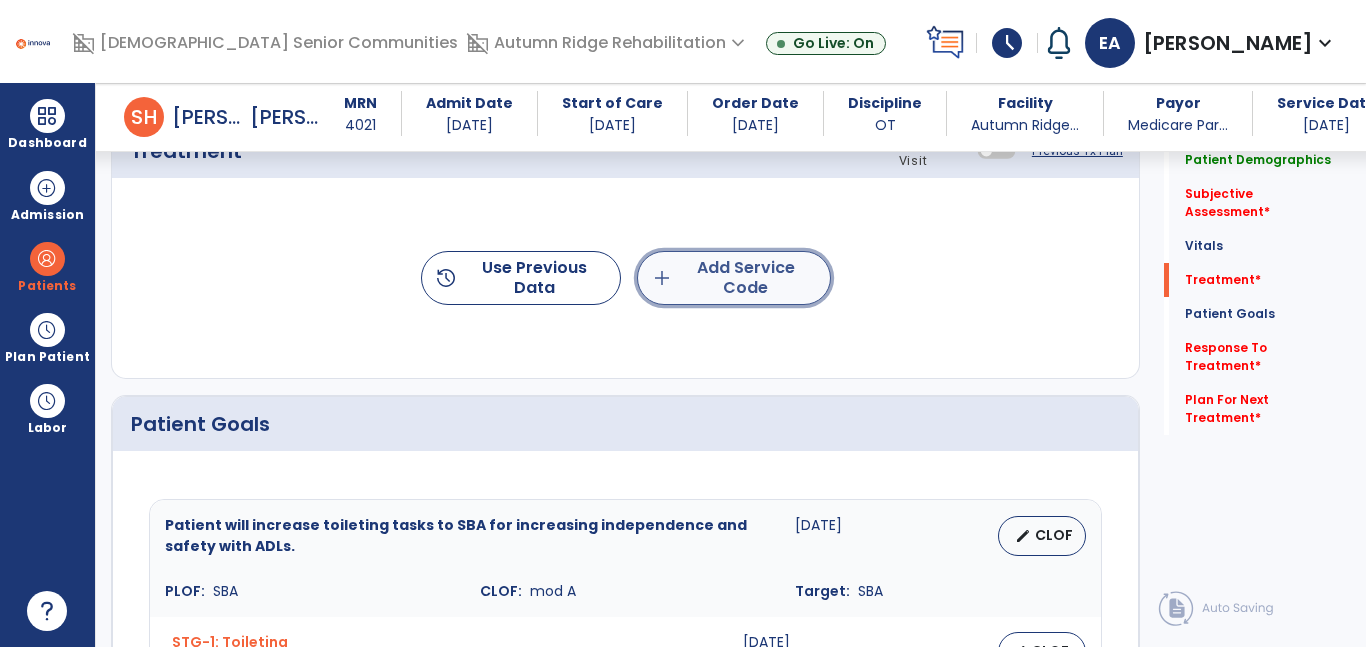 click on "add  Add Service Code" 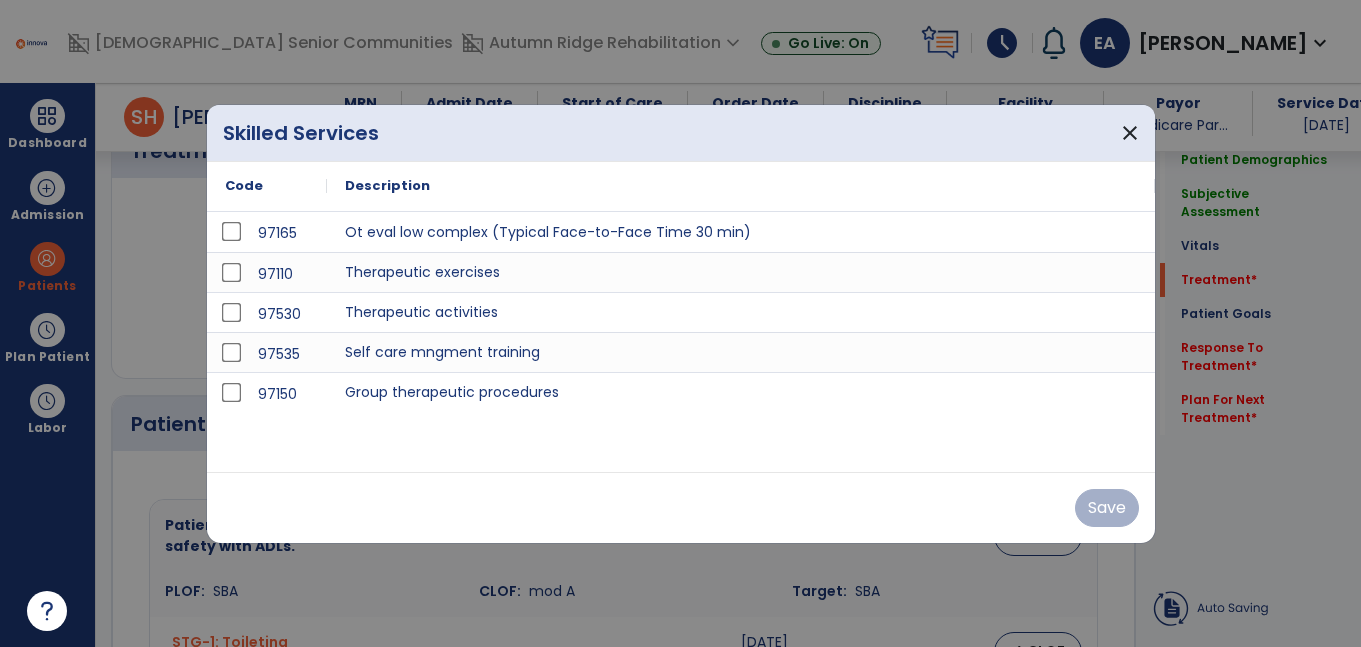 scroll, scrollTop: 1206, scrollLeft: 0, axis: vertical 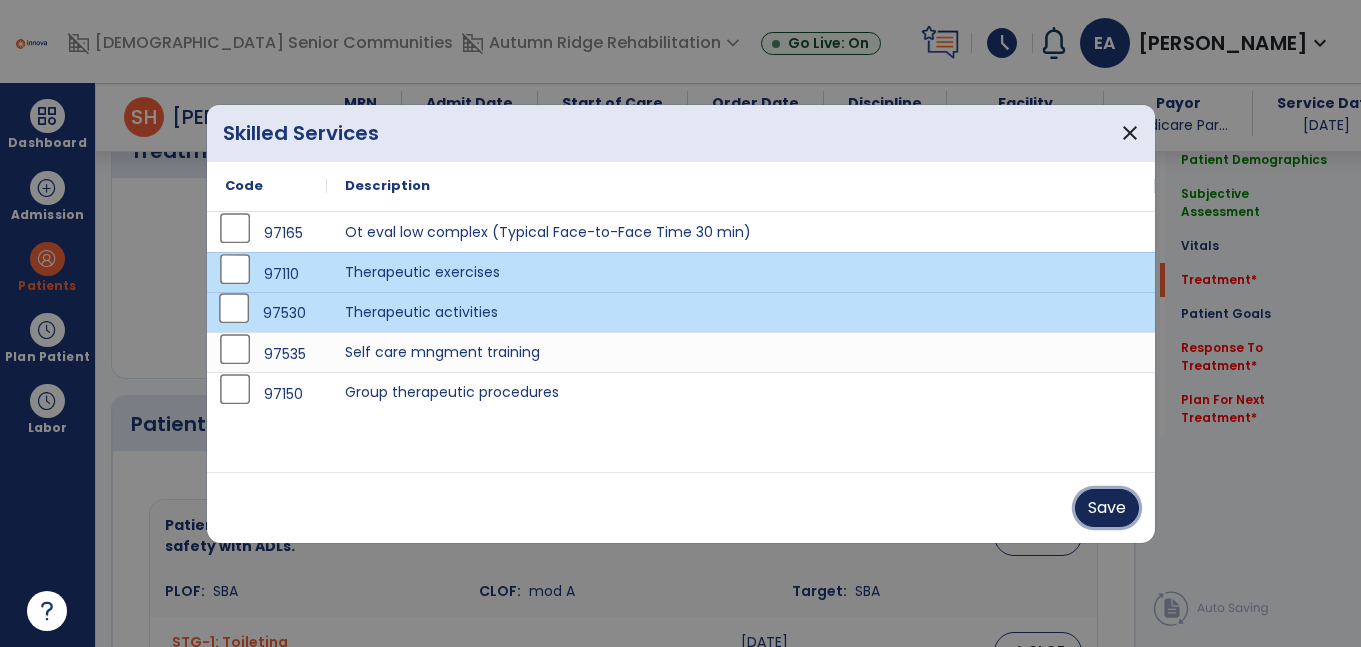 click on "Save" at bounding box center [1107, 508] 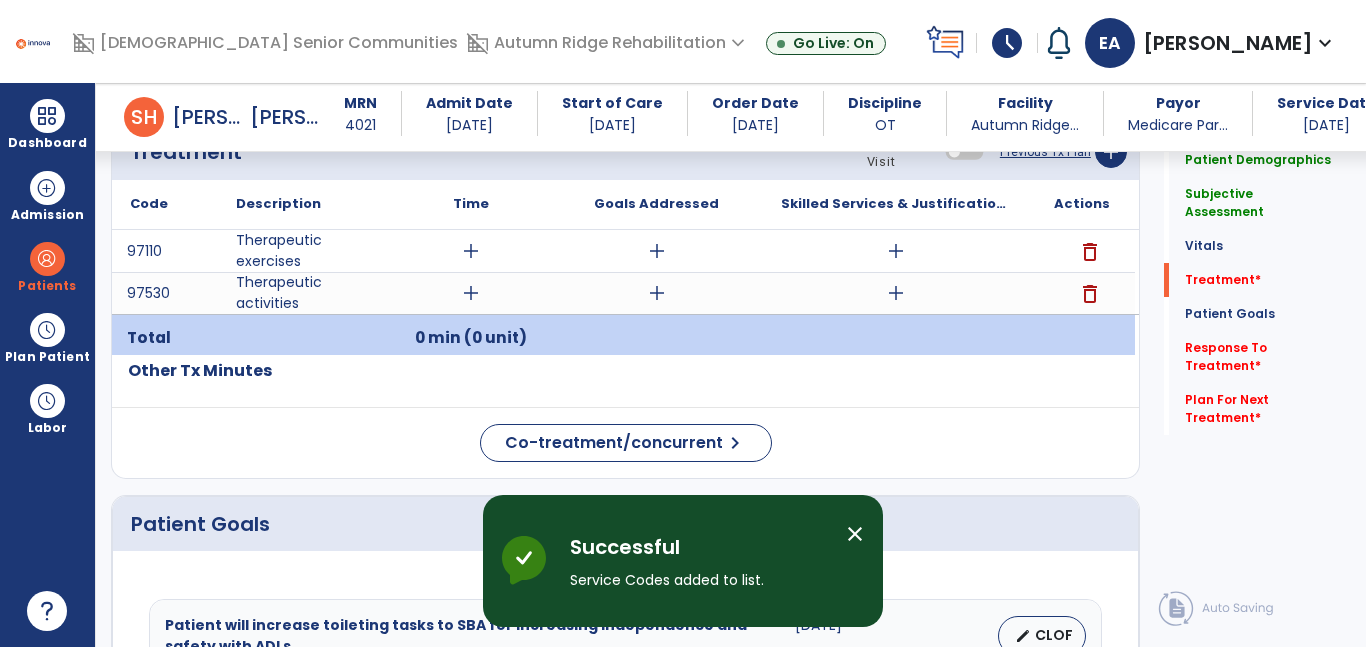 click on "add" at bounding box center (471, 251) 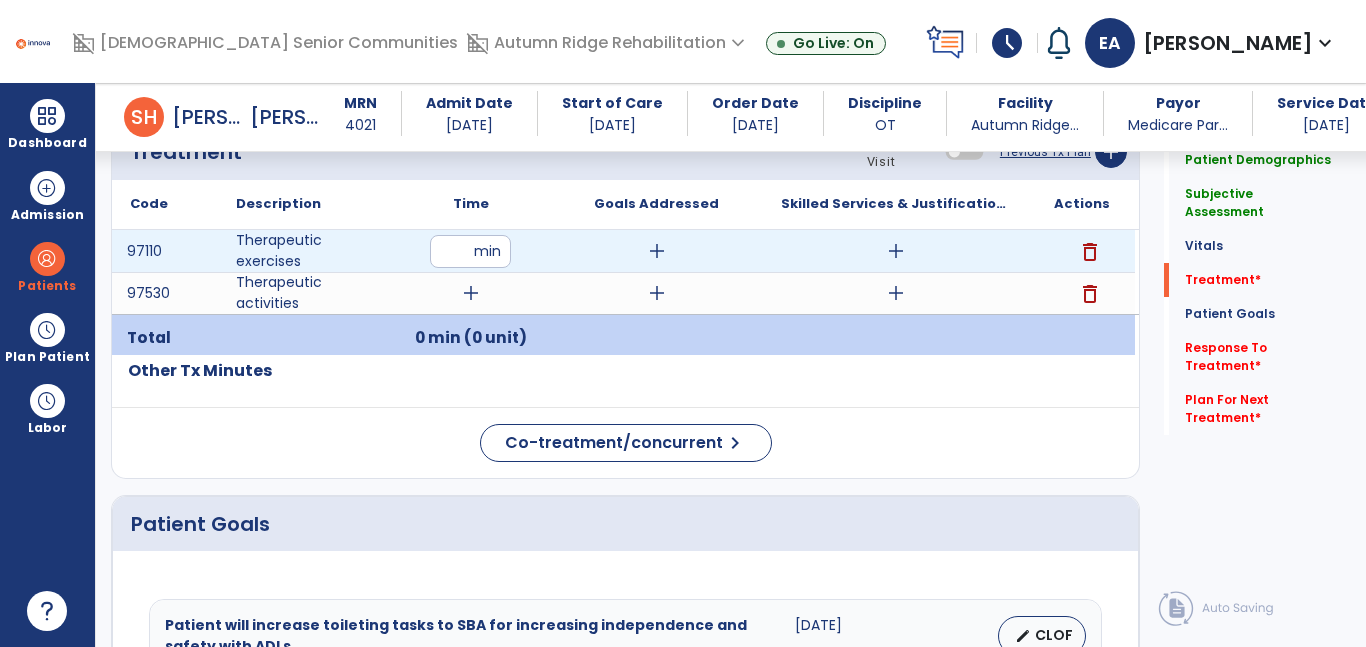 type on "**" 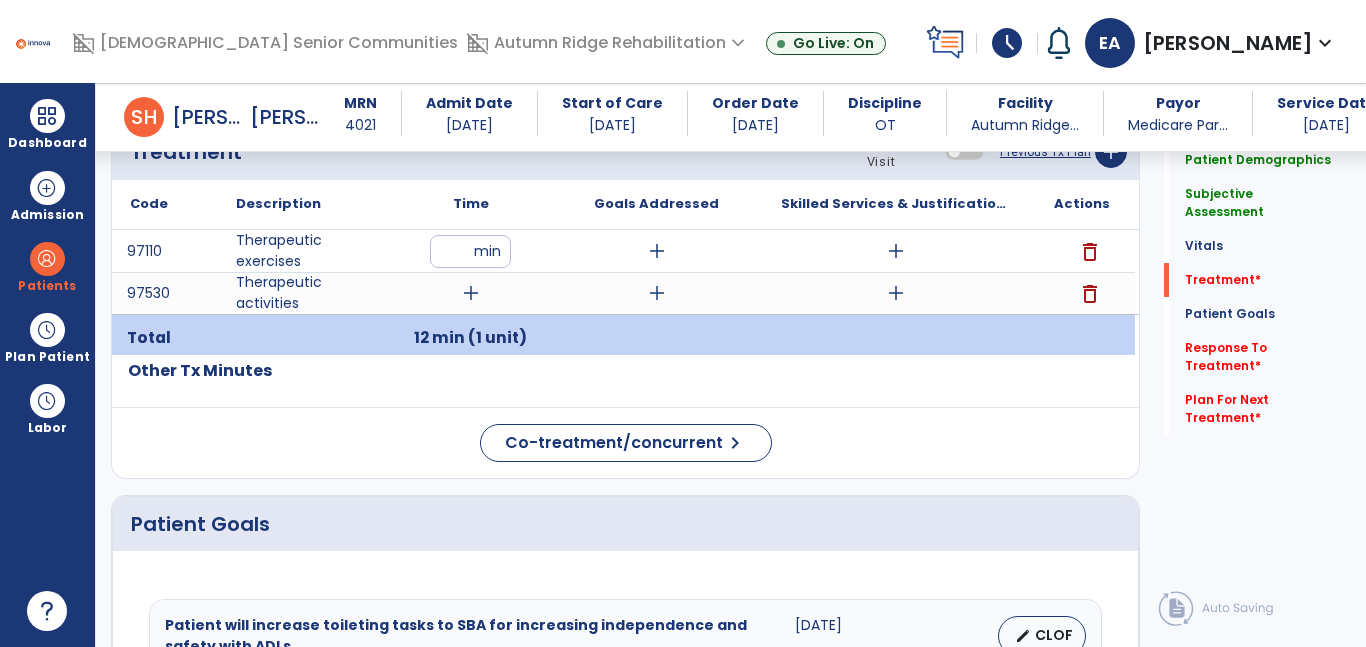 click on "add" at bounding box center (471, 293) 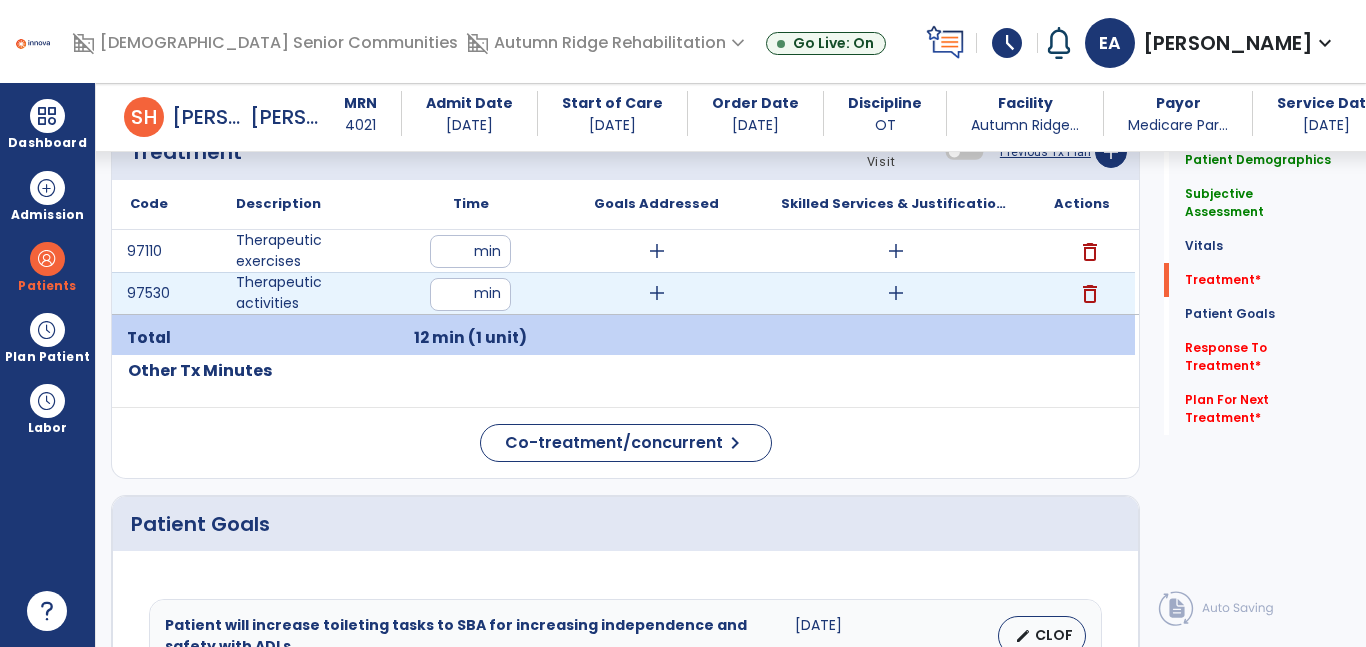 type on "**" 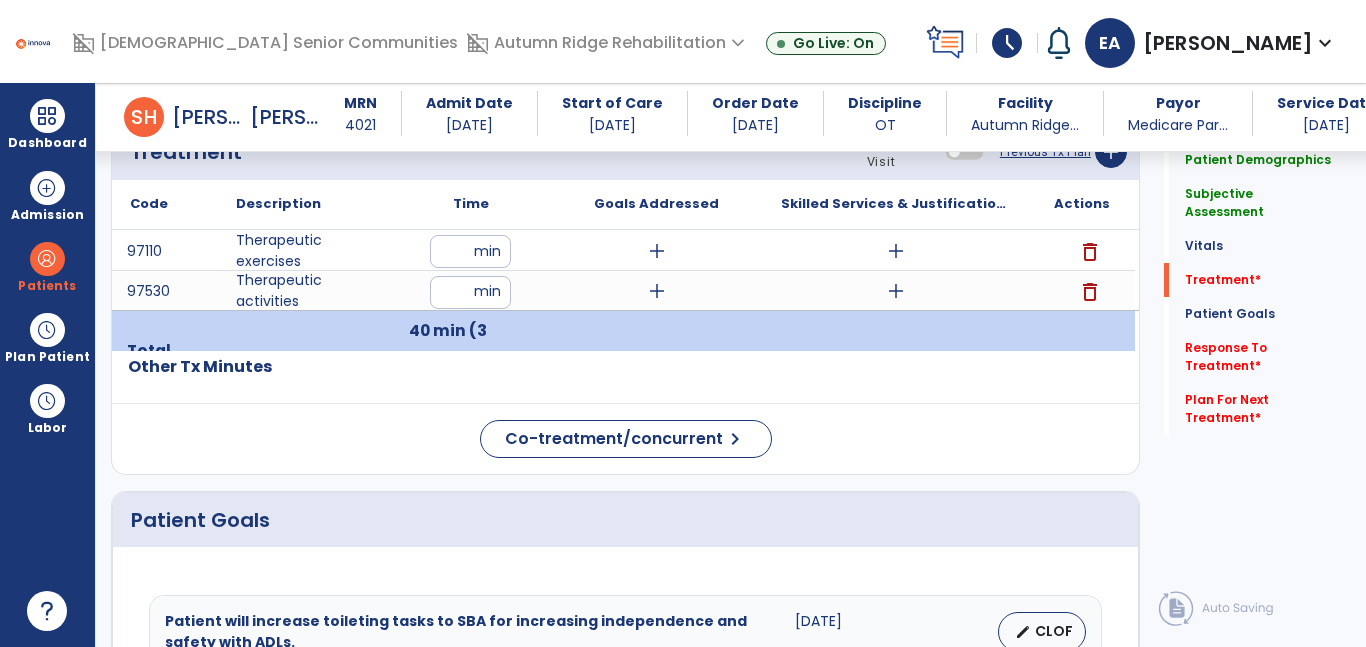 click on "add" at bounding box center (896, 291) 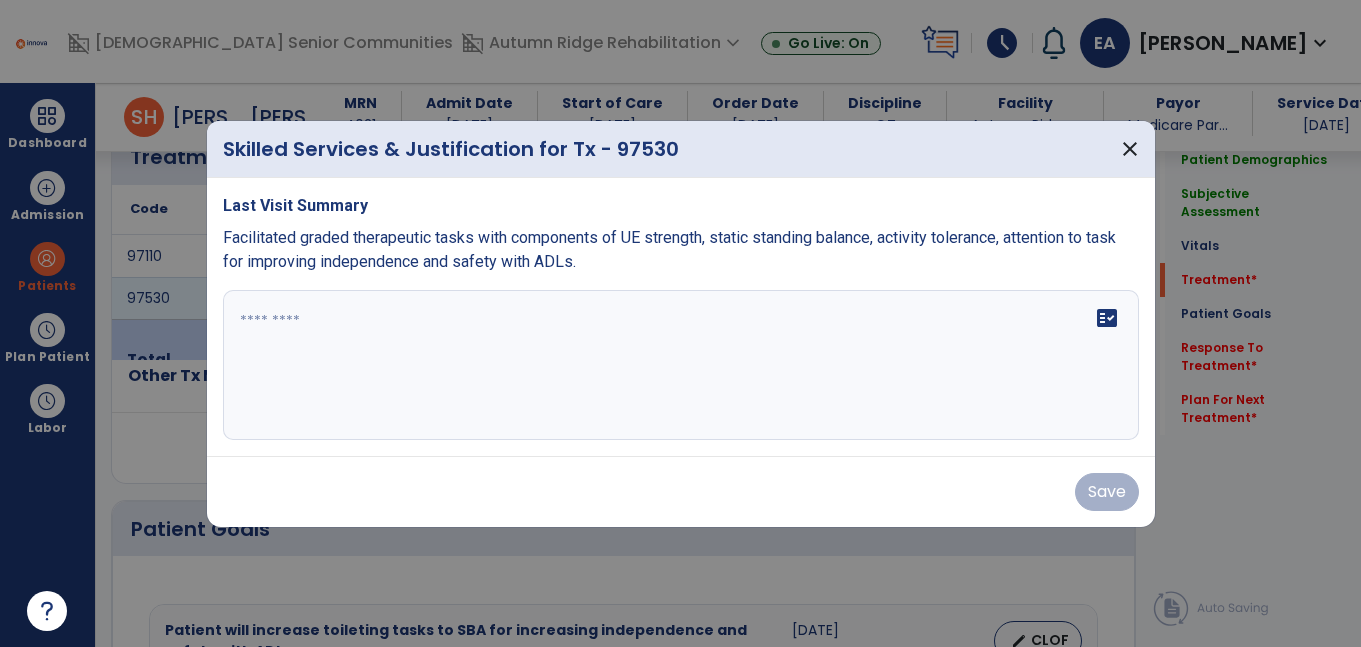 scroll, scrollTop: 1206, scrollLeft: 0, axis: vertical 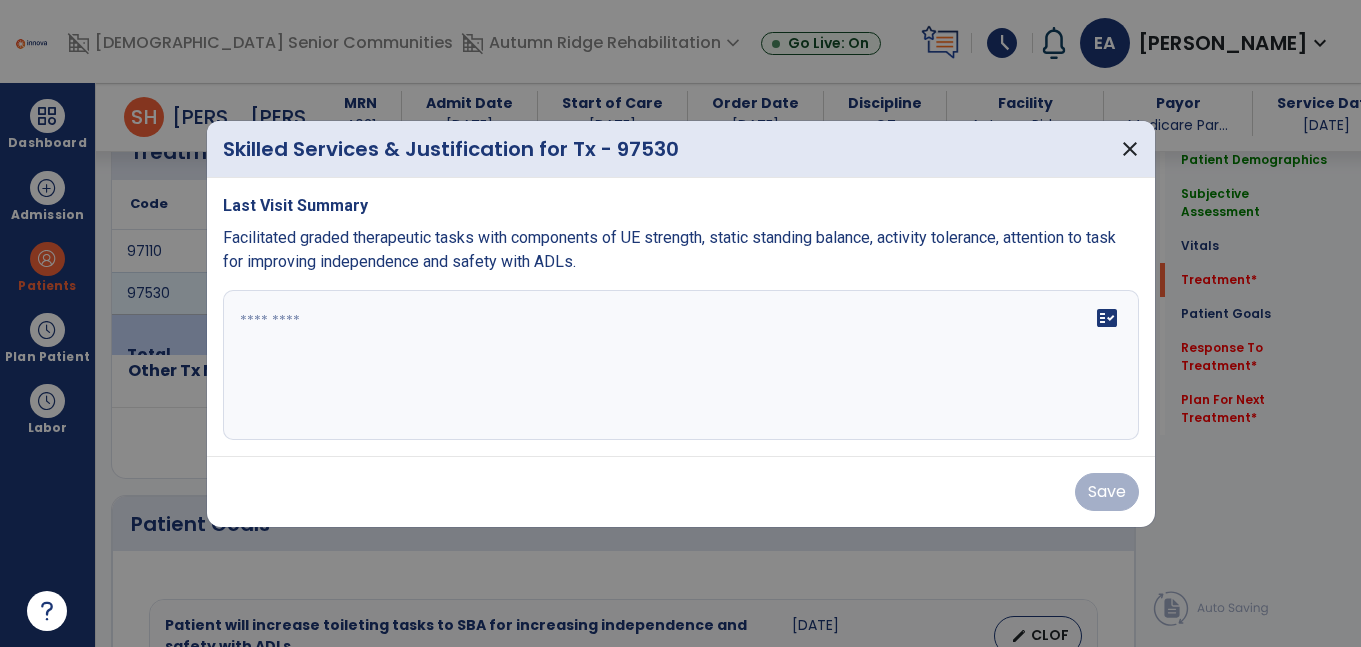 click on "fact_check" at bounding box center [681, 365] 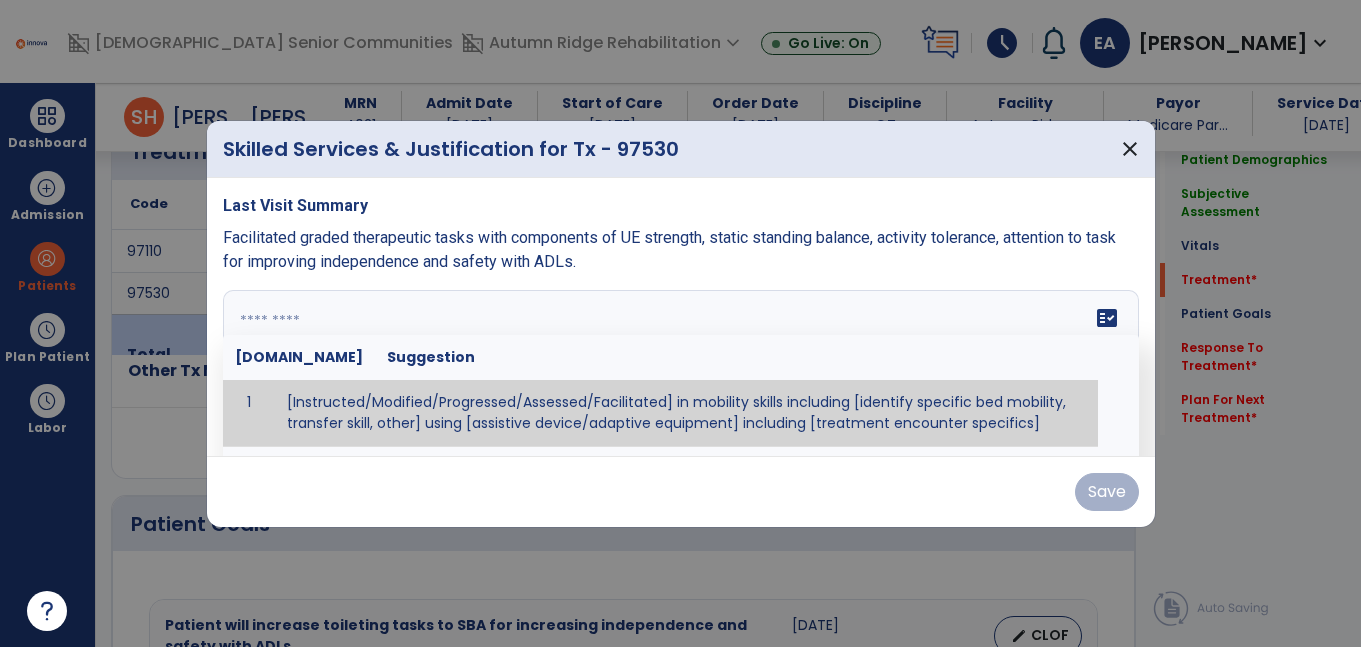 click on "Facilitated graded therapeutic tasks with components of UE strength, static standing balance, activity tolerance, attention to task for improving independence and safety with ADLs." at bounding box center (681, 250) 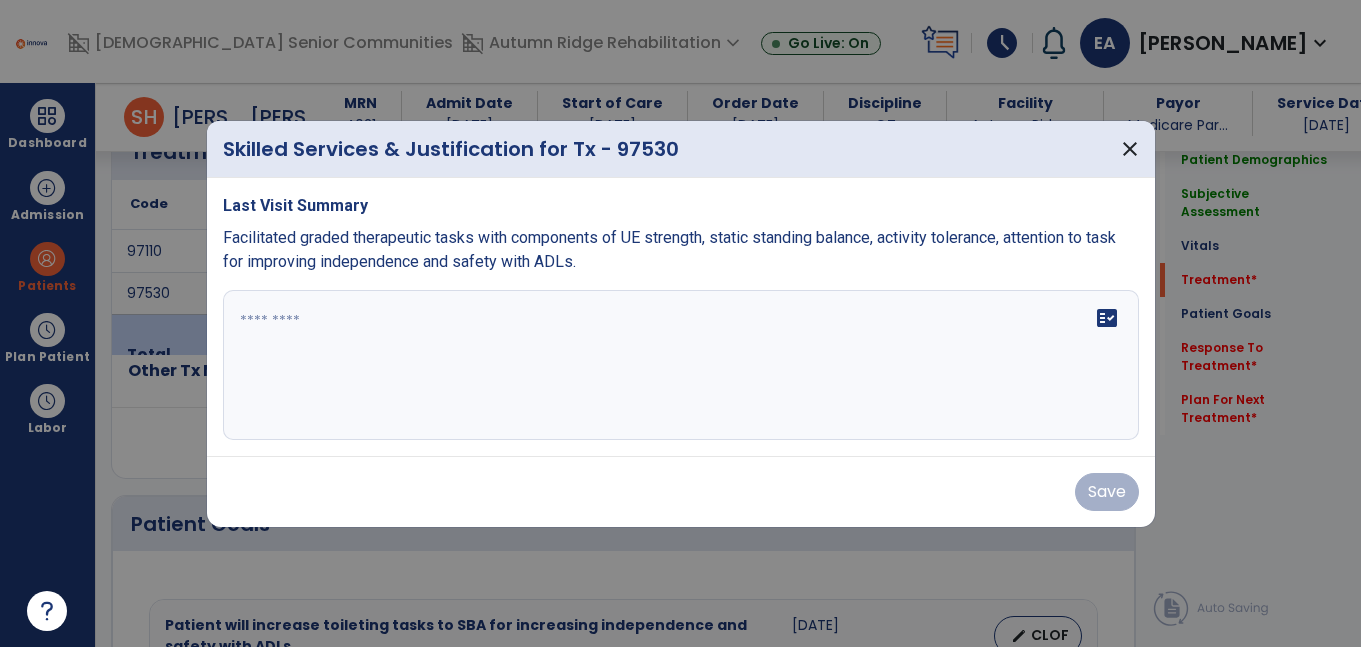 click on "fact_check" at bounding box center (681, 365) 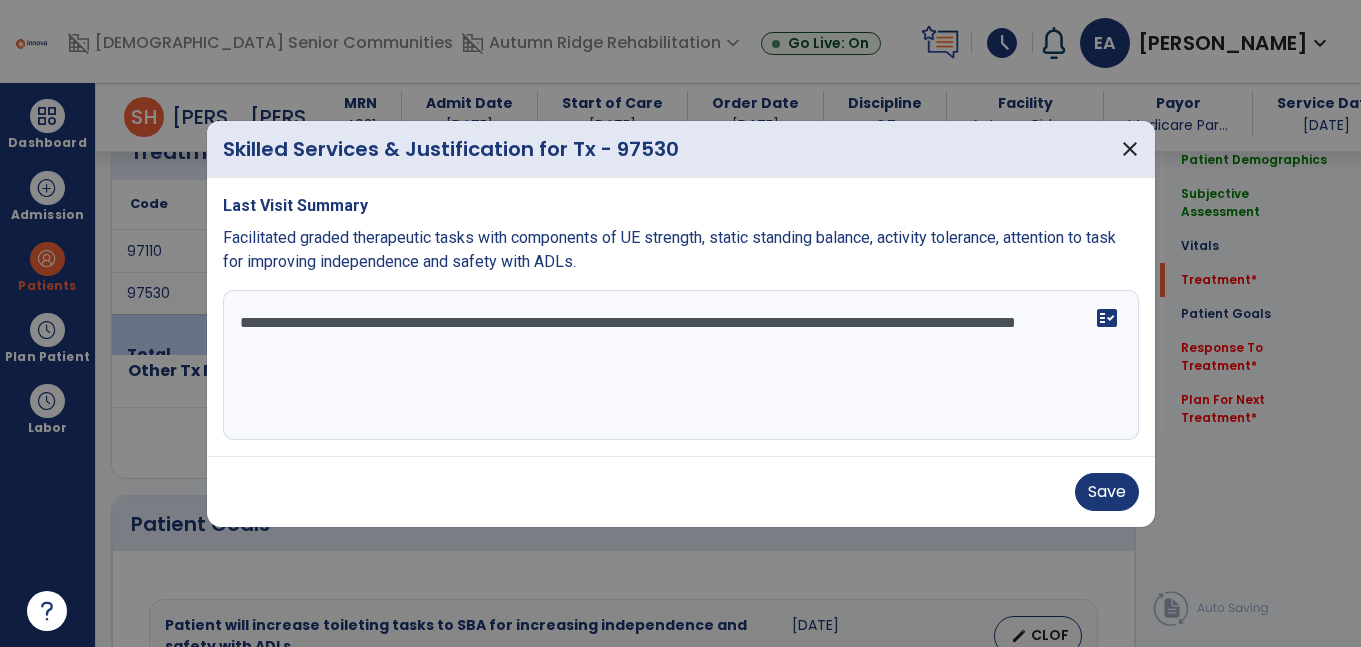 click on "**********" at bounding box center [681, 365] 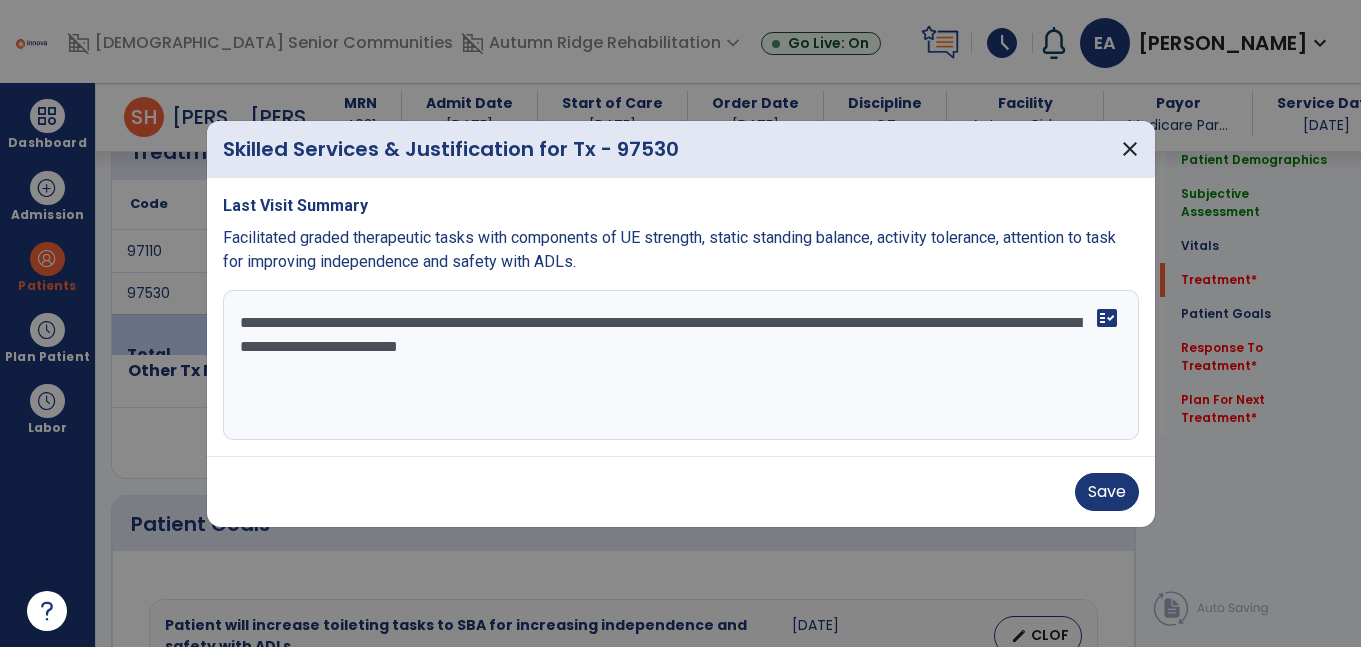 click on "**********" at bounding box center (681, 365) 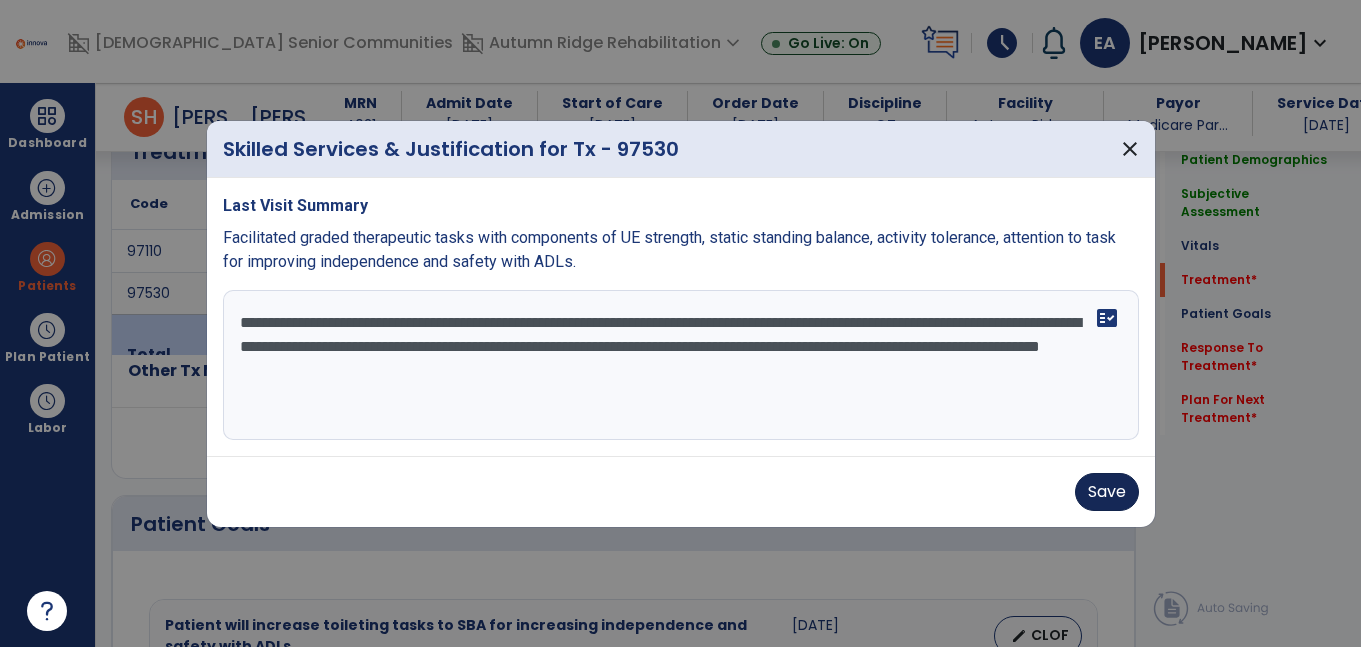 type on "**********" 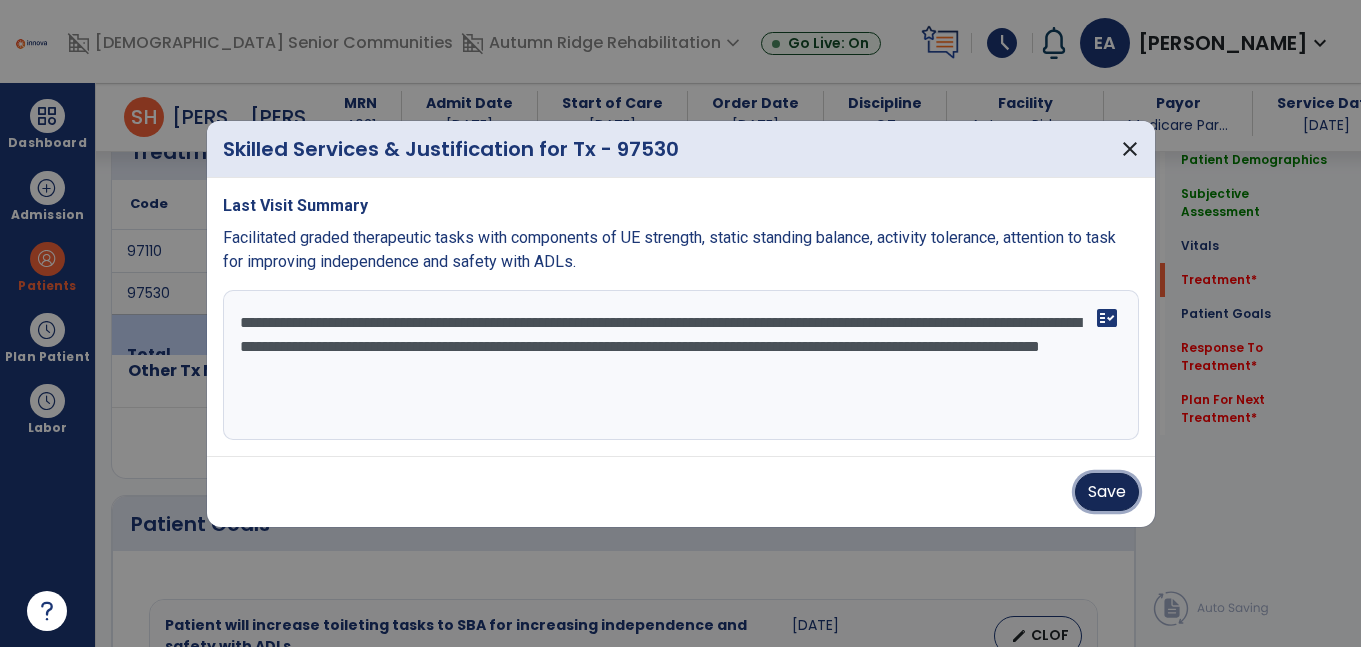 click on "Save" at bounding box center [1107, 492] 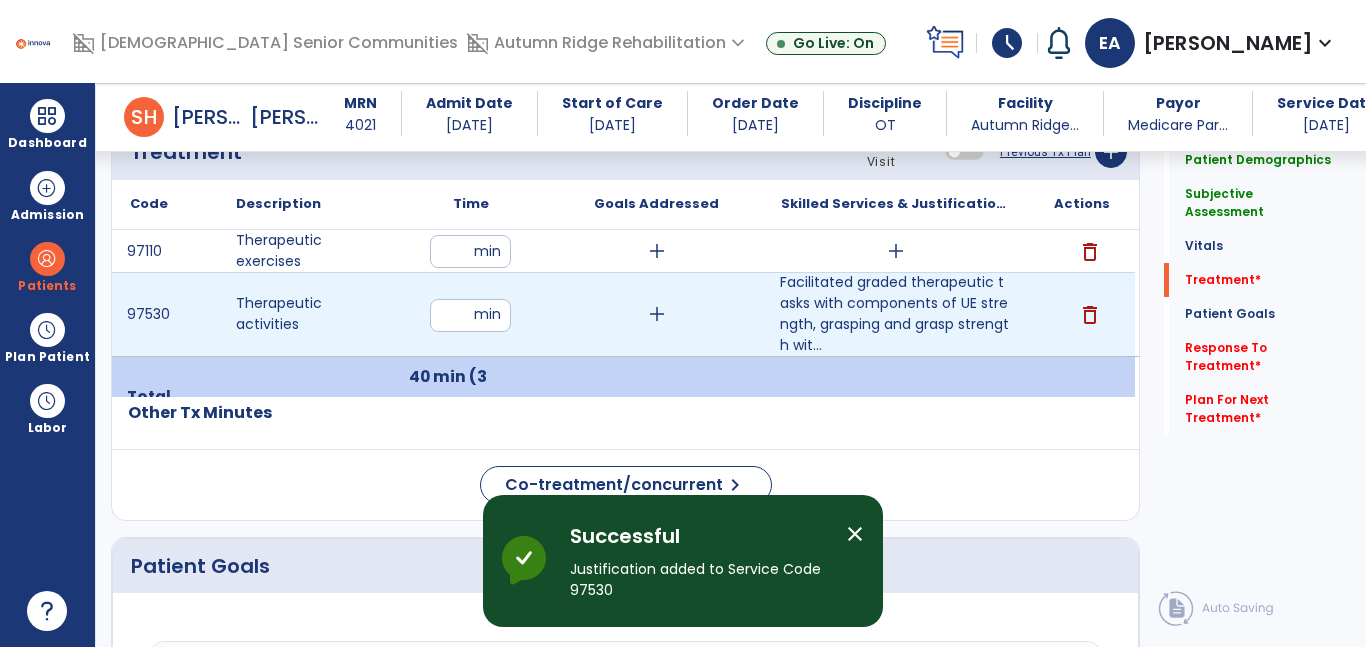 click on "add" at bounding box center [896, 251] 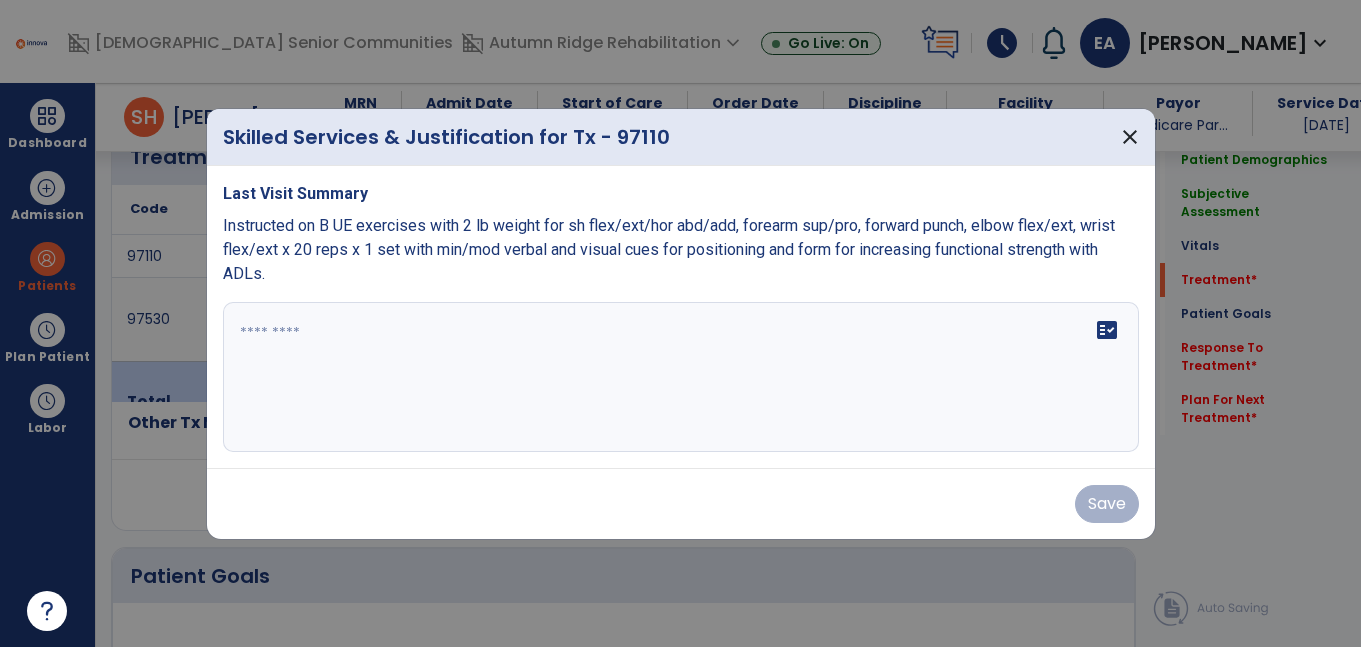 scroll, scrollTop: 1206, scrollLeft: 0, axis: vertical 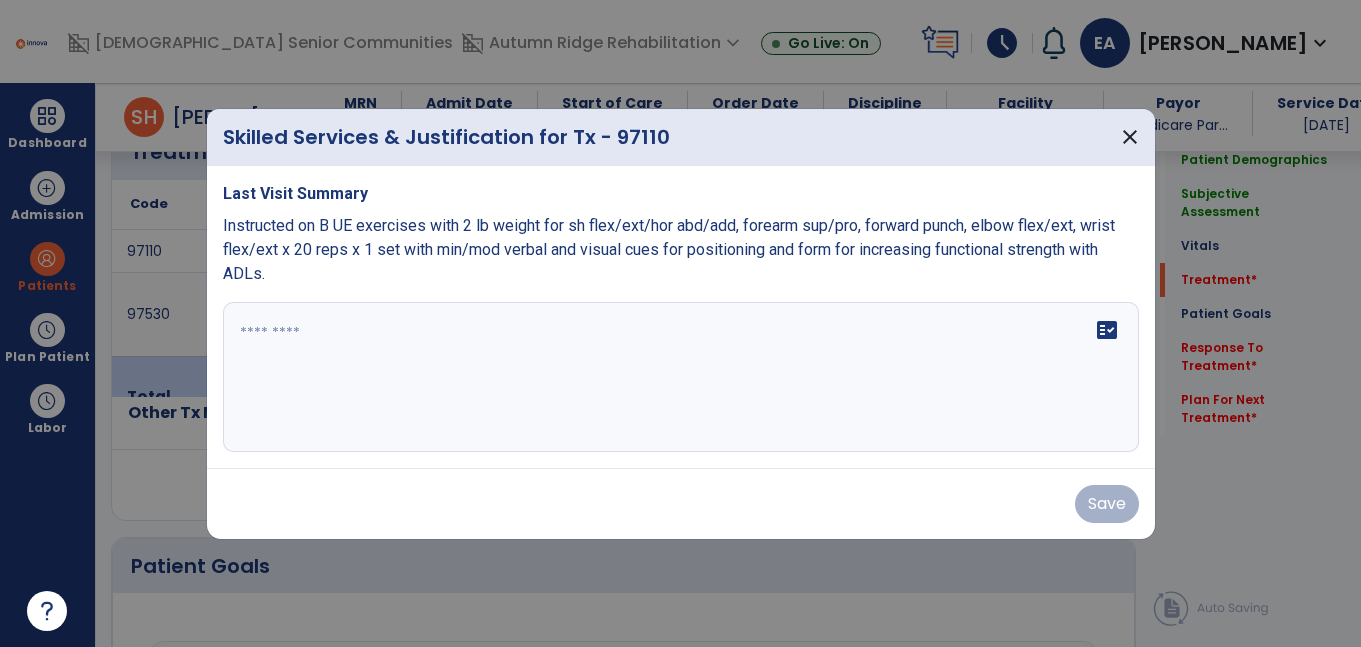 click at bounding box center (681, 377) 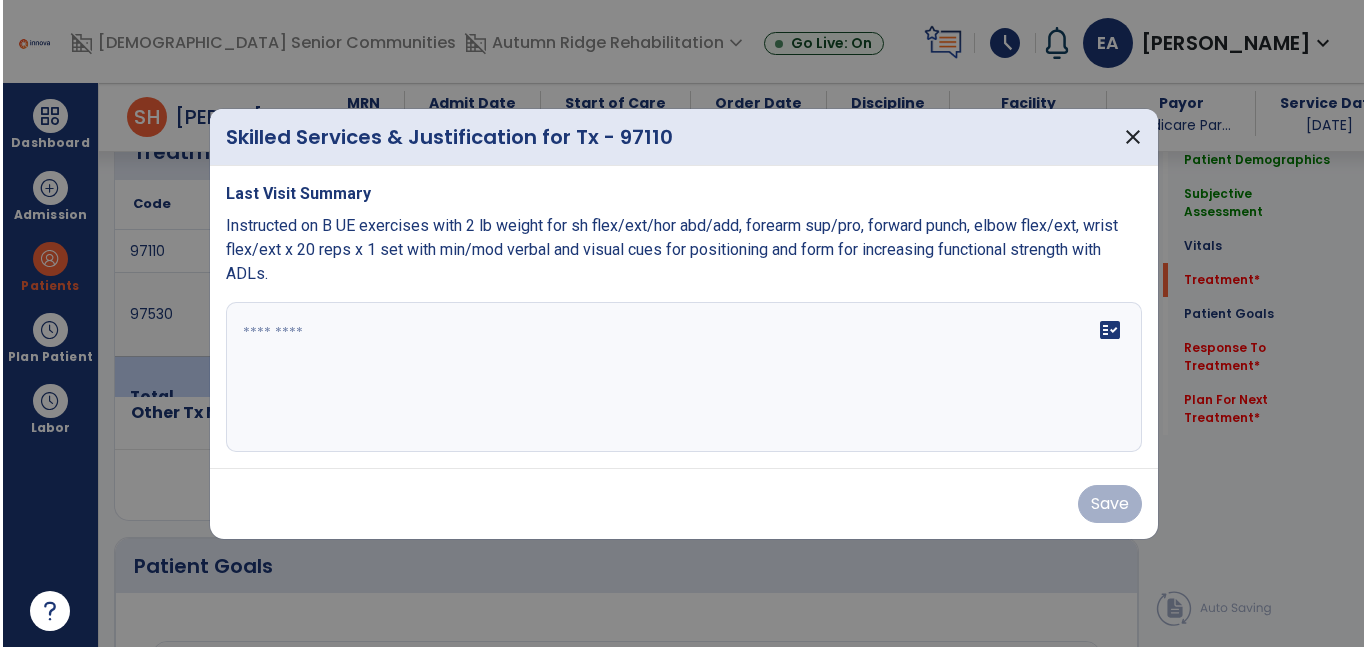 scroll, scrollTop: 0, scrollLeft: 0, axis: both 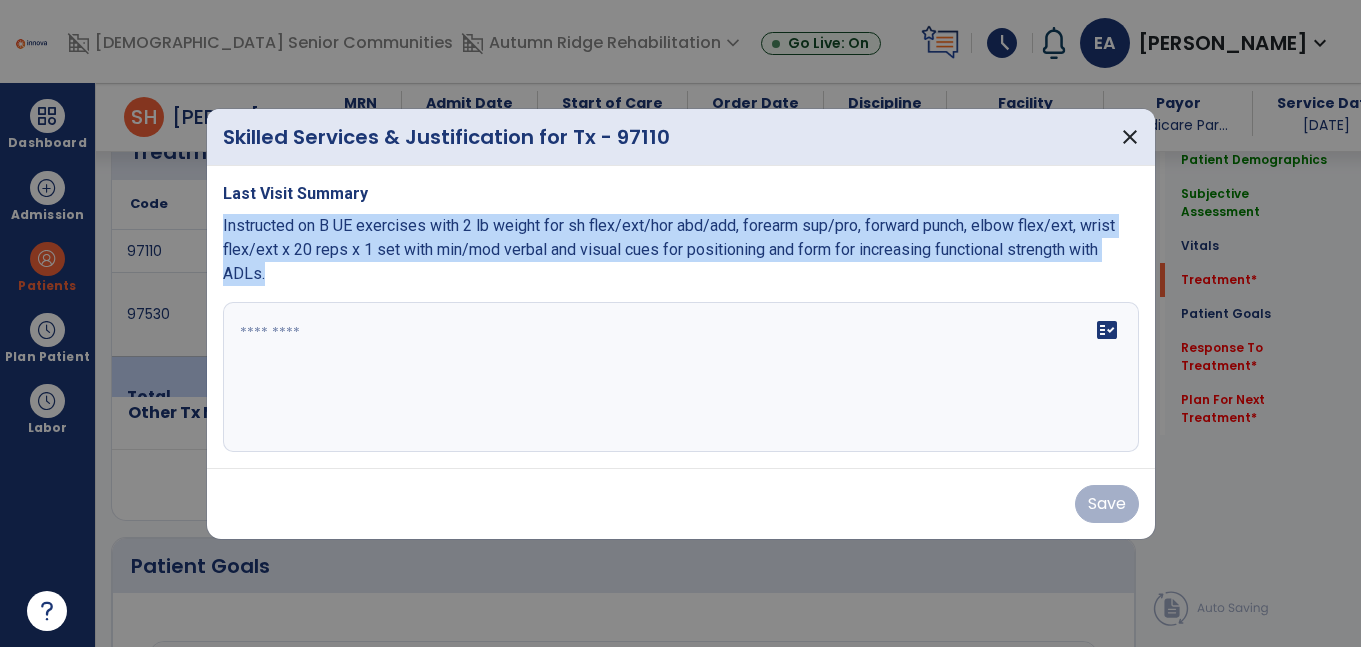 copy on "Instructed on B UE exercises with 2 lb weight for sh flex/ext/hor abd/add, forearm sup/pro, forward punch, elbow flex/ext, wrist flex/ext x 20 reps x  1 set with min/mod verbal and visual cues for positioning and form for increasing functional strength with ADLs." 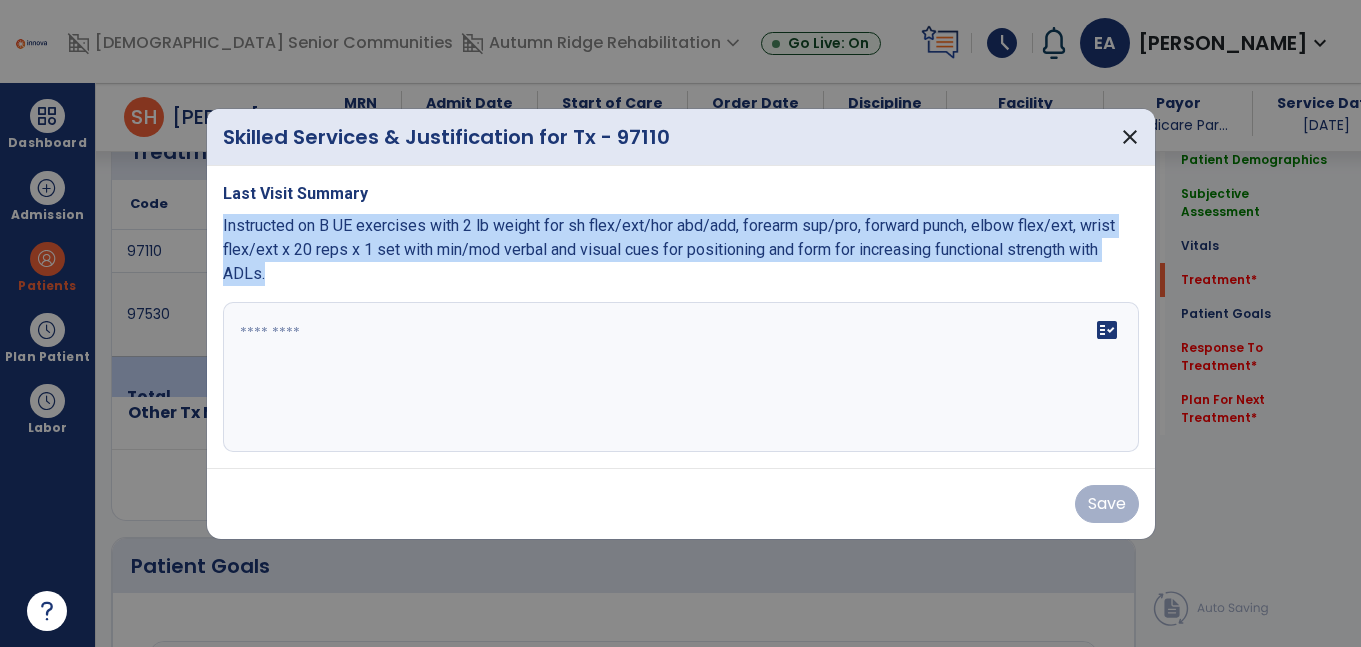 click at bounding box center (681, 377) 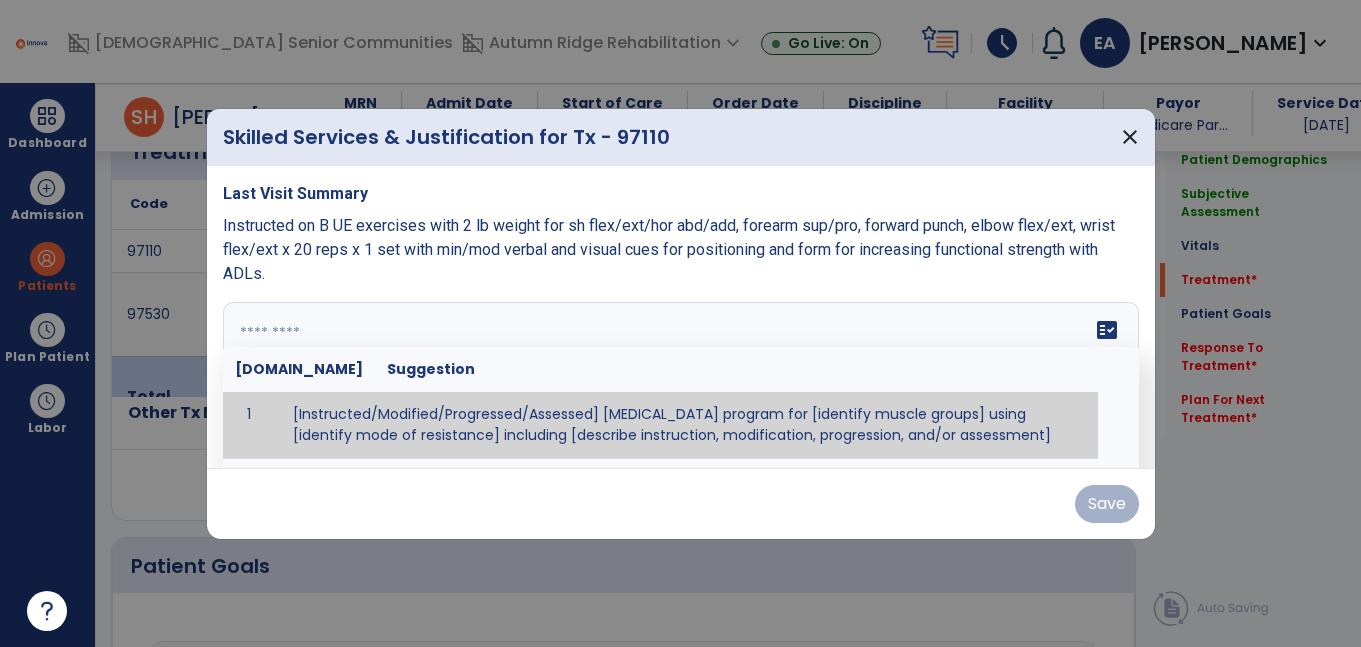 click at bounding box center [678, 377] 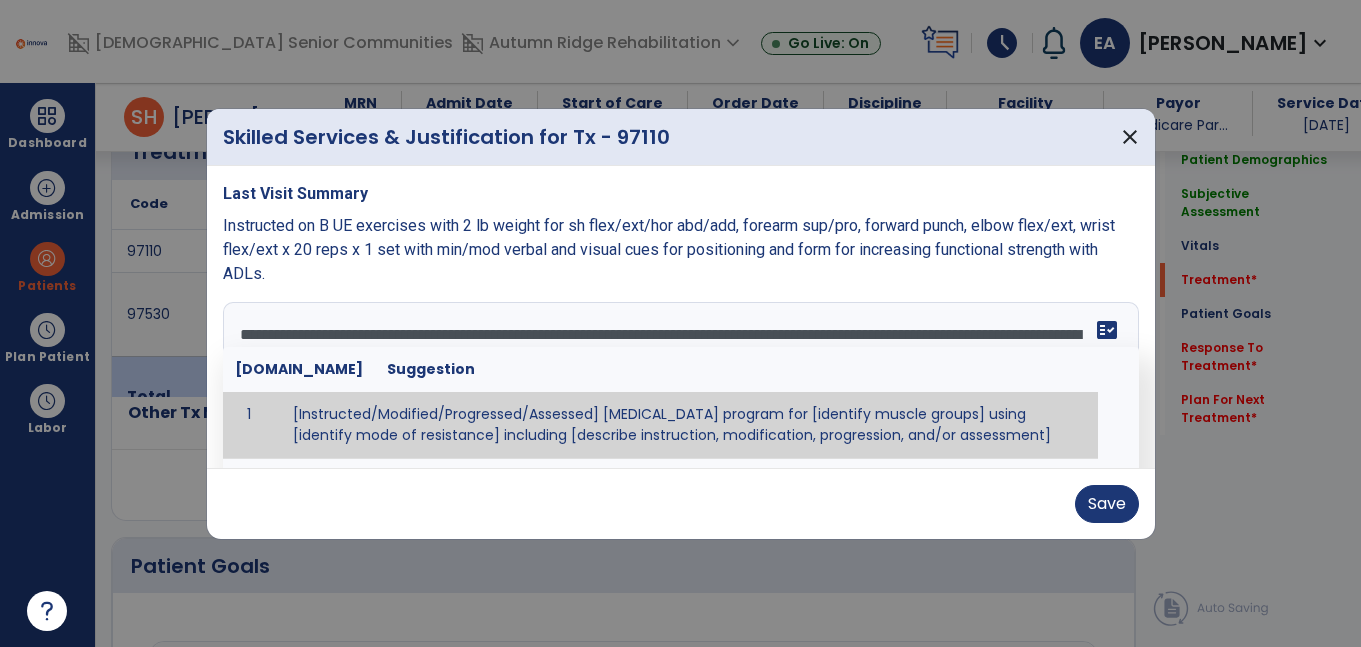 click on "**********" at bounding box center (678, 377) 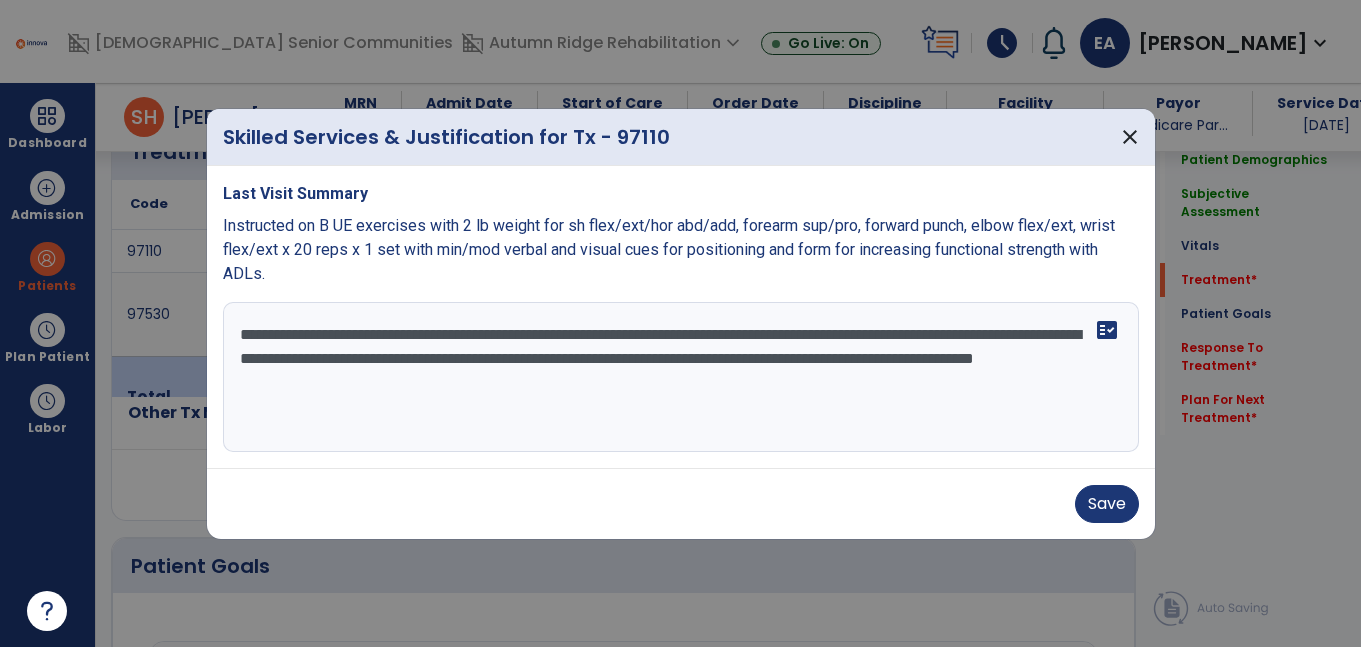 click on "**********" at bounding box center (681, 377) 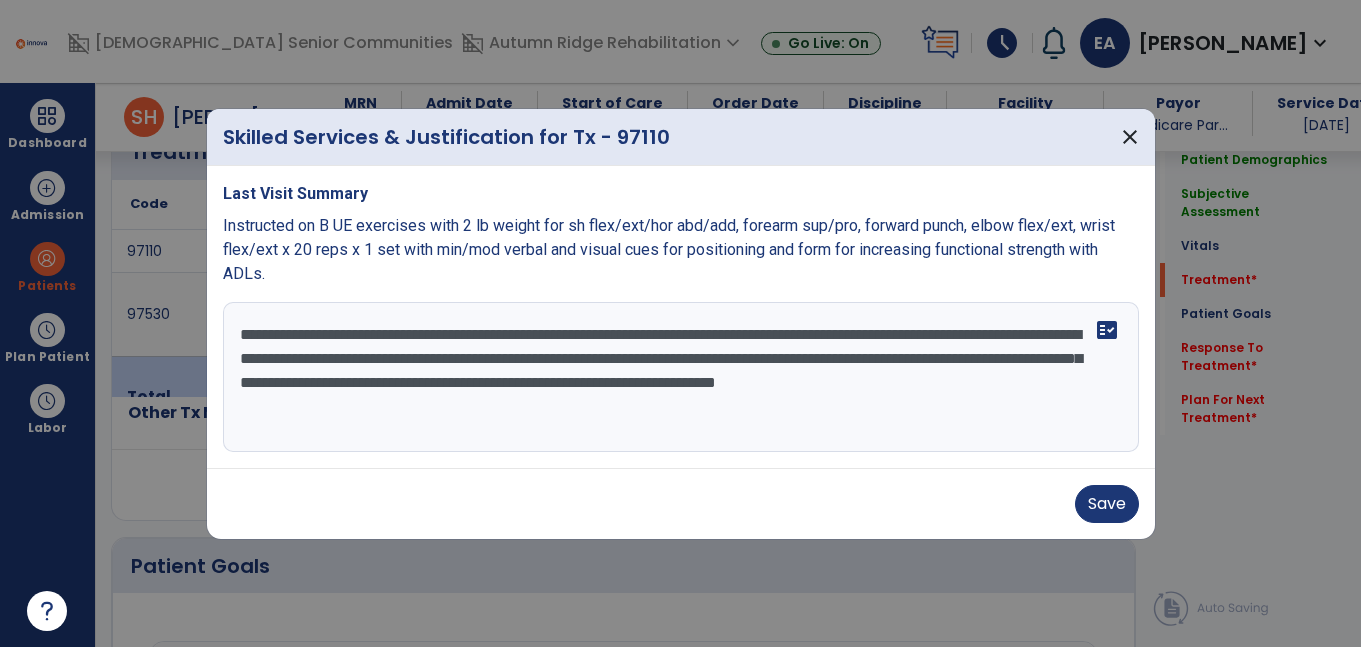 type on "**********" 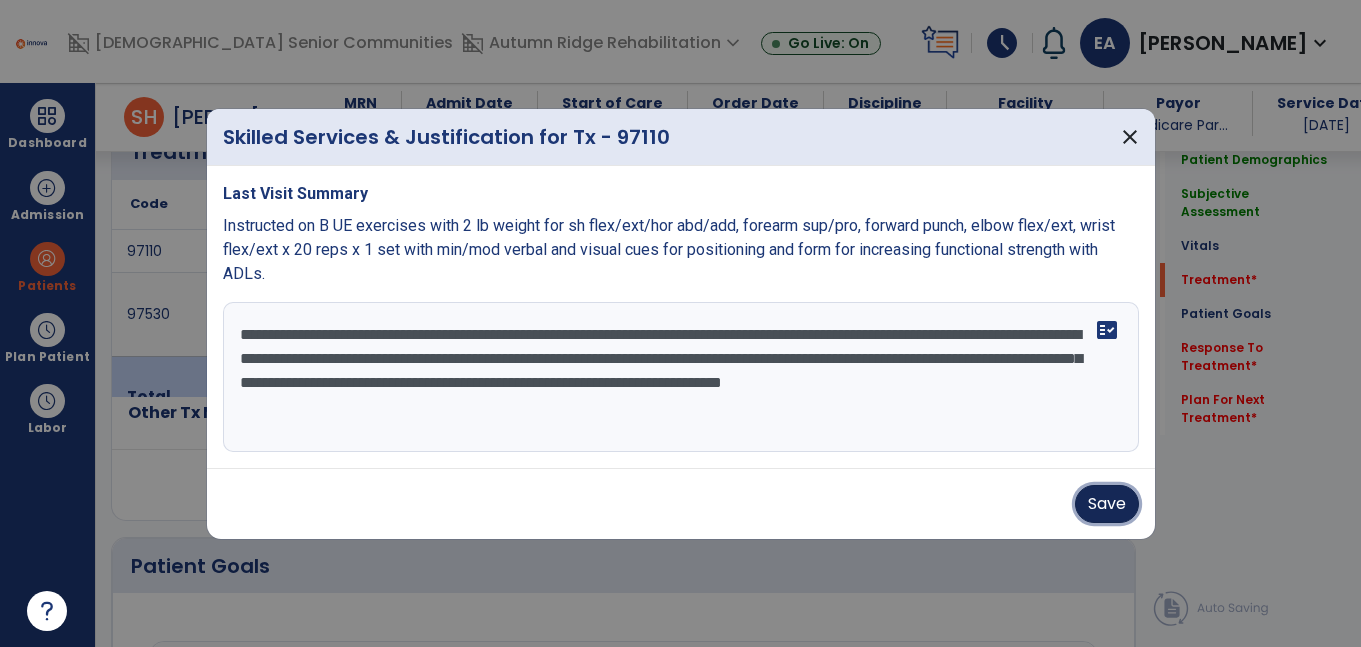 click on "Save" at bounding box center [1107, 504] 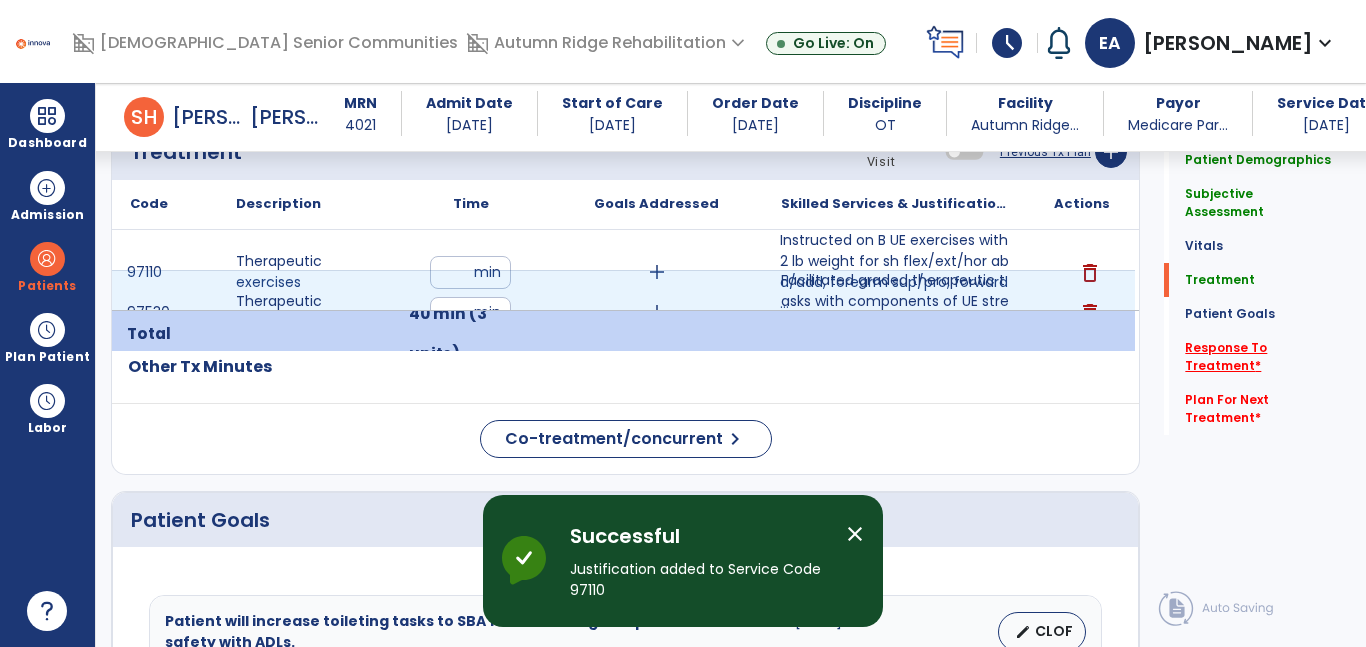 click on "Response To Treatment   *" 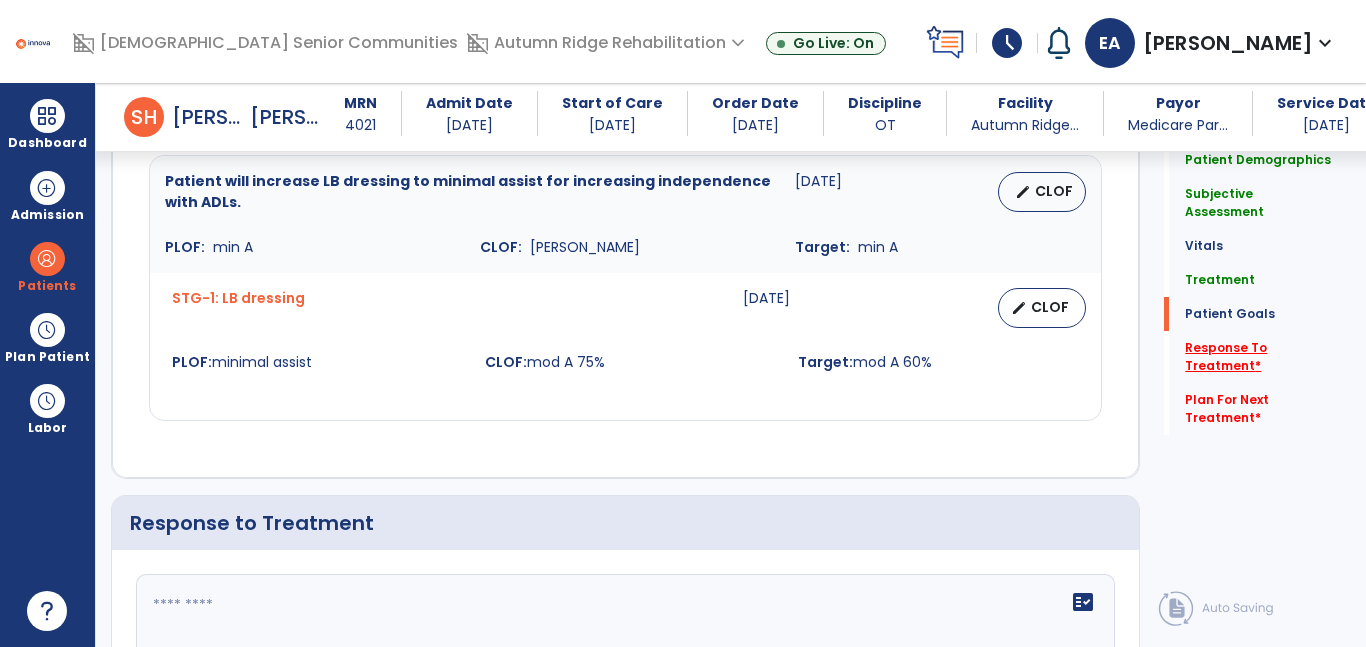 scroll, scrollTop: 3403, scrollLeft: 0, axis: vertical 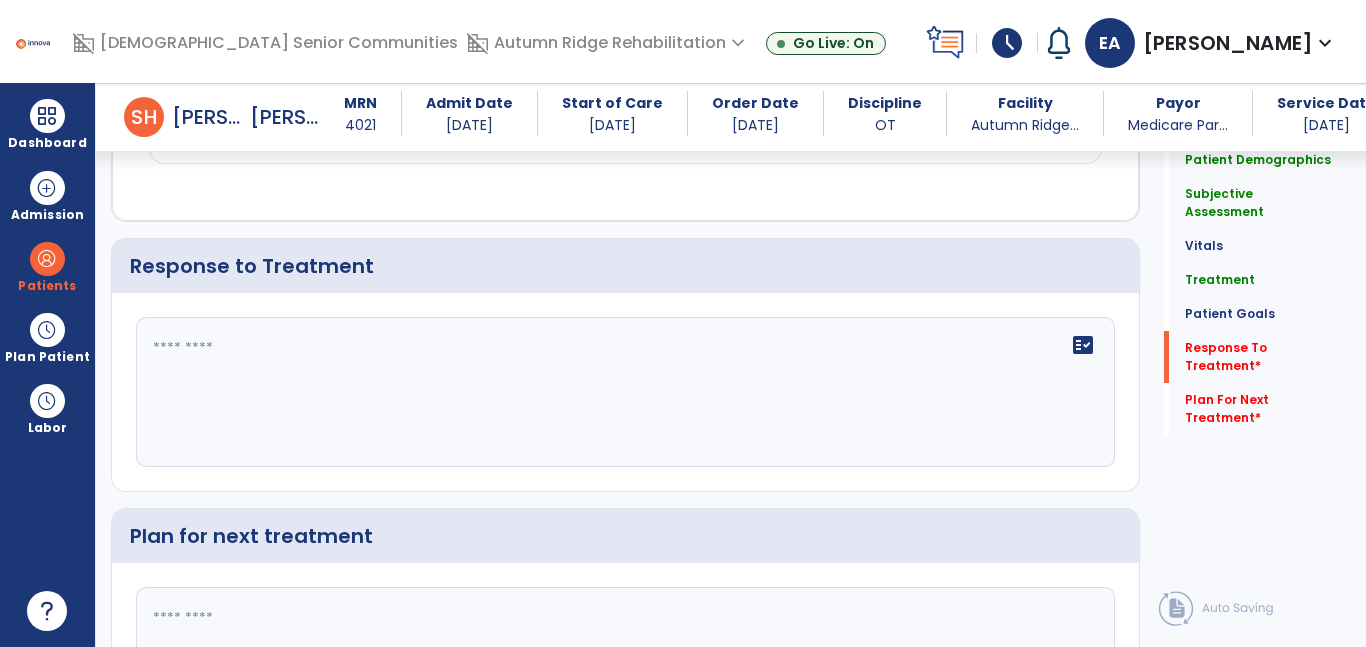 click on "fact_check" 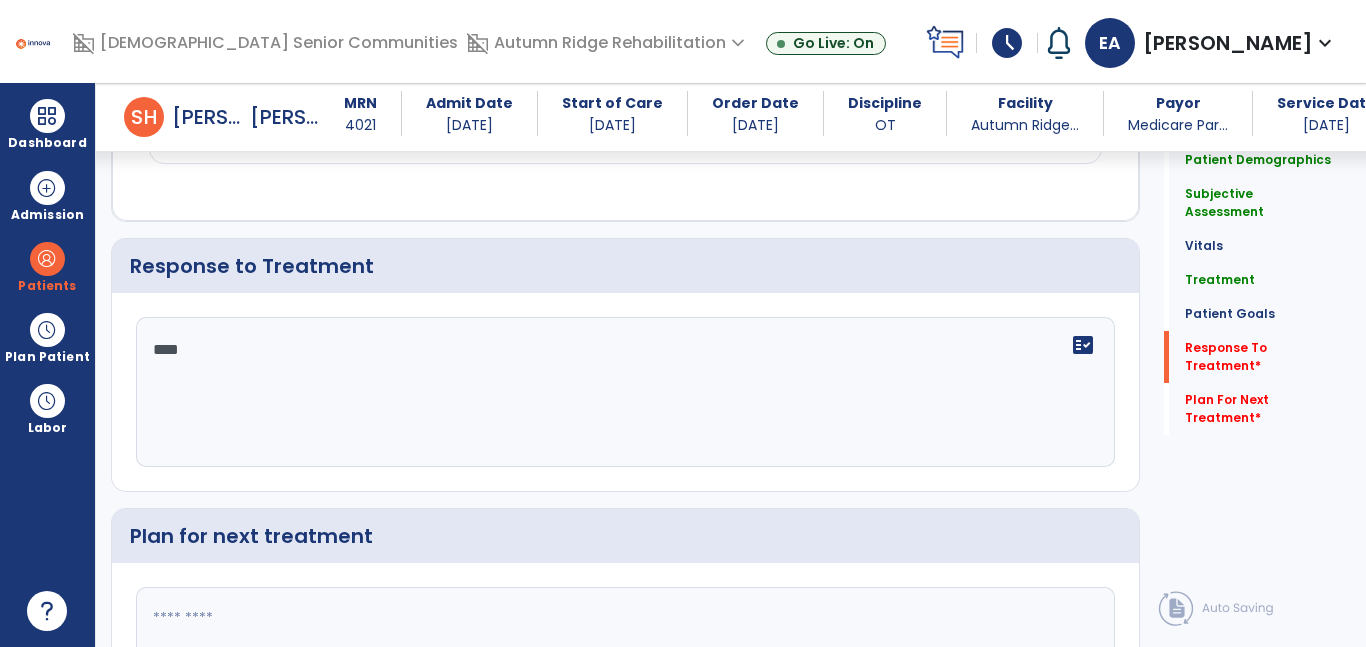 scroll, scrollTop: 3584, scrollLeft: 0, axis: vertical 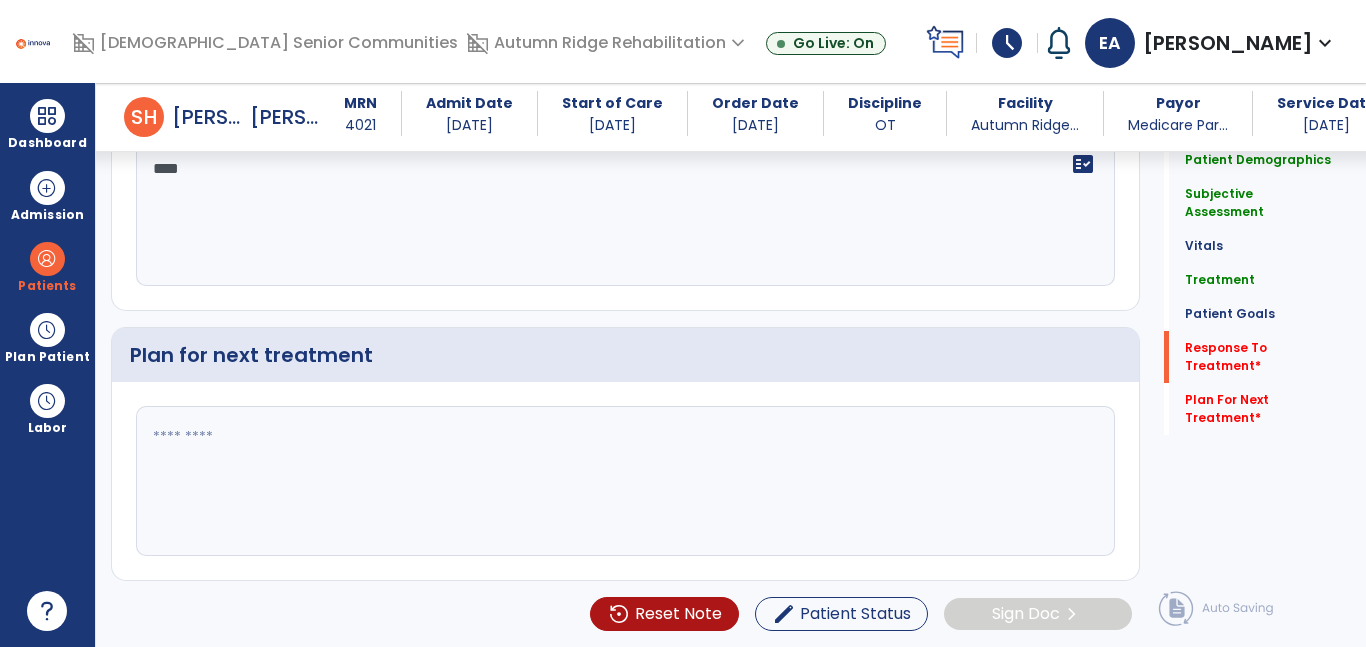 type on "****" 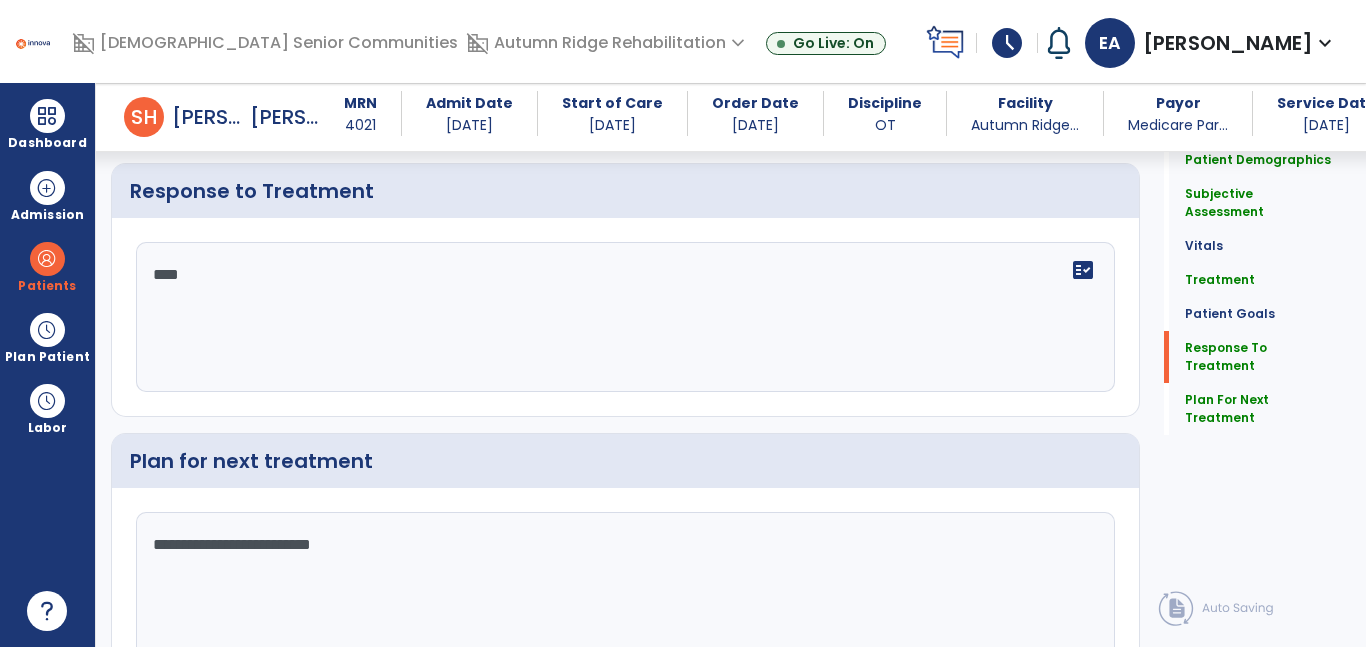 scroll, scrollTop: 3474, scrollLeft: 0, axis: vertical 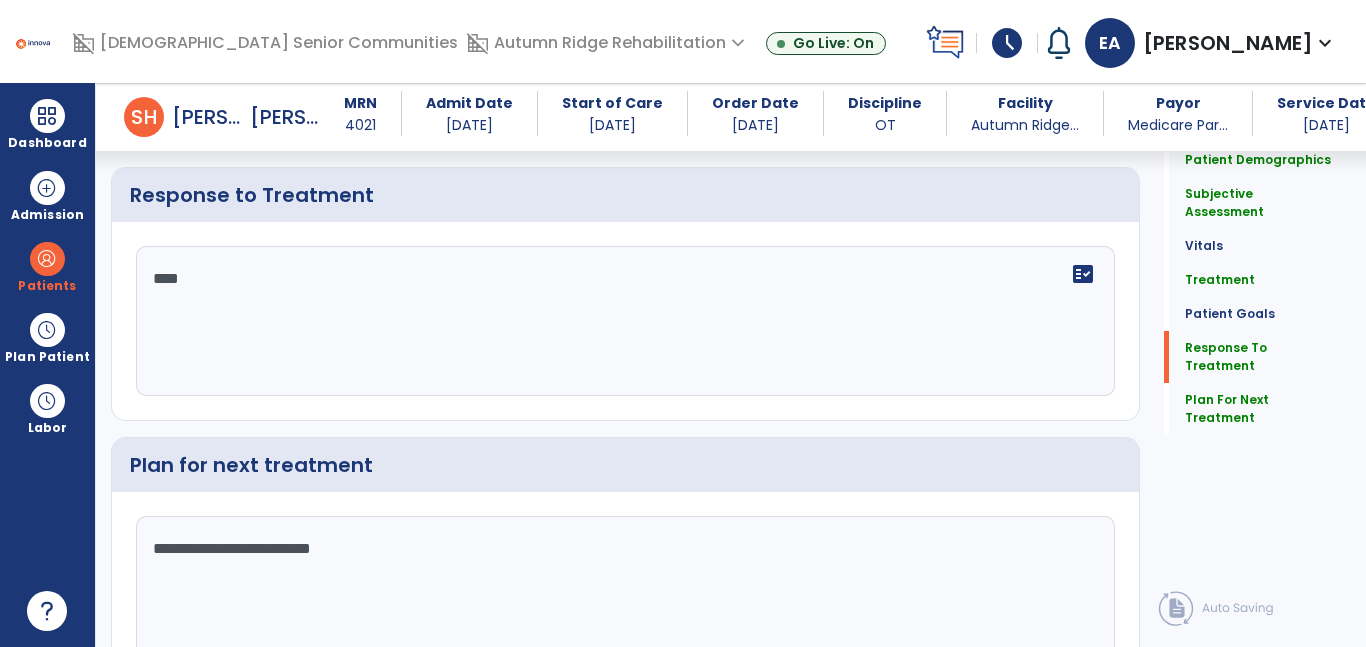 type on "**********" 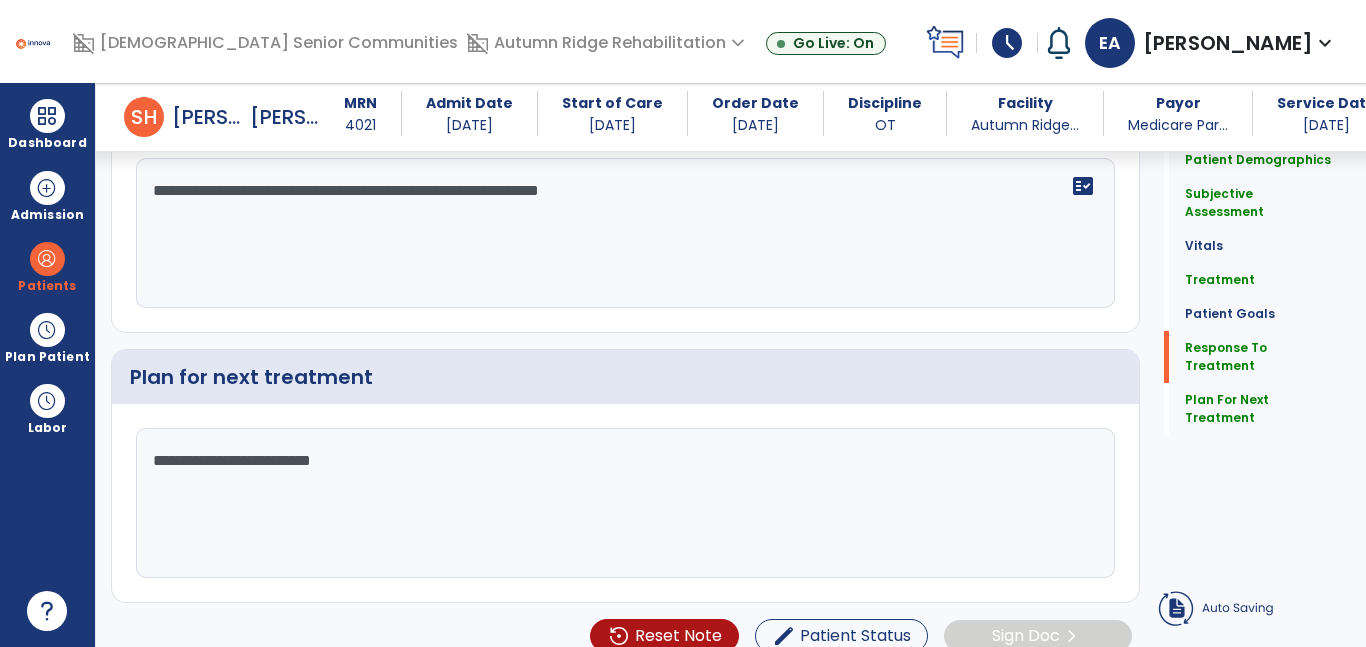 type on "**********" 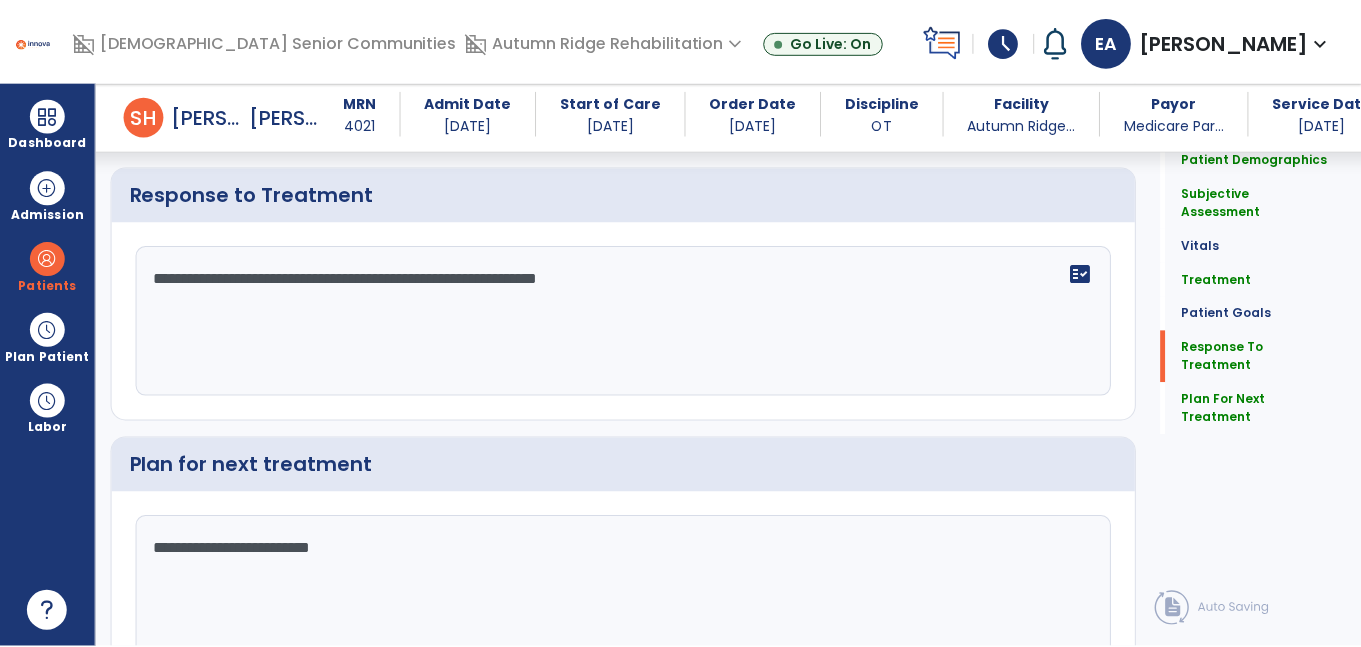 scroll, scrollTop: 3584, scrollLeft: 0, axis: vertical 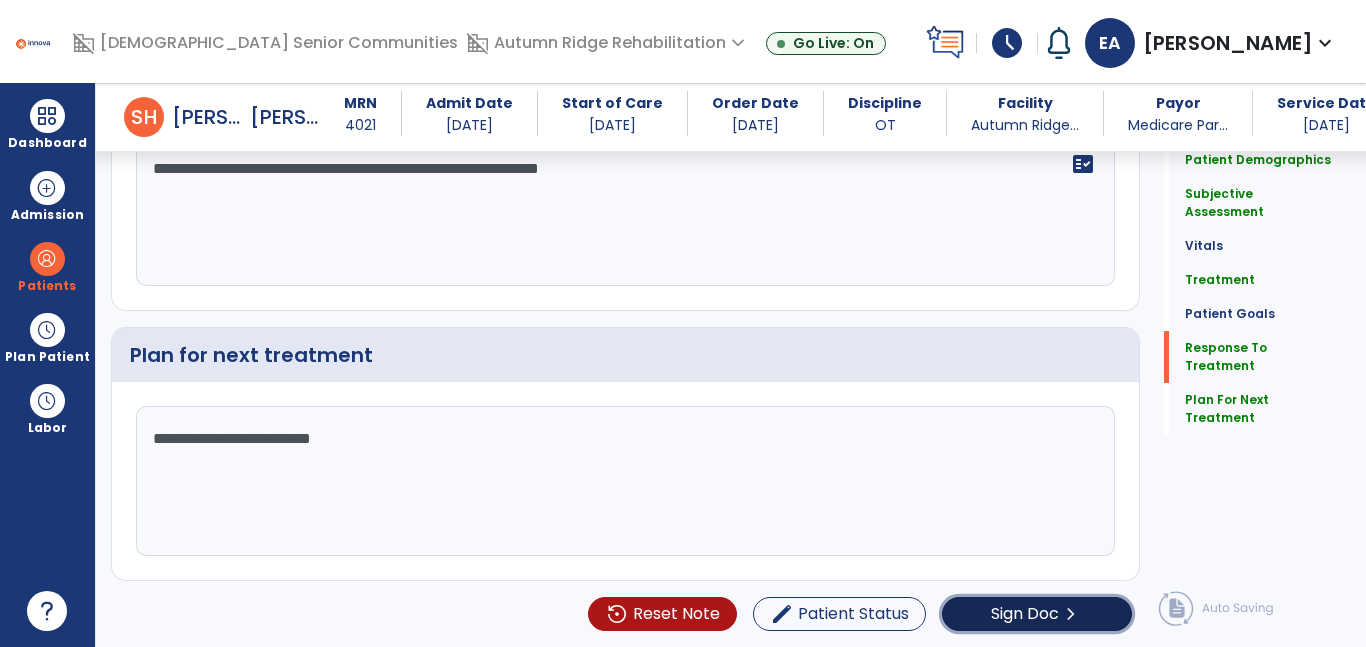 click on "Sign Doc" 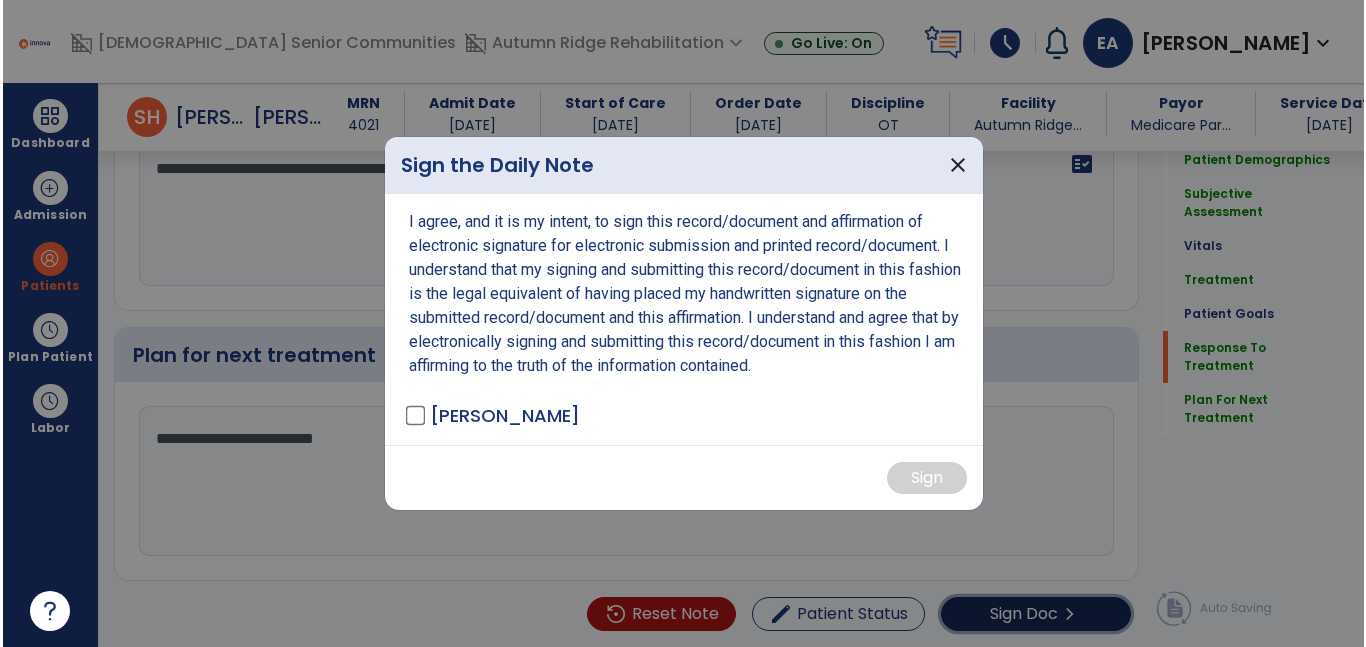 scroll, scrollTop: 3584, scrollLeft: 0, axis: vertical 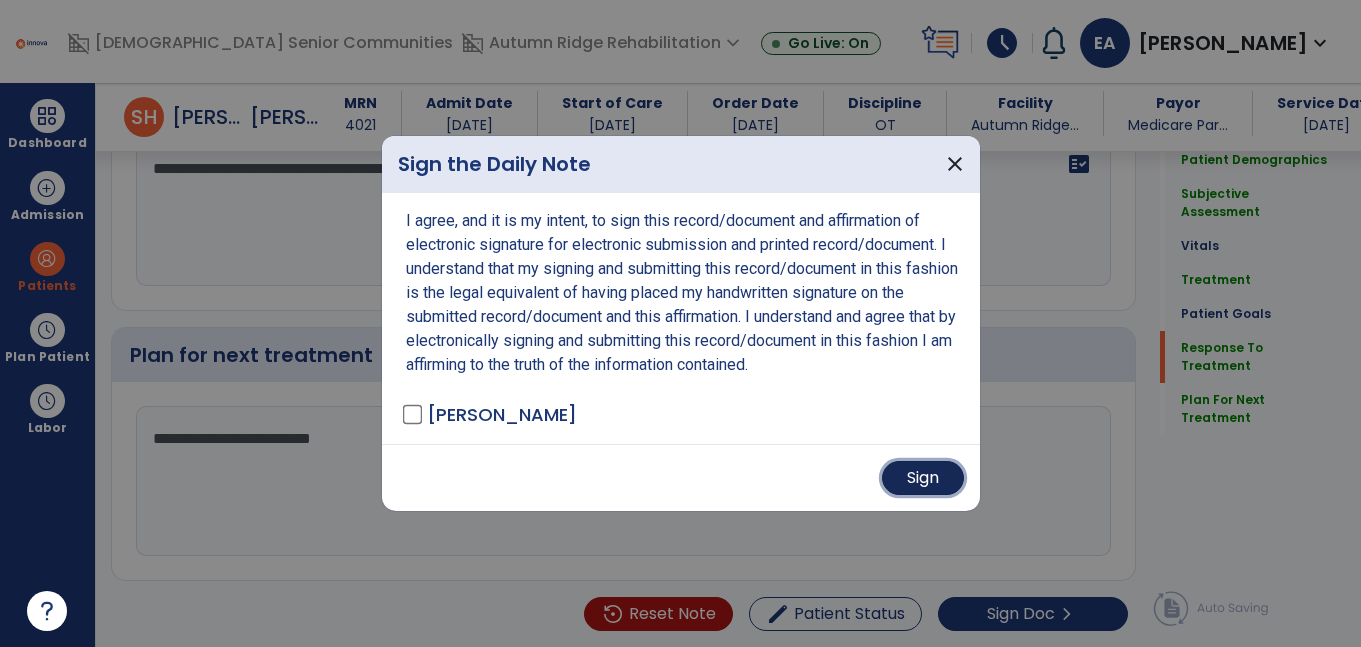 click on "Sign" at bounding box center (923, 478) 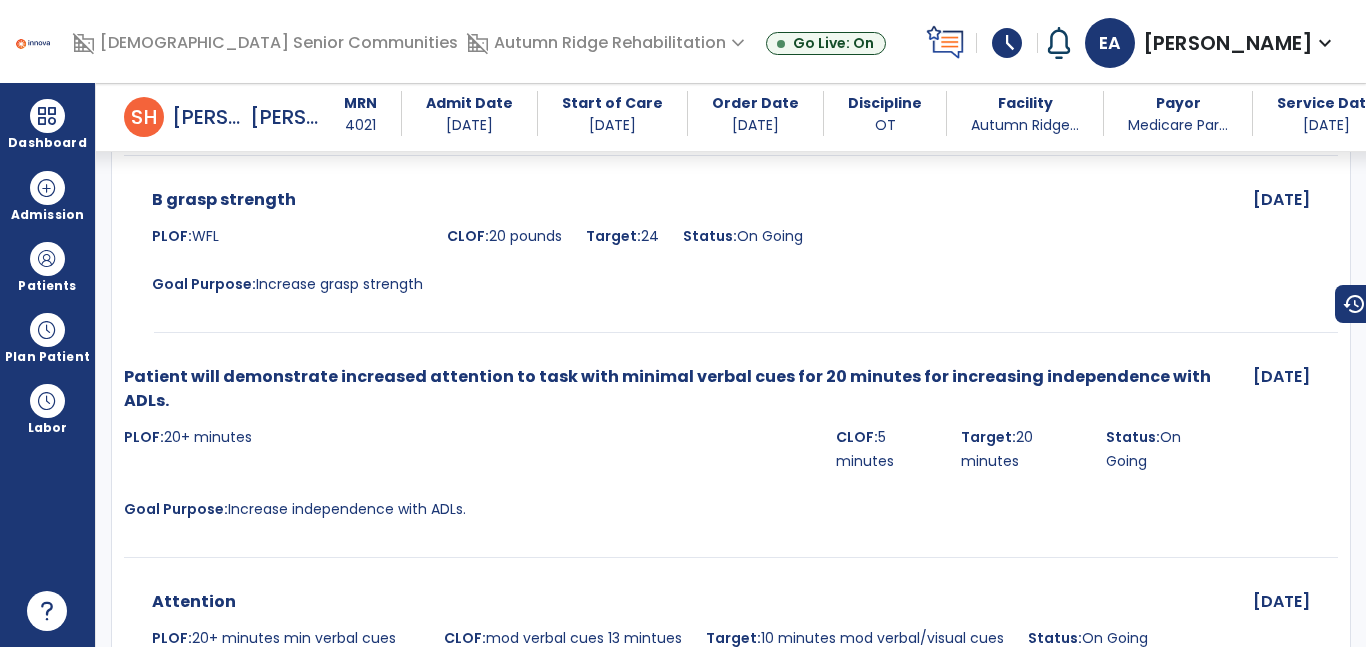 scroll, scrollTop: 0, scrollLeft: 0, axis: both 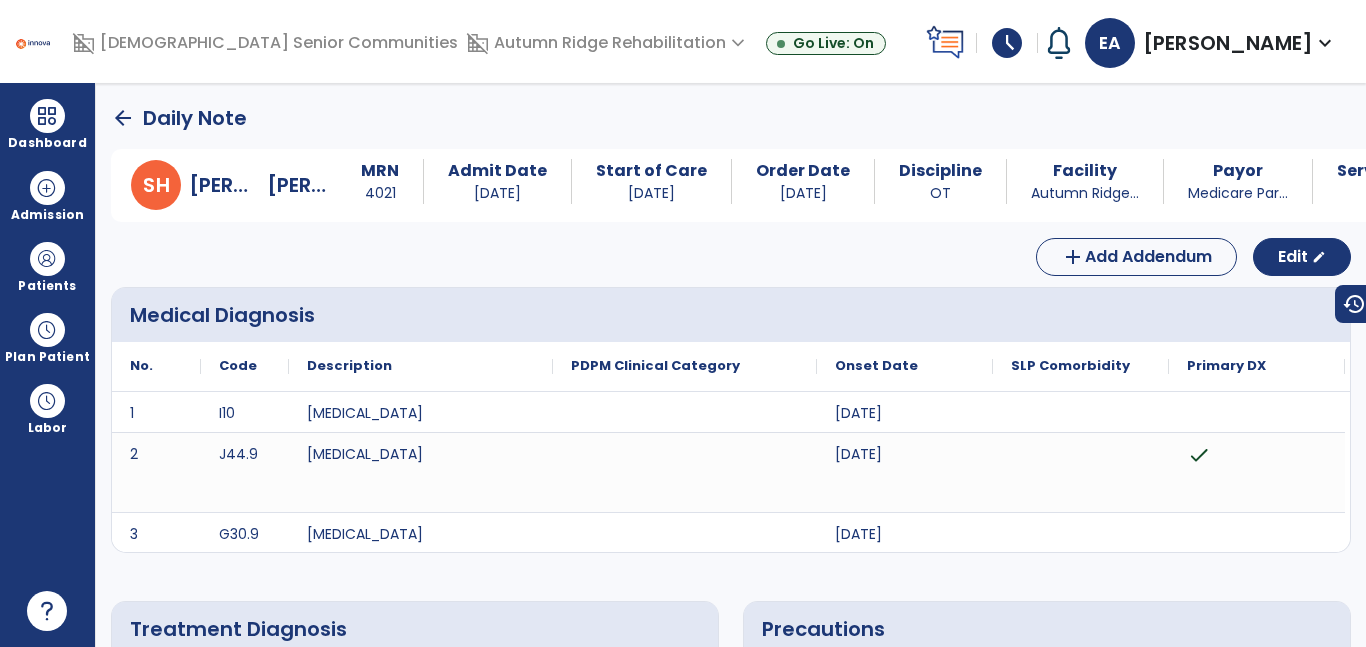 click on "arrow_back" 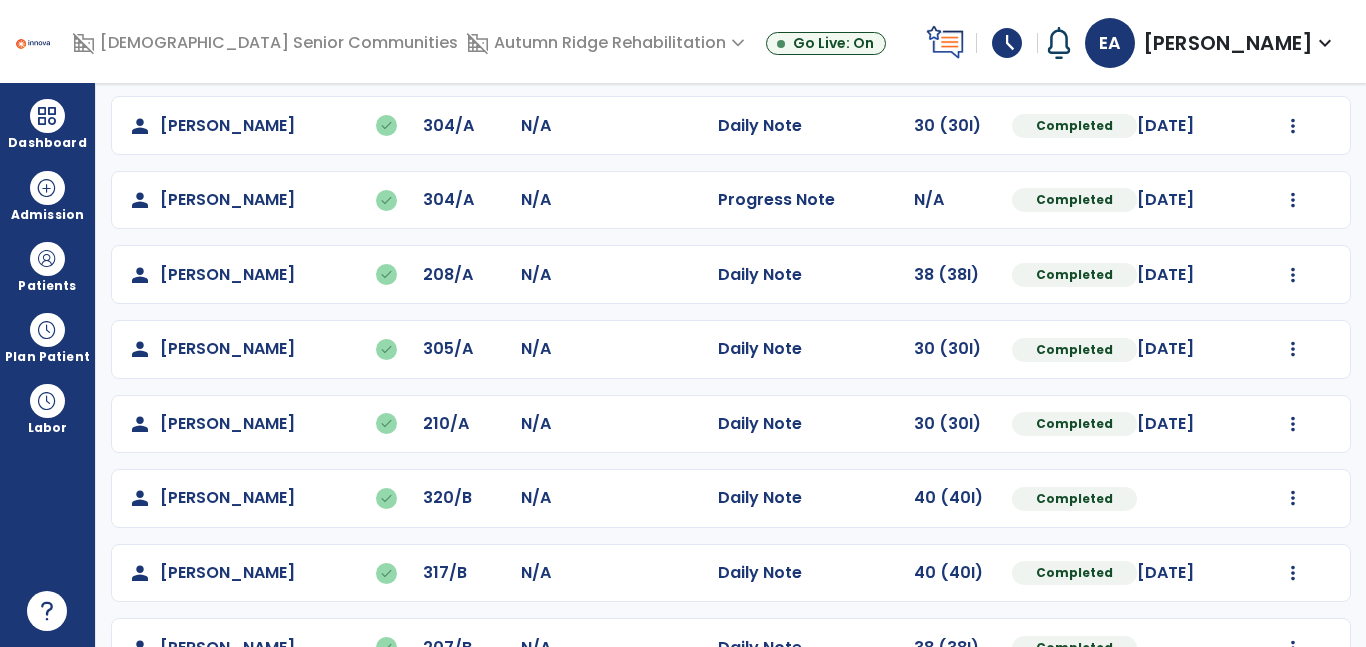scroll, scrollTop: 365, scrollLeft: 0, axis: vertical 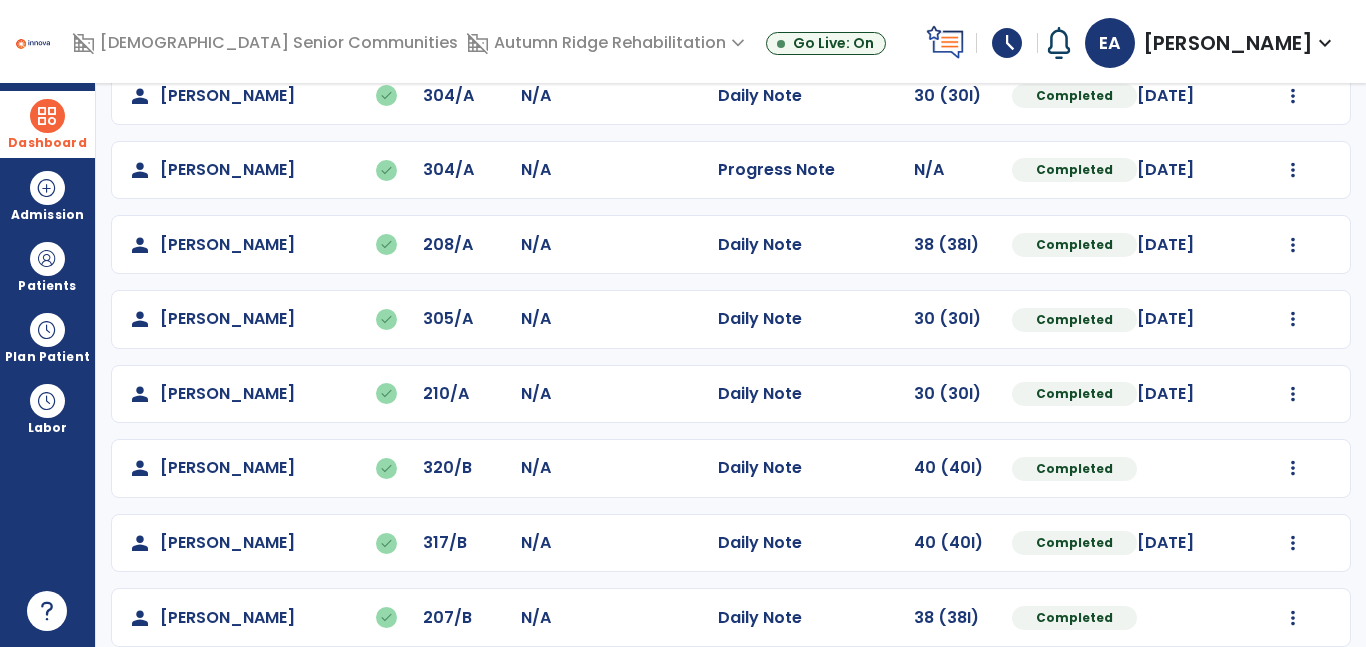 click at bounding box center (47, 116) 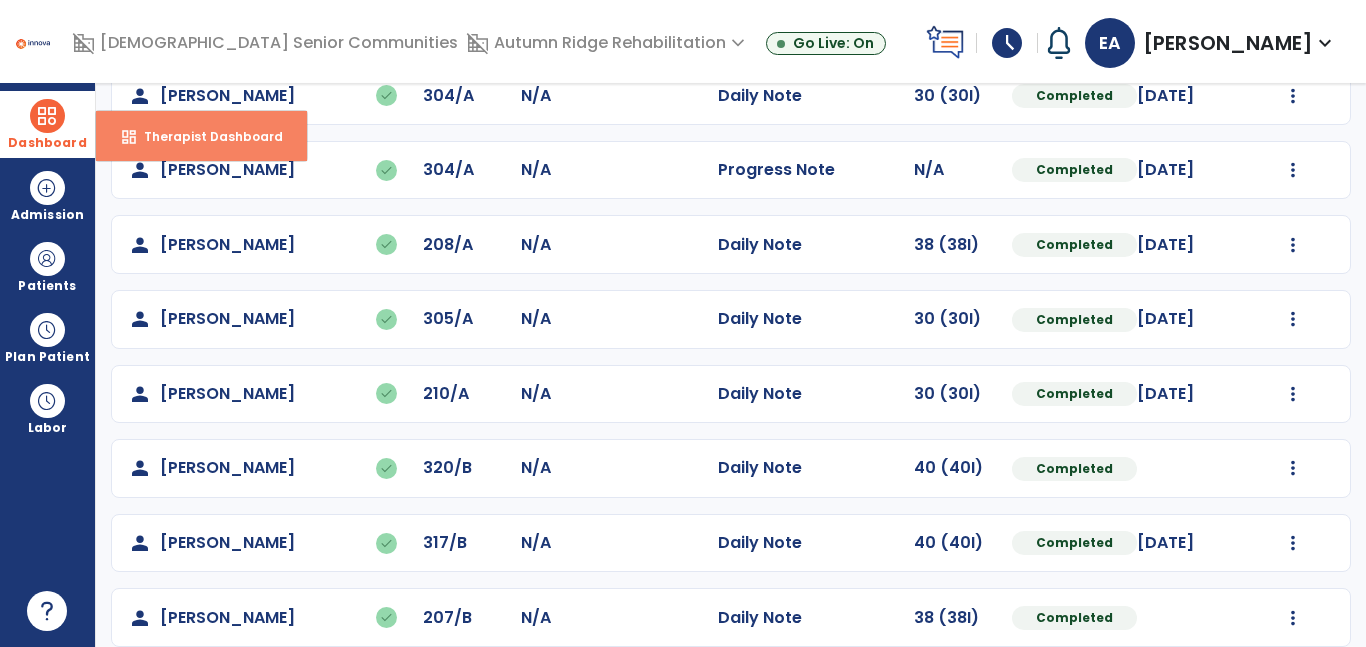 click on "dashboard  Therapist Dashboard" at bounding box center (201, 136) 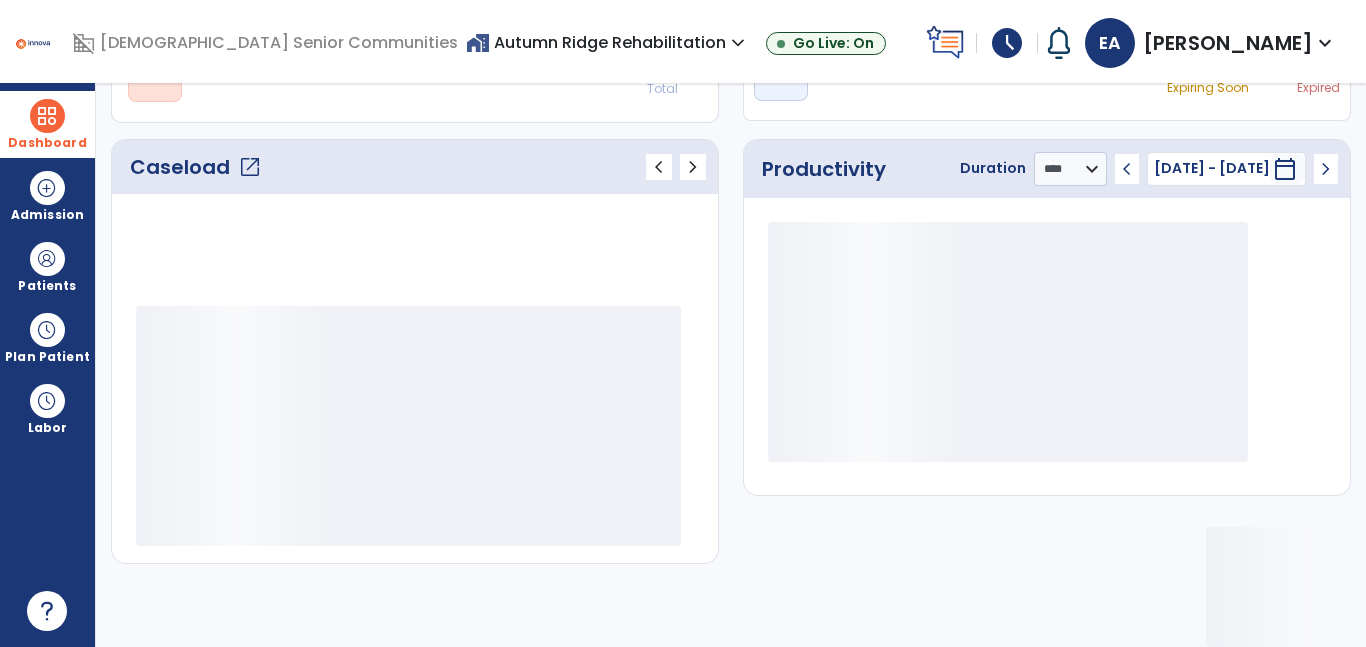 scroll, scrollTop: 230, scrollLeft: 0, axis: vertical 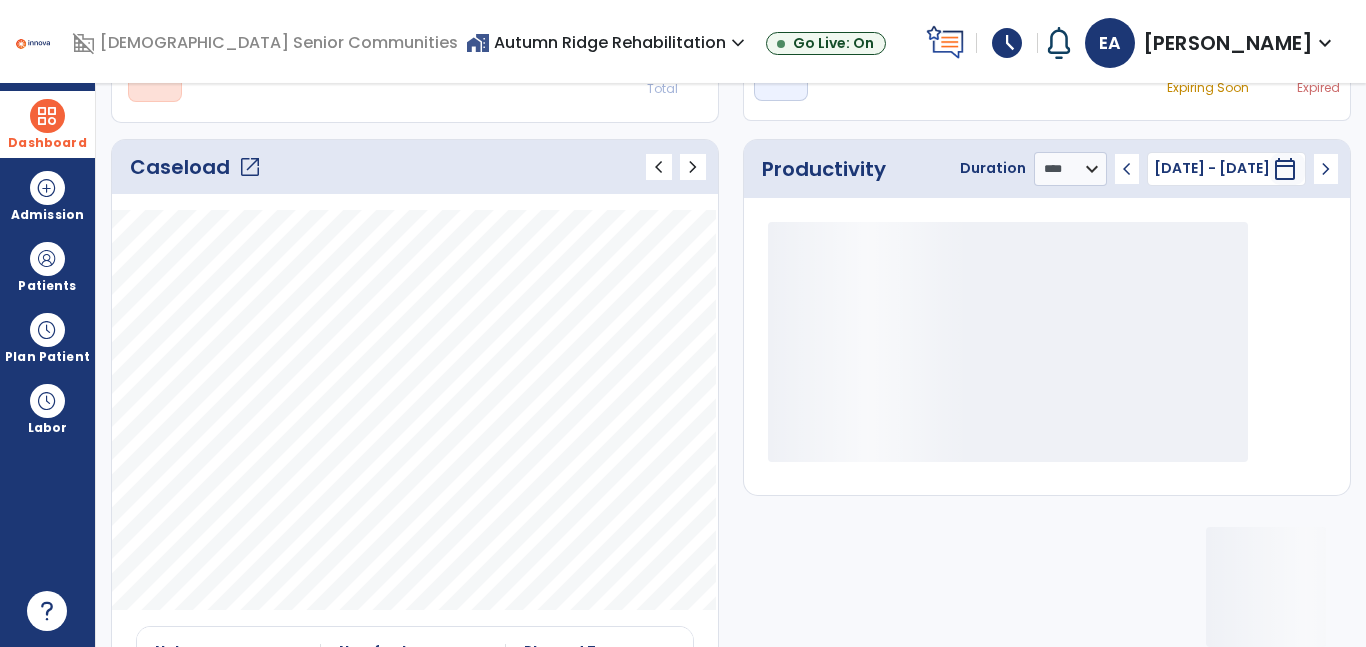 click on "home_work   Autumn Ridge Rehabilitation   expand_more" at bounding box center (608, 42) 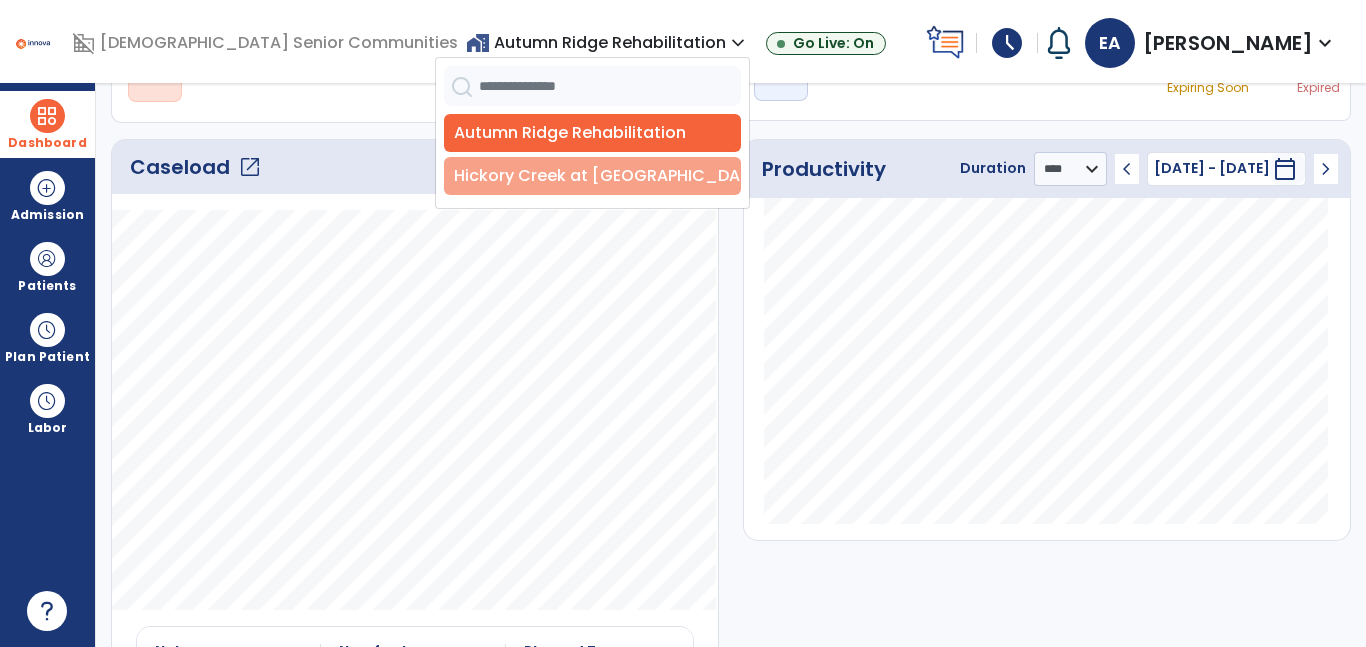click on "Hickory Creek at [GEOGRAPHIC_DATA]" at bounding box center (592, 176) 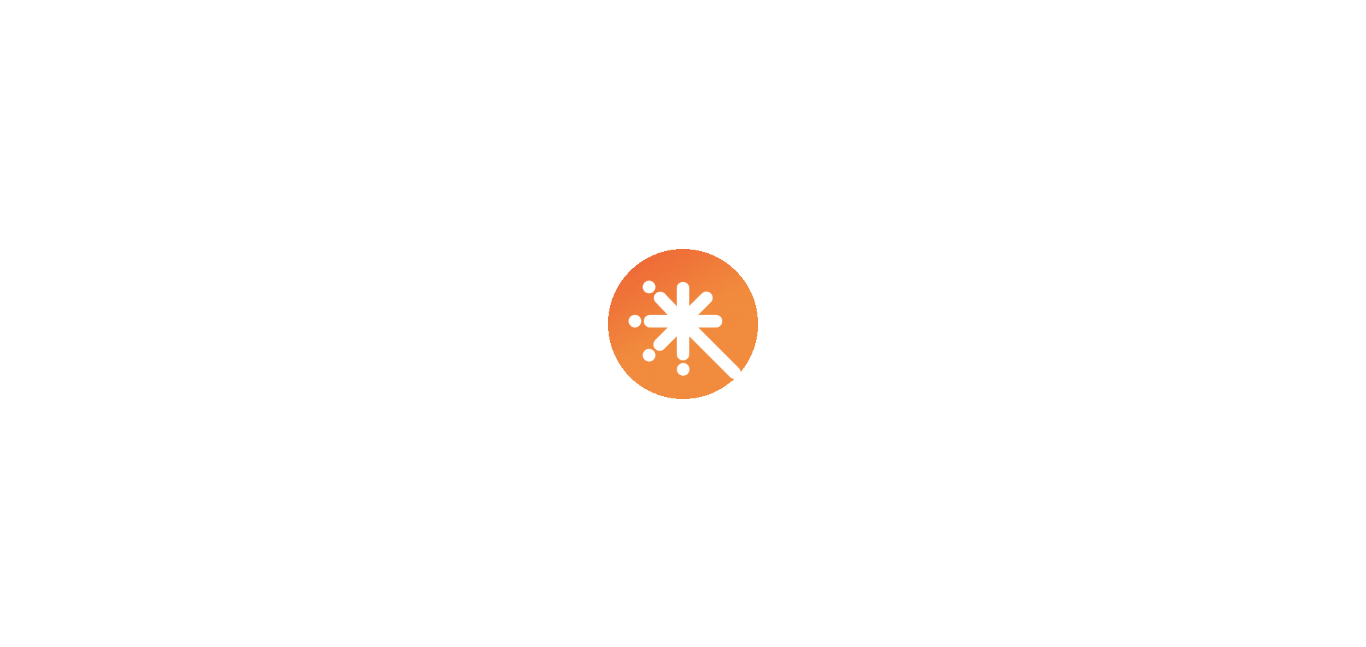 scroll, scrollTop: 0, scrollLeft: 0, axis: both 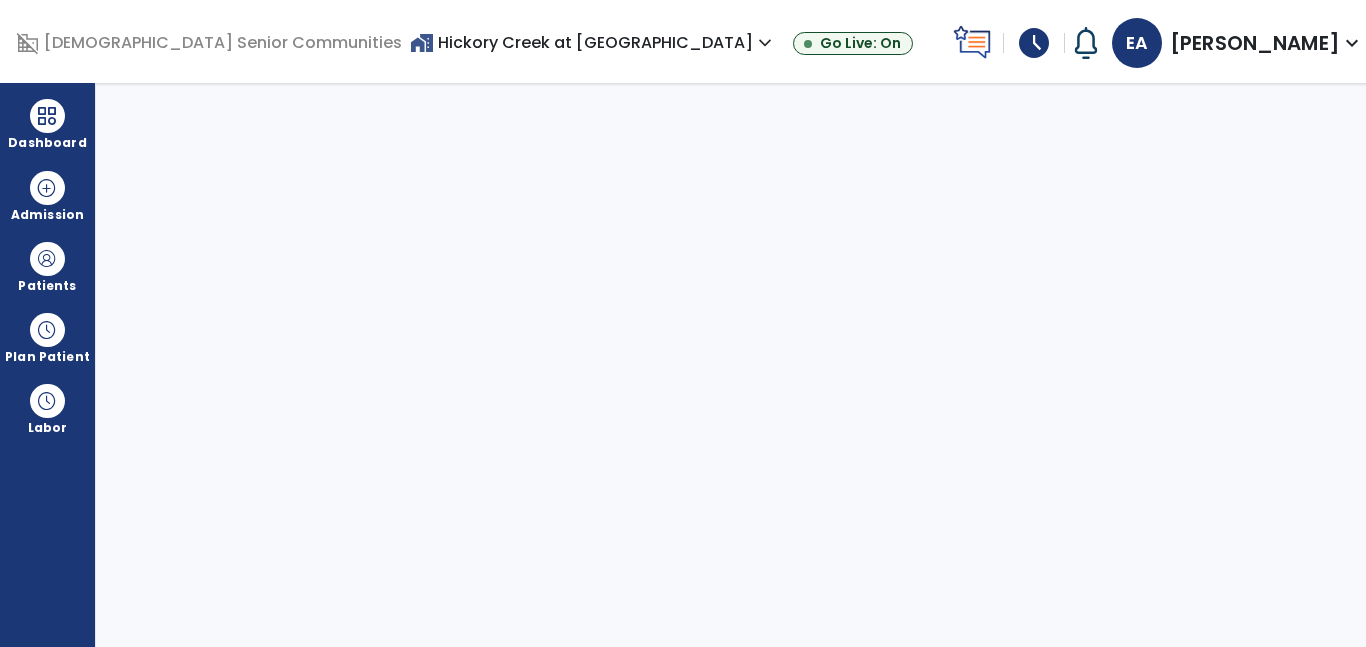 select on "****" 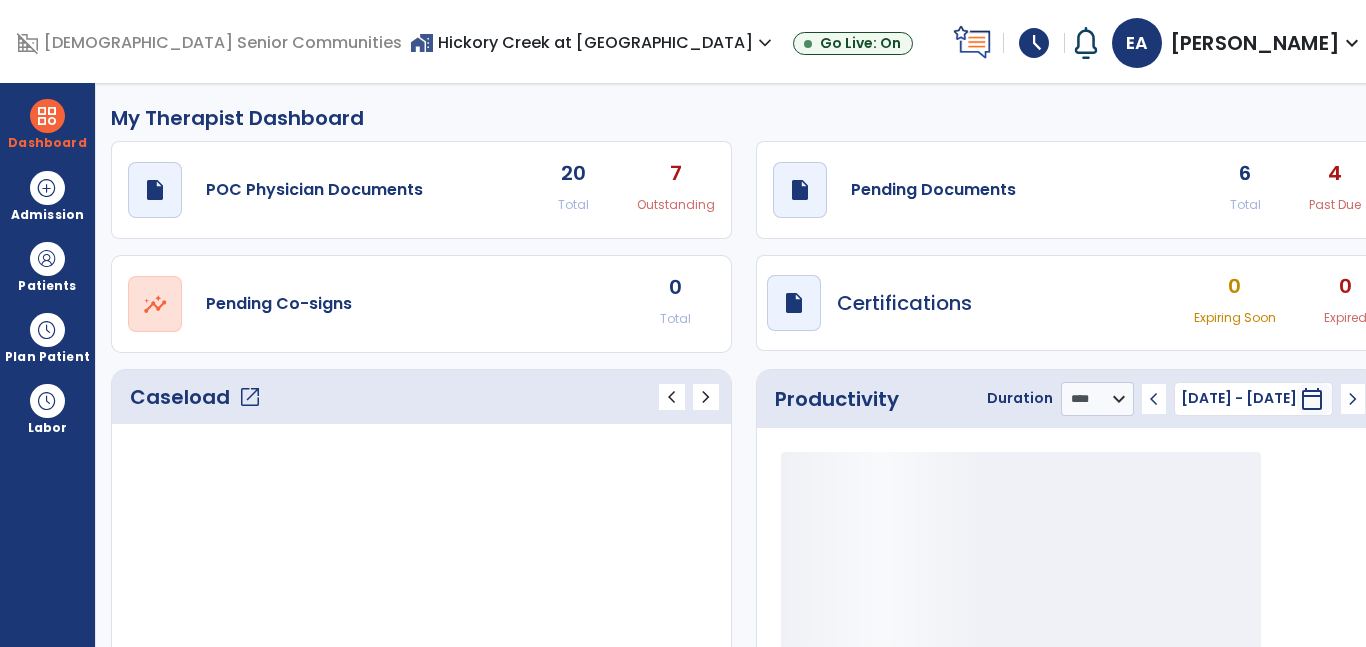 click on "open_in_new" 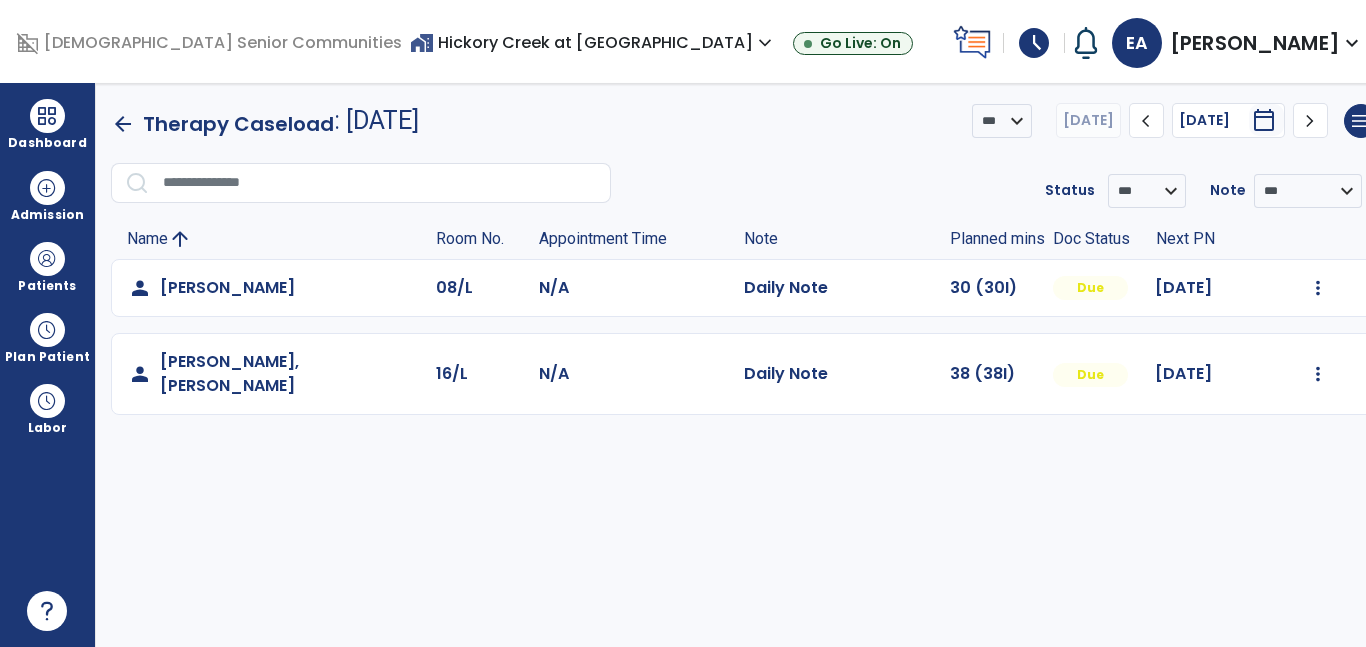 click on "schedule" at bounding box center [1034, 43] 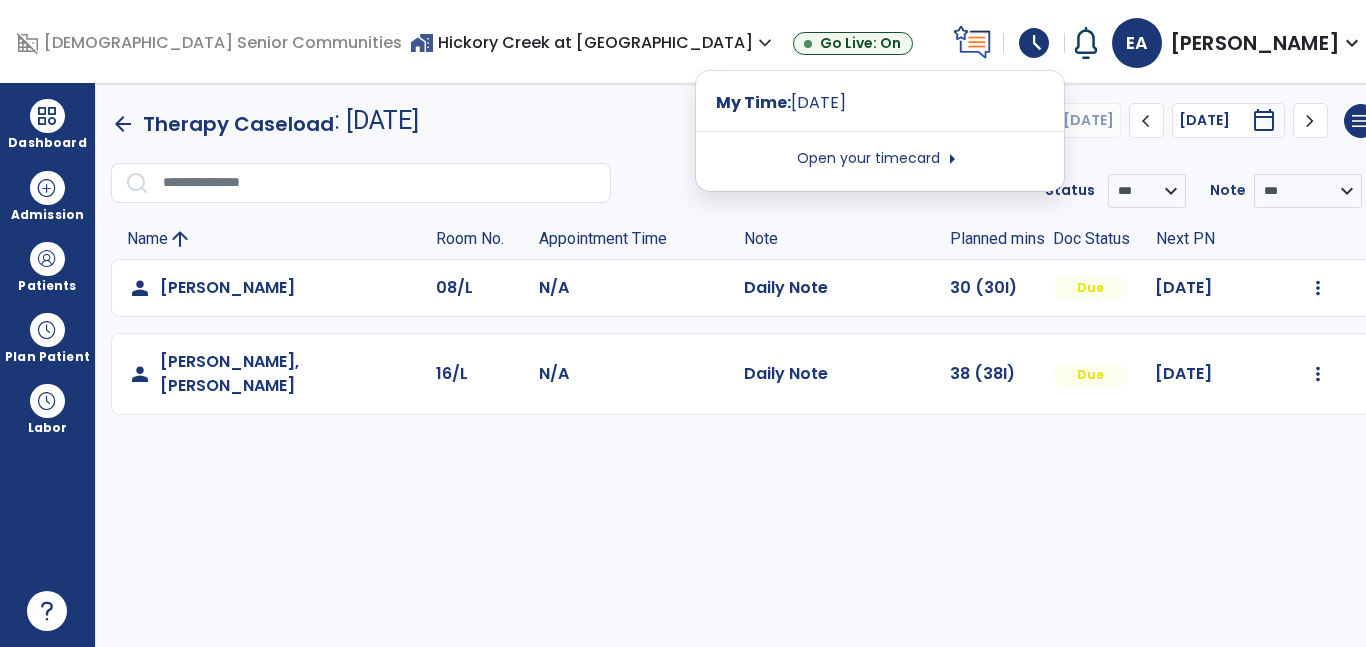 click on "Open your timecard  arrow_right" at bounding box center (880, 159) 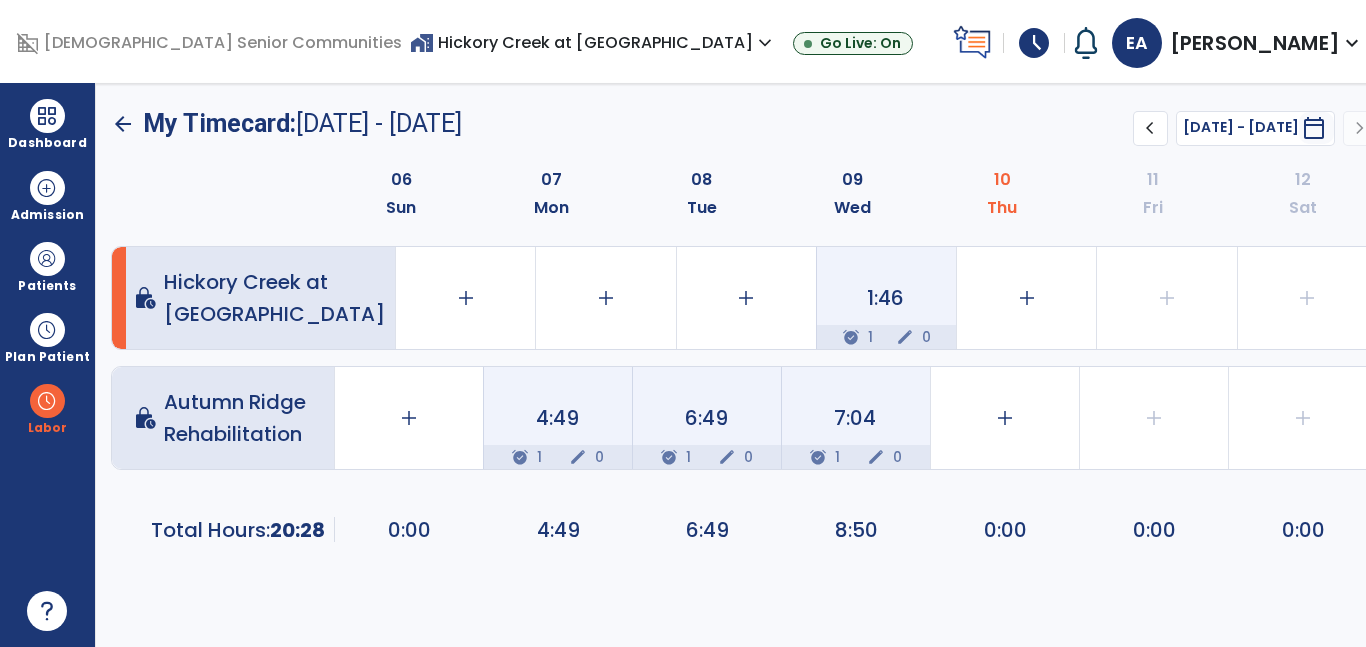 click on "1:46" 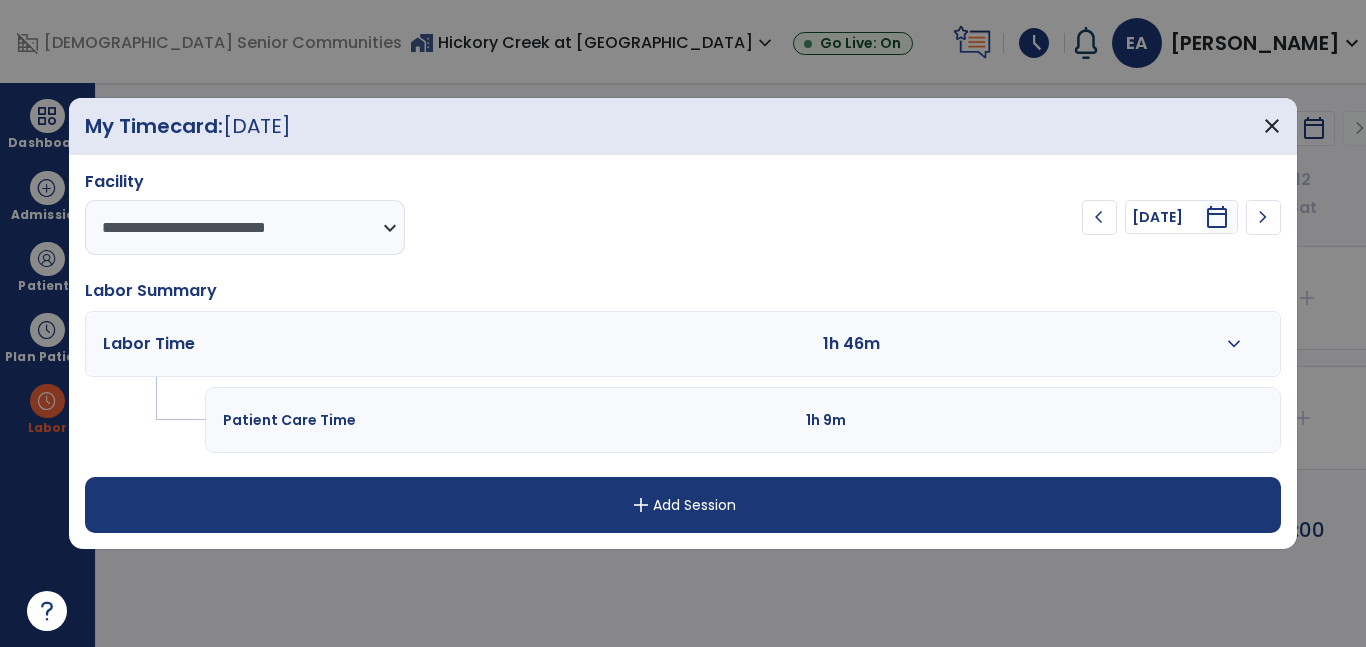 click on "add  Add Session" at bounding box center (682, 505) 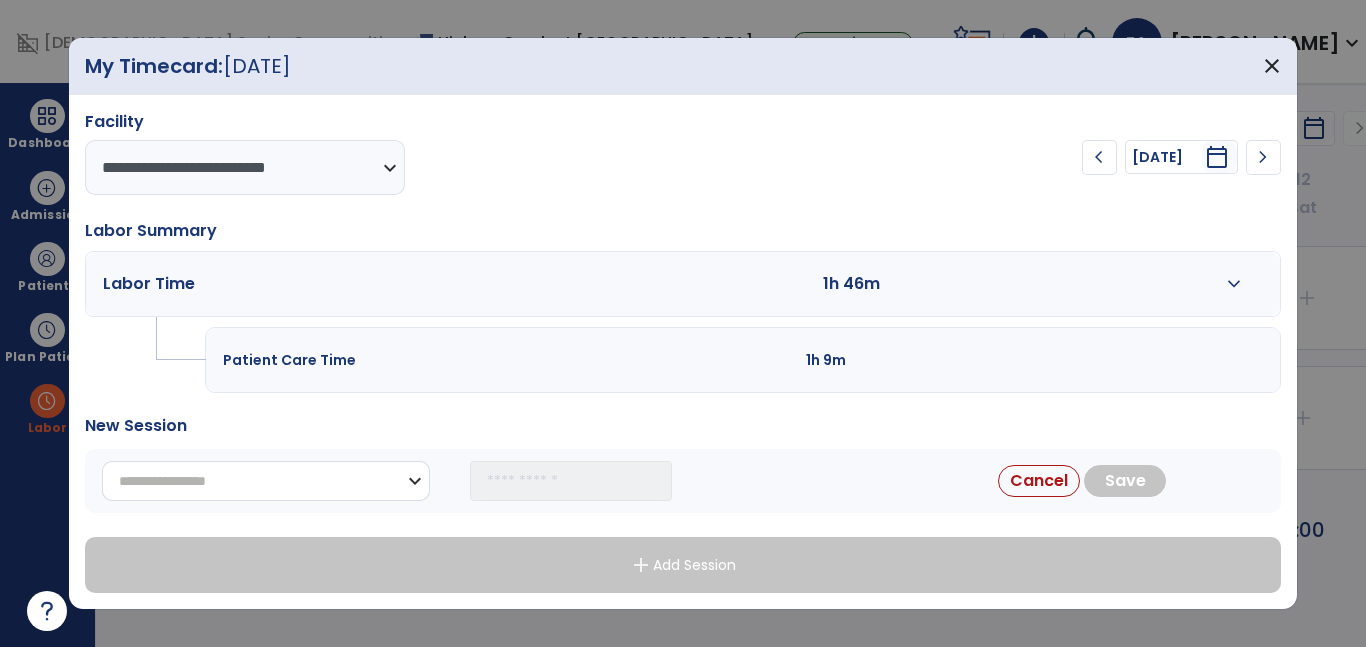 click on "**********" at bounding box center (266, 481) 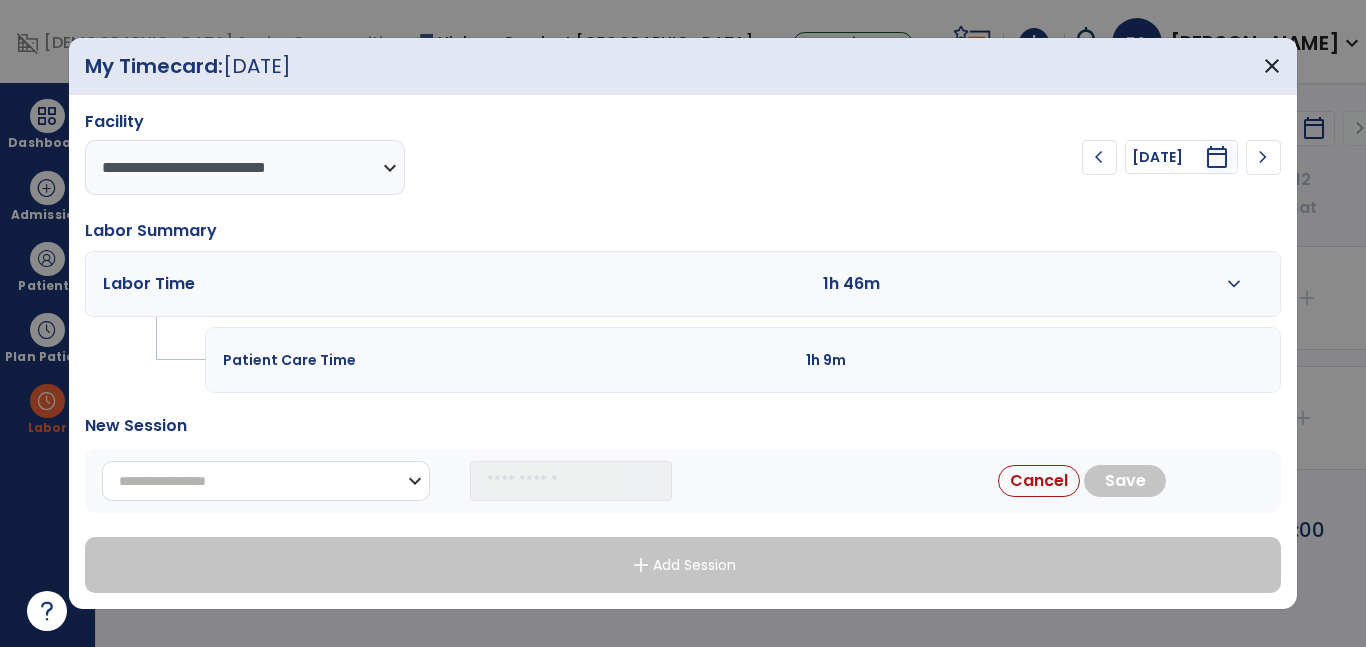 select on "**********" 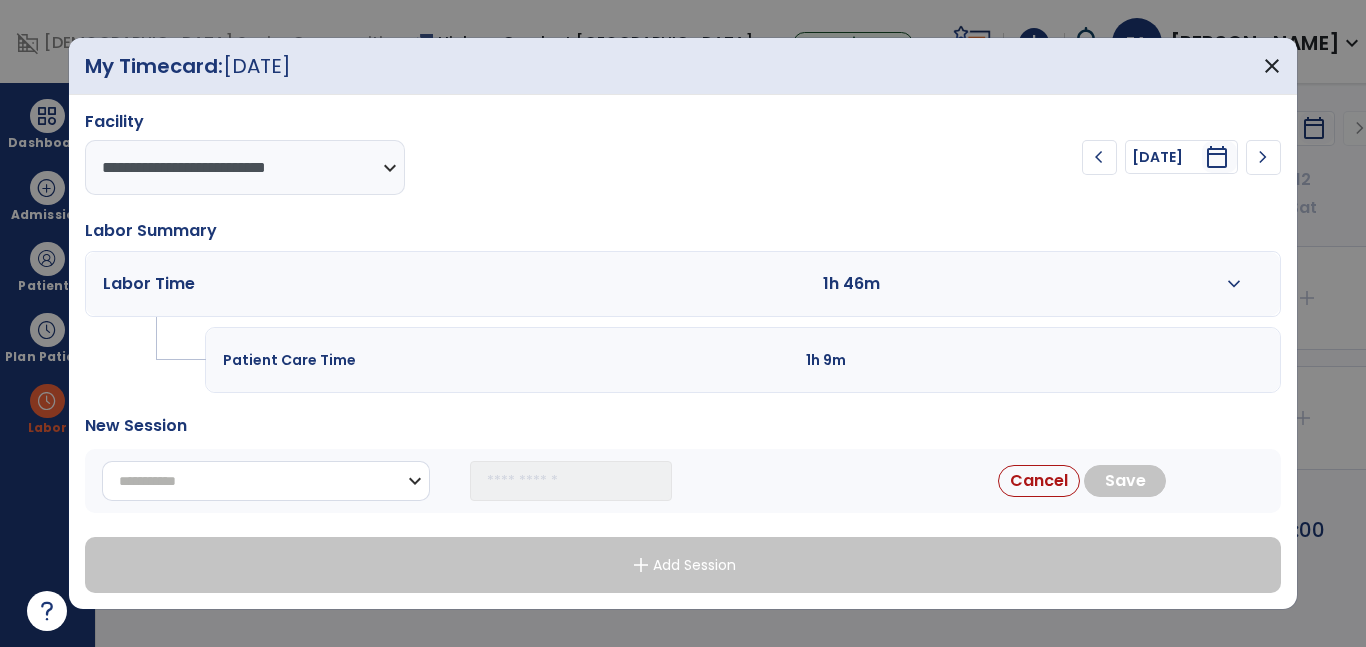 click on "**********" at bounding box center [266, 481] 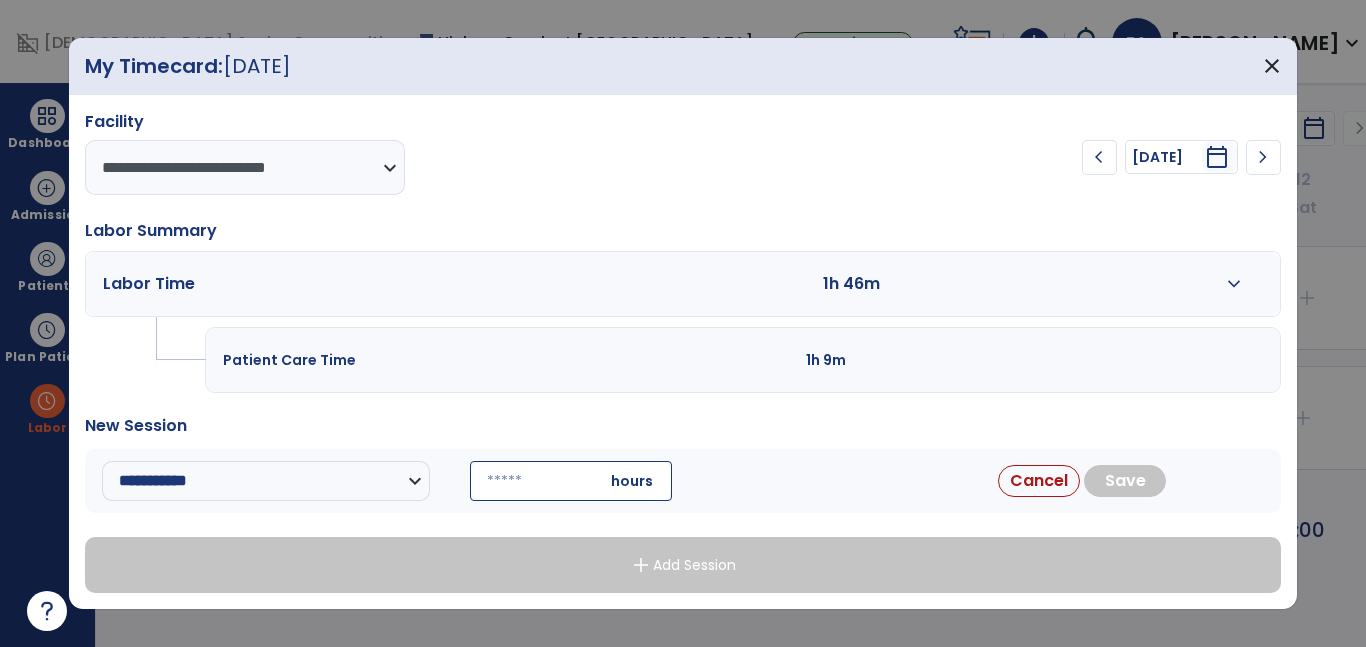 click at bounding box center (571, 481) 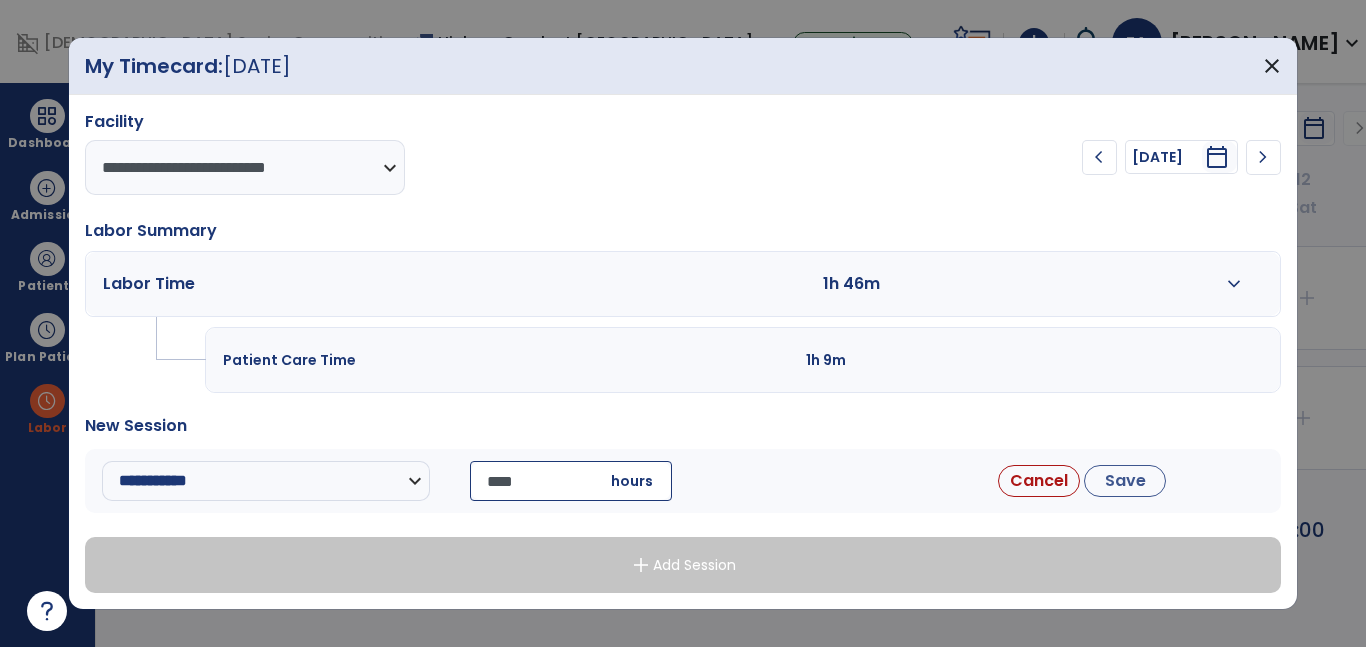 type on "*****" 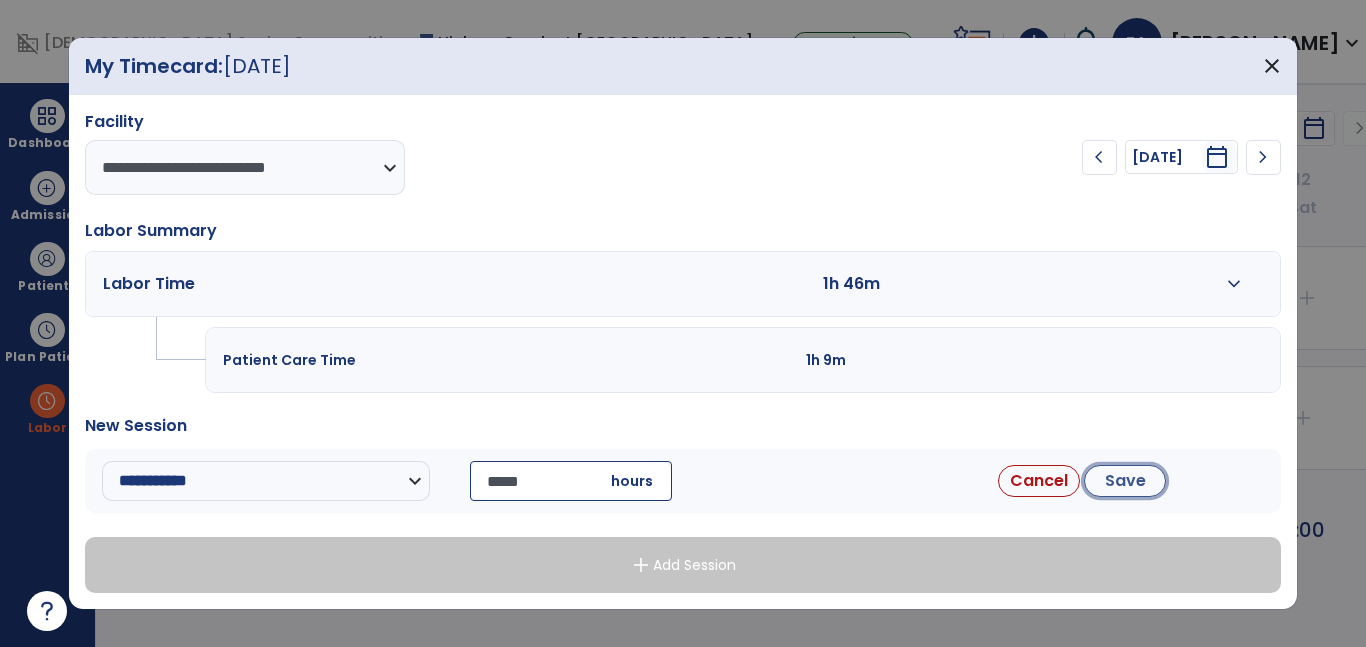 click on "Save" at bounding box center [1125, 481] 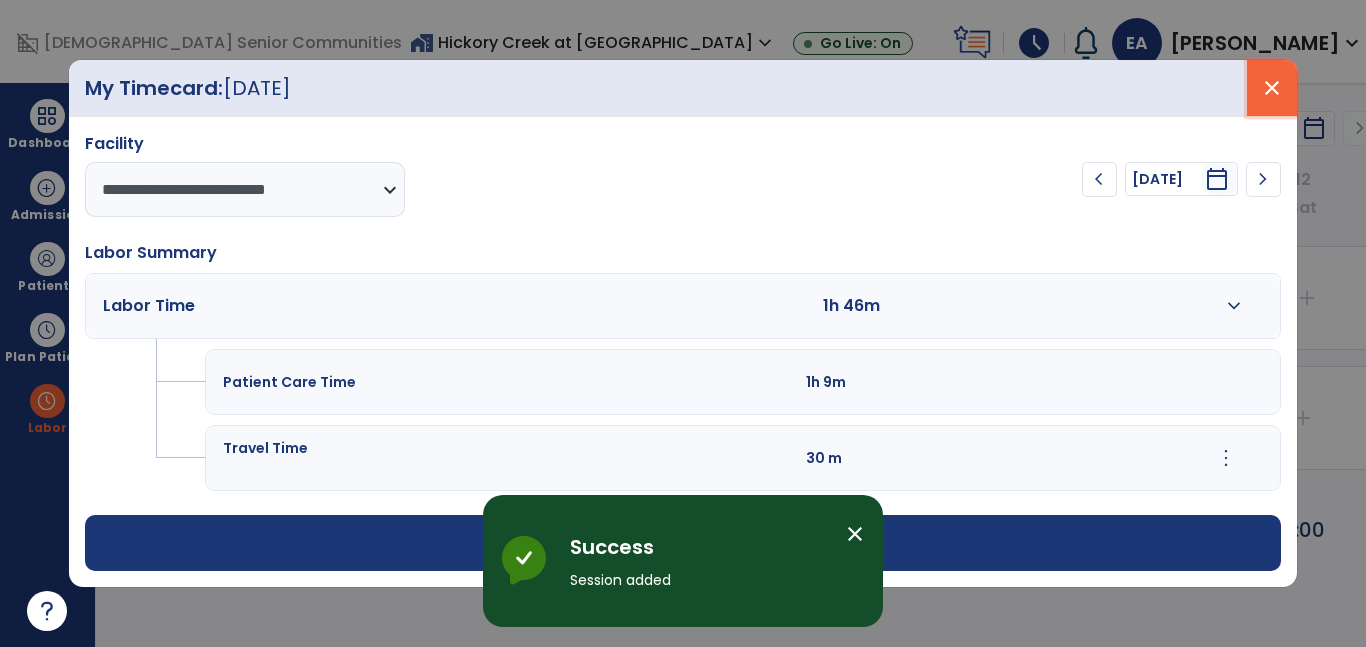click on "close" at bounding box center (1272, 88) 